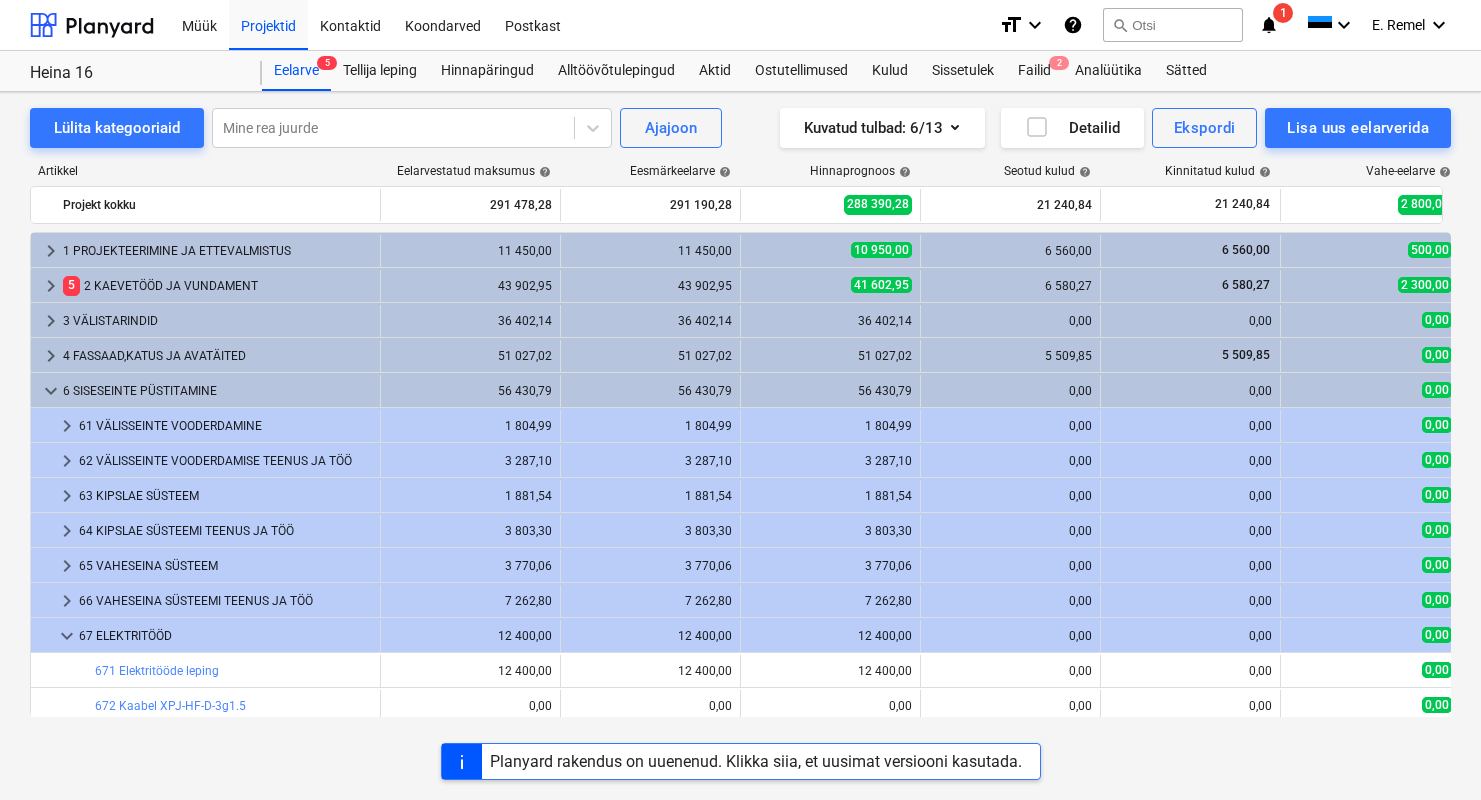 scroll, scrollTop: 0, scrollLeft: 0, axis: both 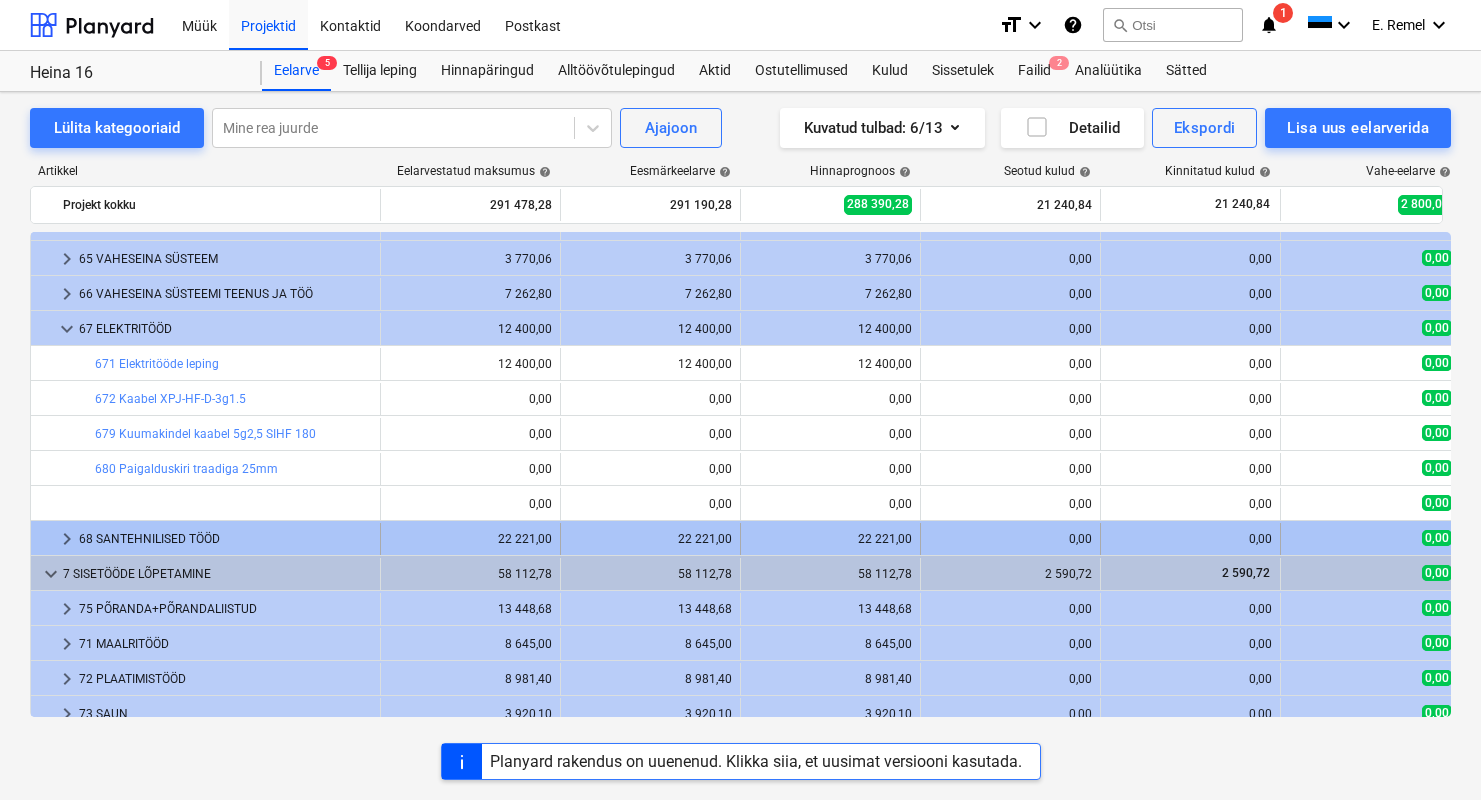 click on "68 SANTEHNILISED TÖÖD" at bounding box center [225, 539] 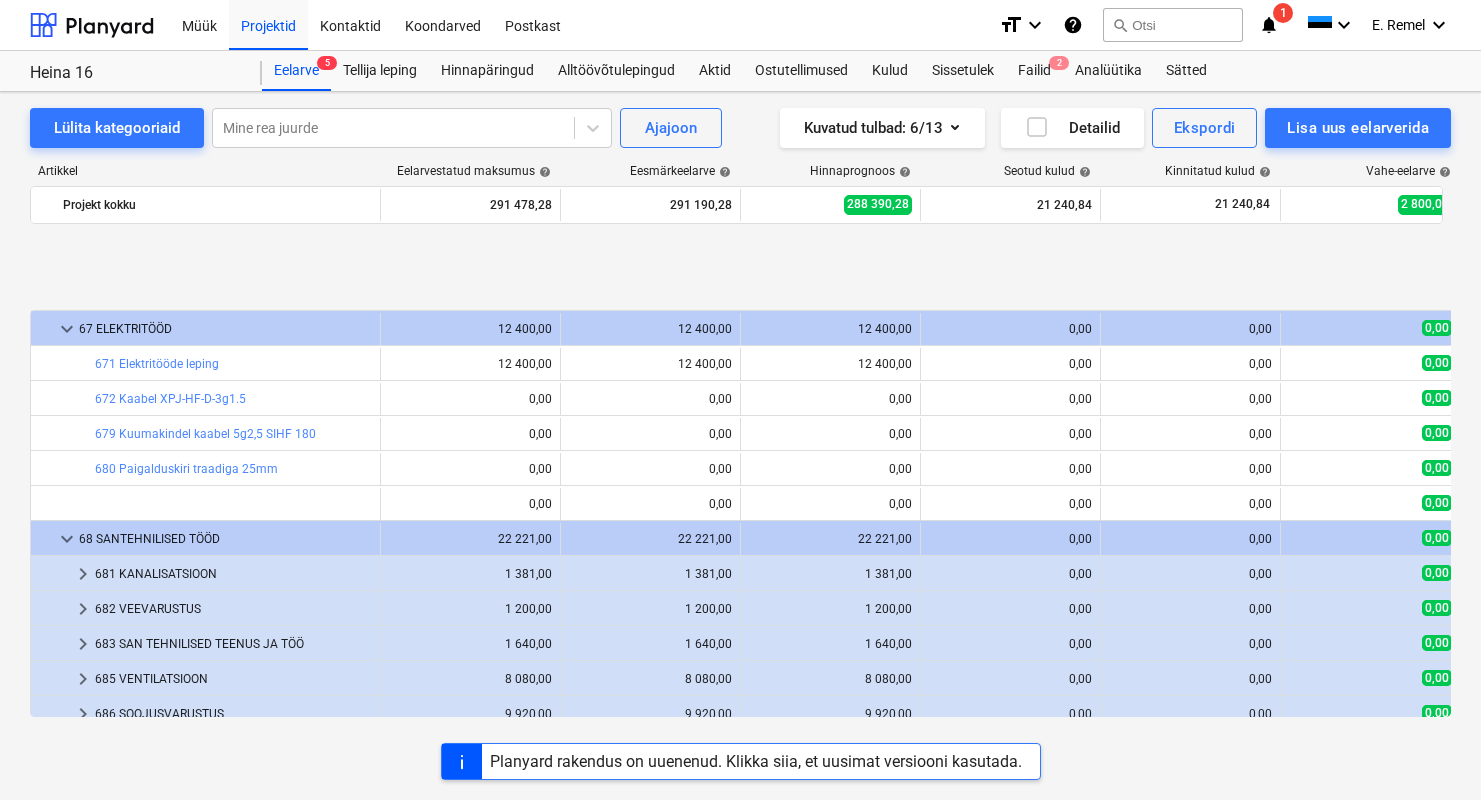 scroll, scrollTop: 476, scrollLeft: 0, axis: vertical 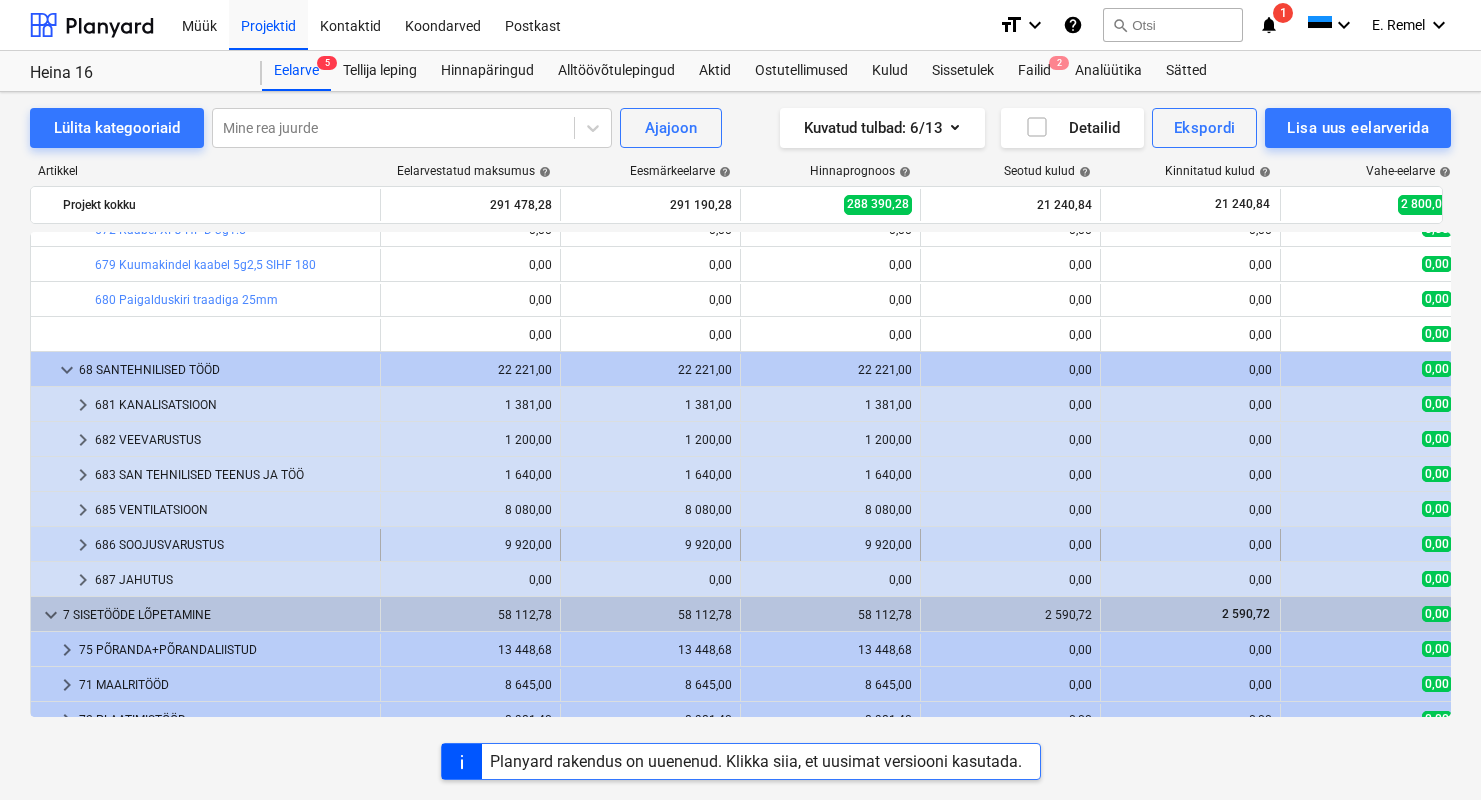 click on "686 SOOJUSVARUSTUS" at bounding box center (233, 545) 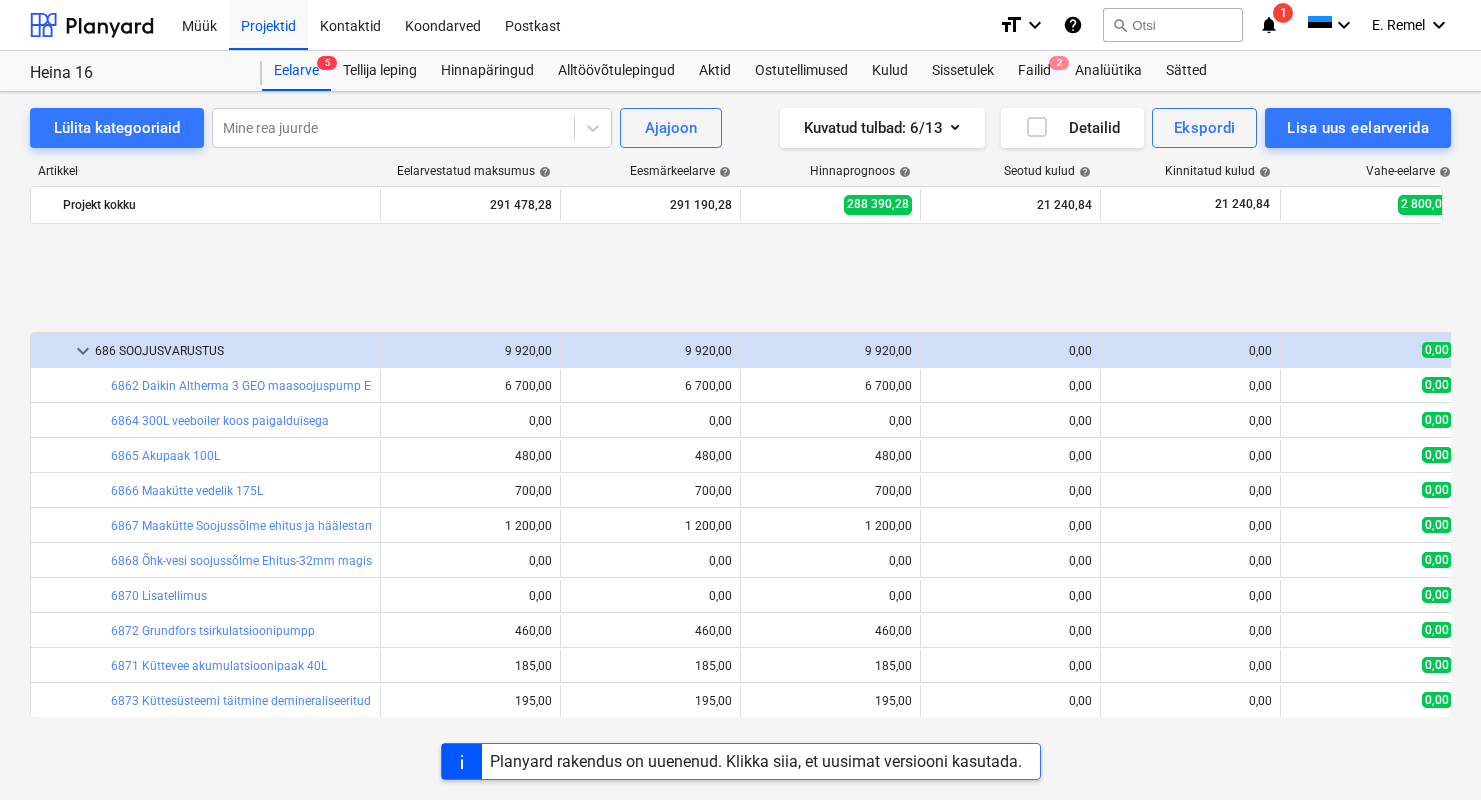 scroll, scrollTop: 820, scrollLeft: 0, axis: vertical 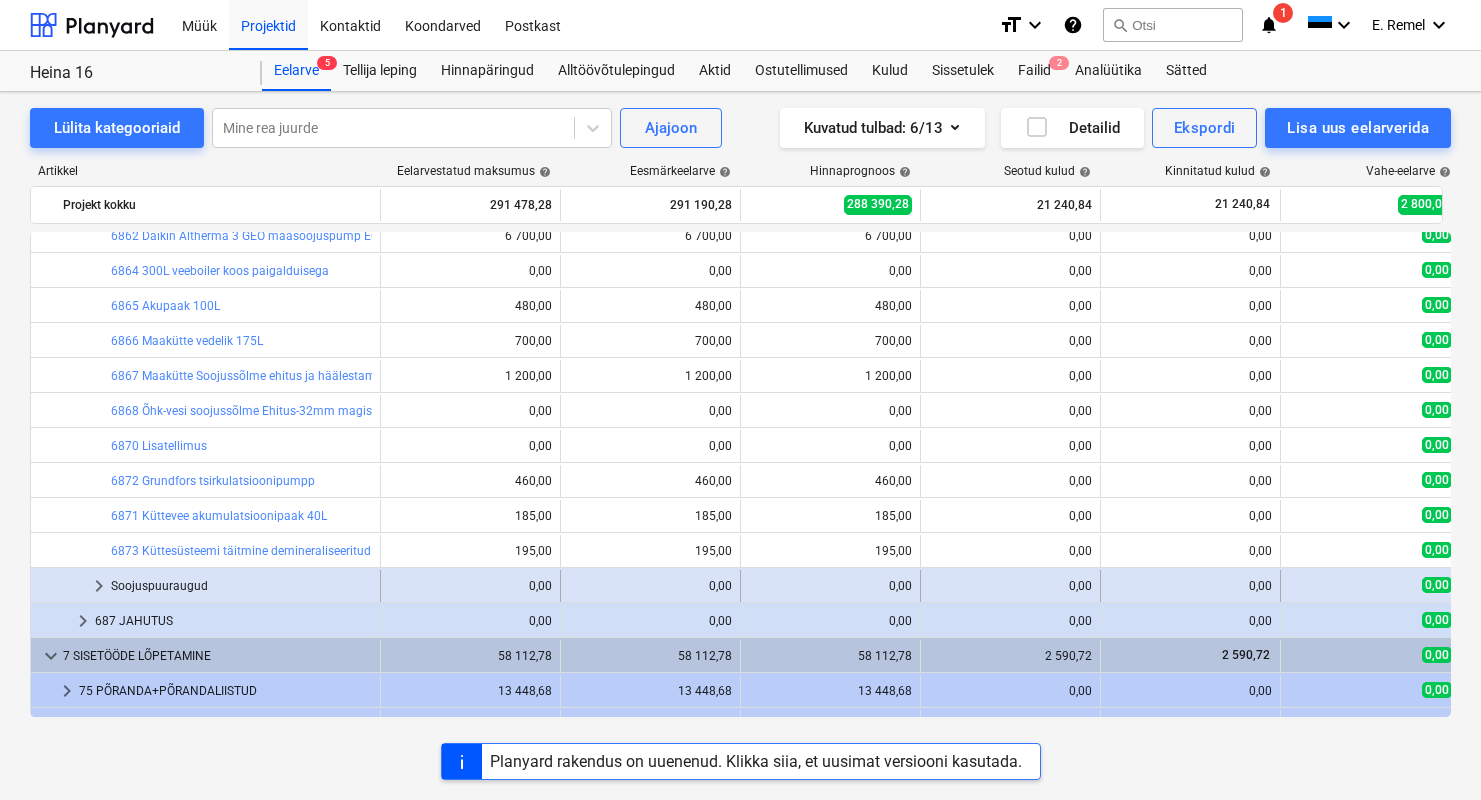 click on "Soojuspuuraugud" at bounding box center (241, 586) 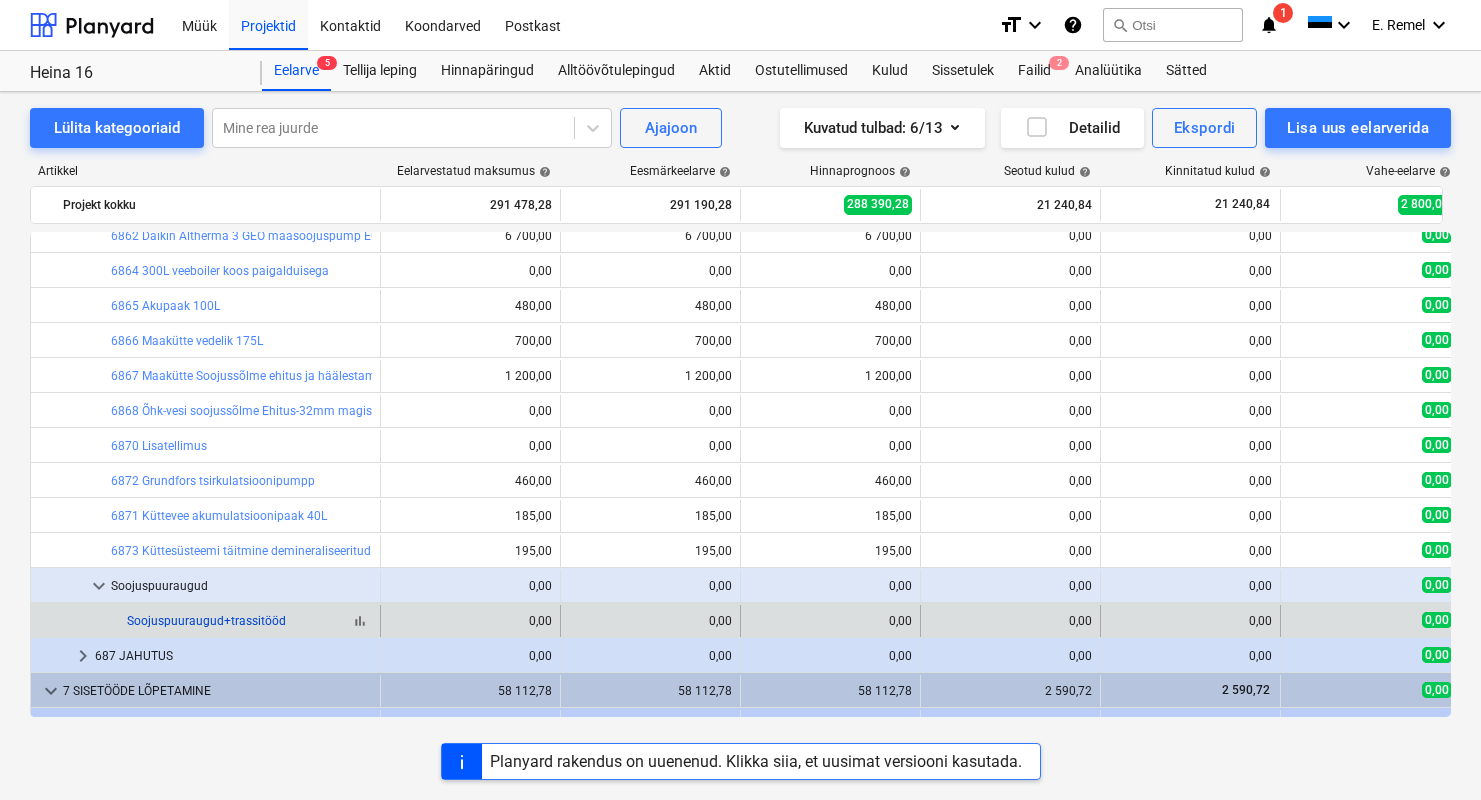 click on "Soojuspuuraugud+trassitööd" at bounding box center (206, 621) 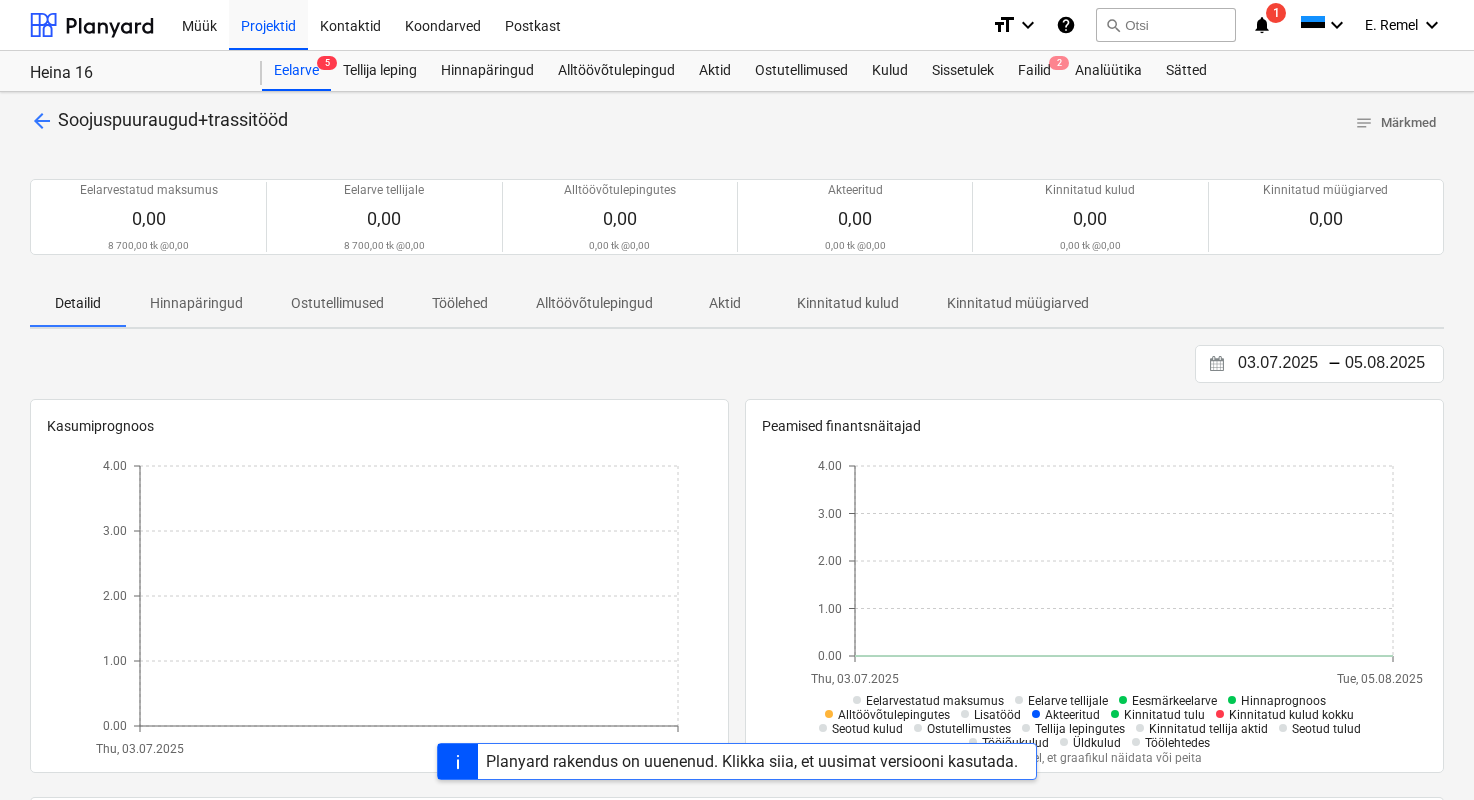 click on "arrow_back" at bounding box center [42, 121] 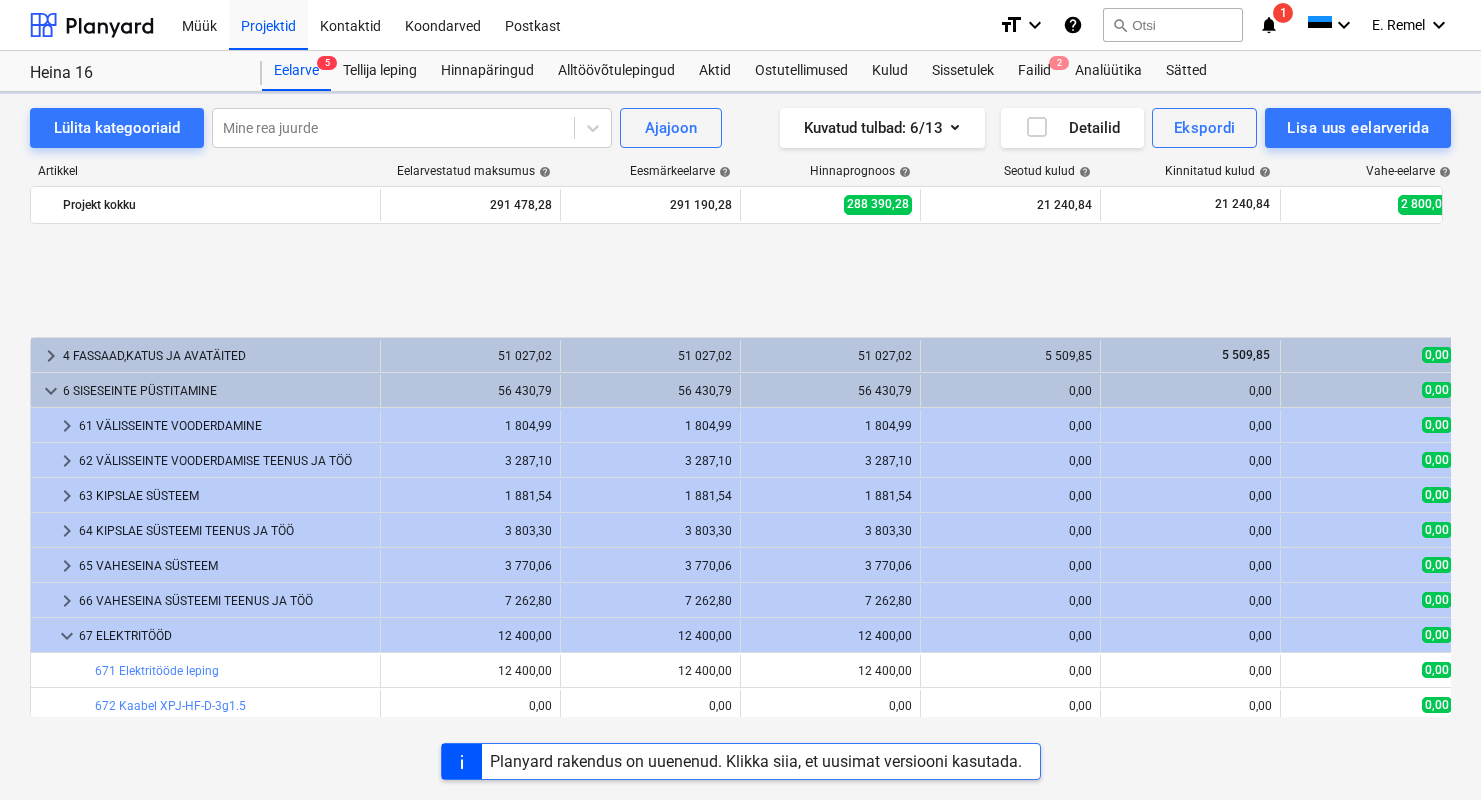 scroll, scrollTop: 820, scrollLeft: 0, axis: vertical 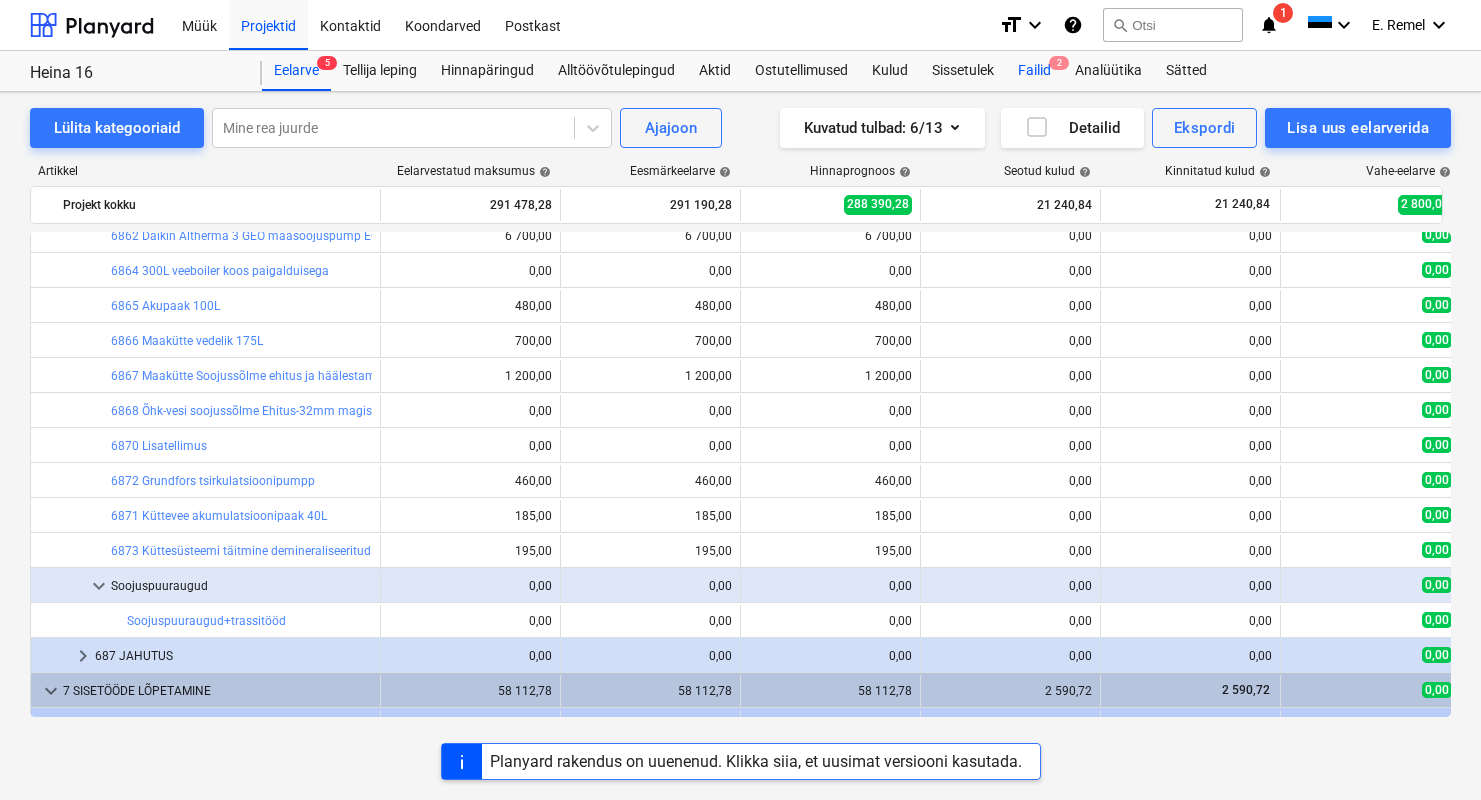 click on "Failid 2" at bounding box center [1034, 71] 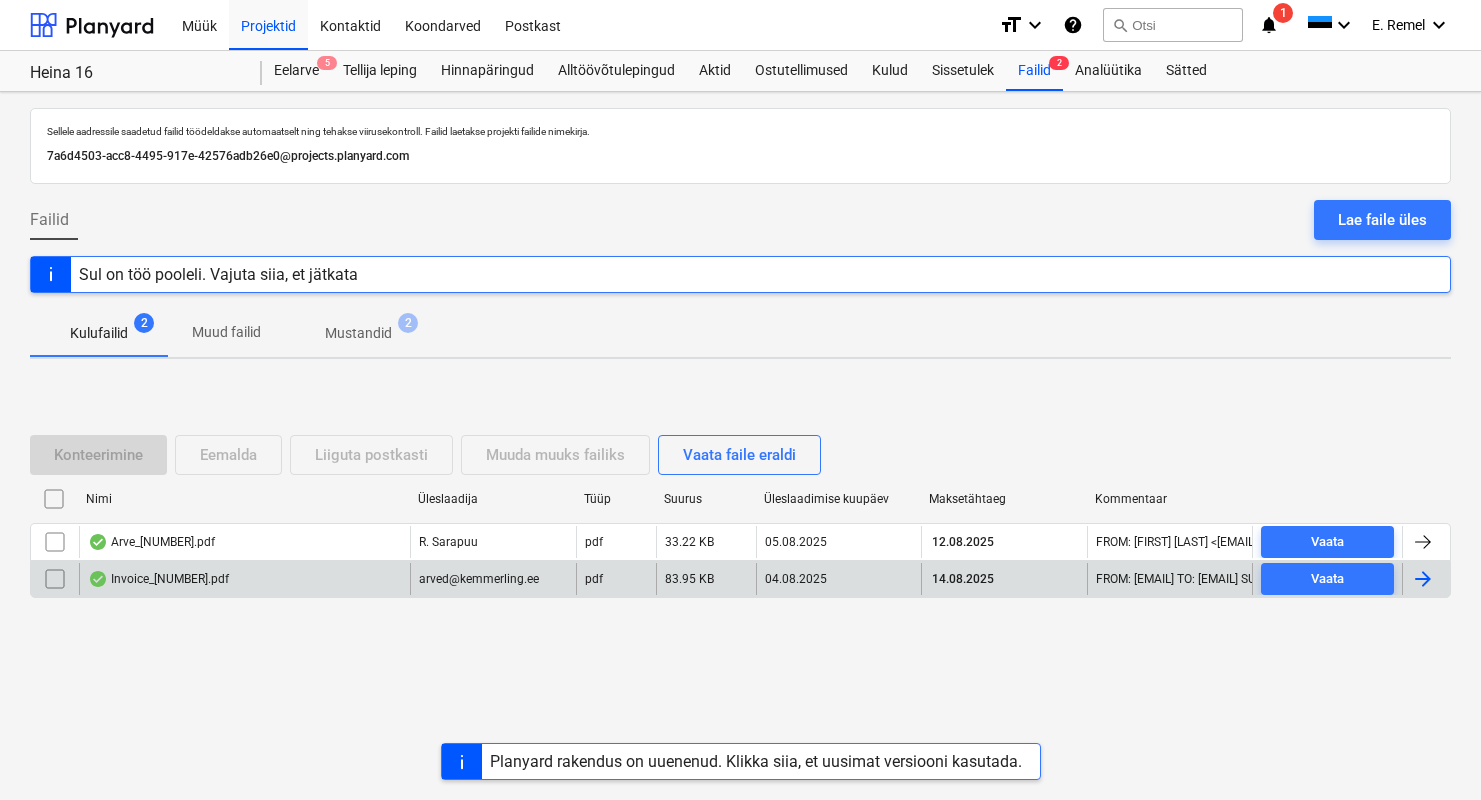 click on "Invoice_[NUMBER].pdf" at bounding box center (158, 579) 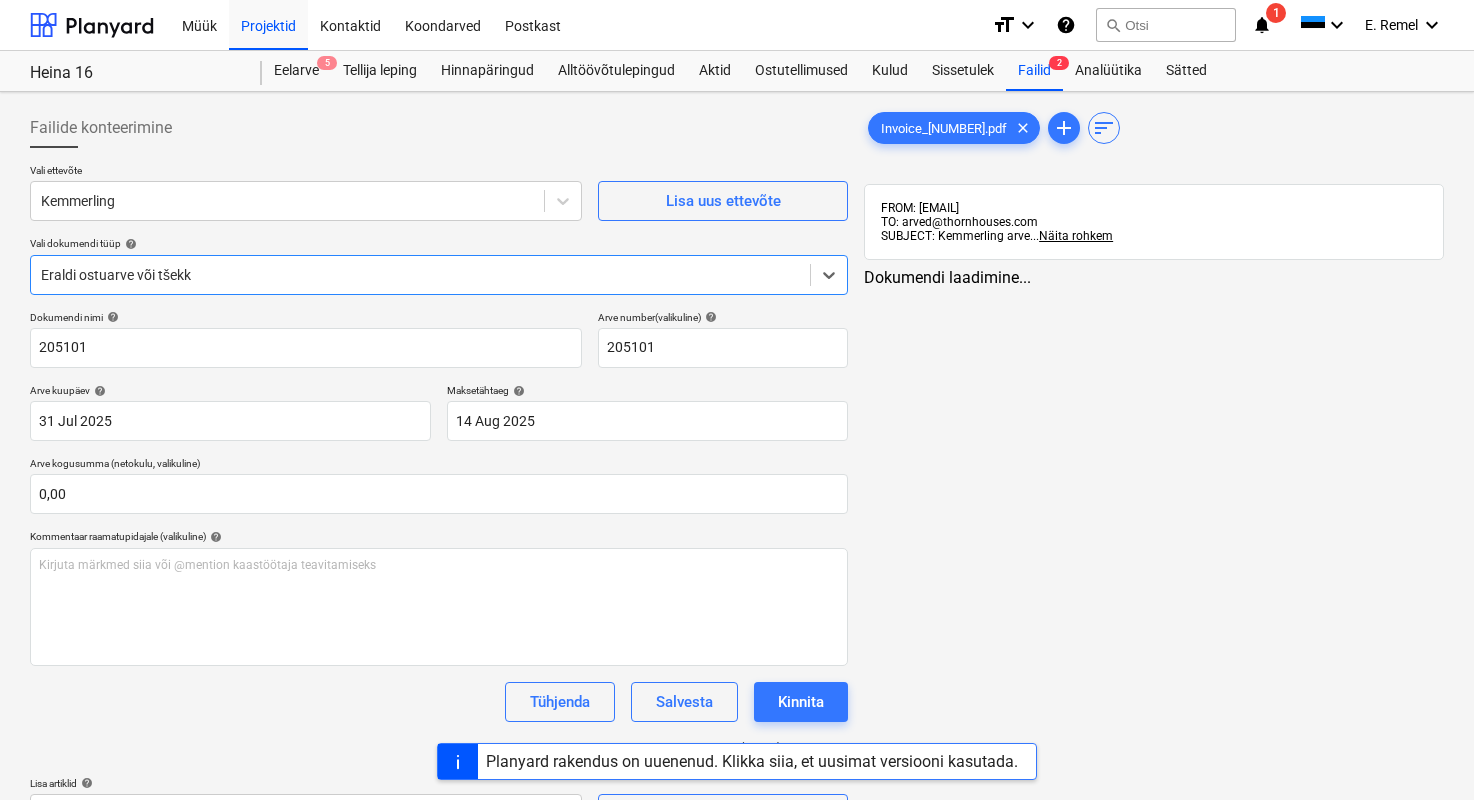 type on "205101" 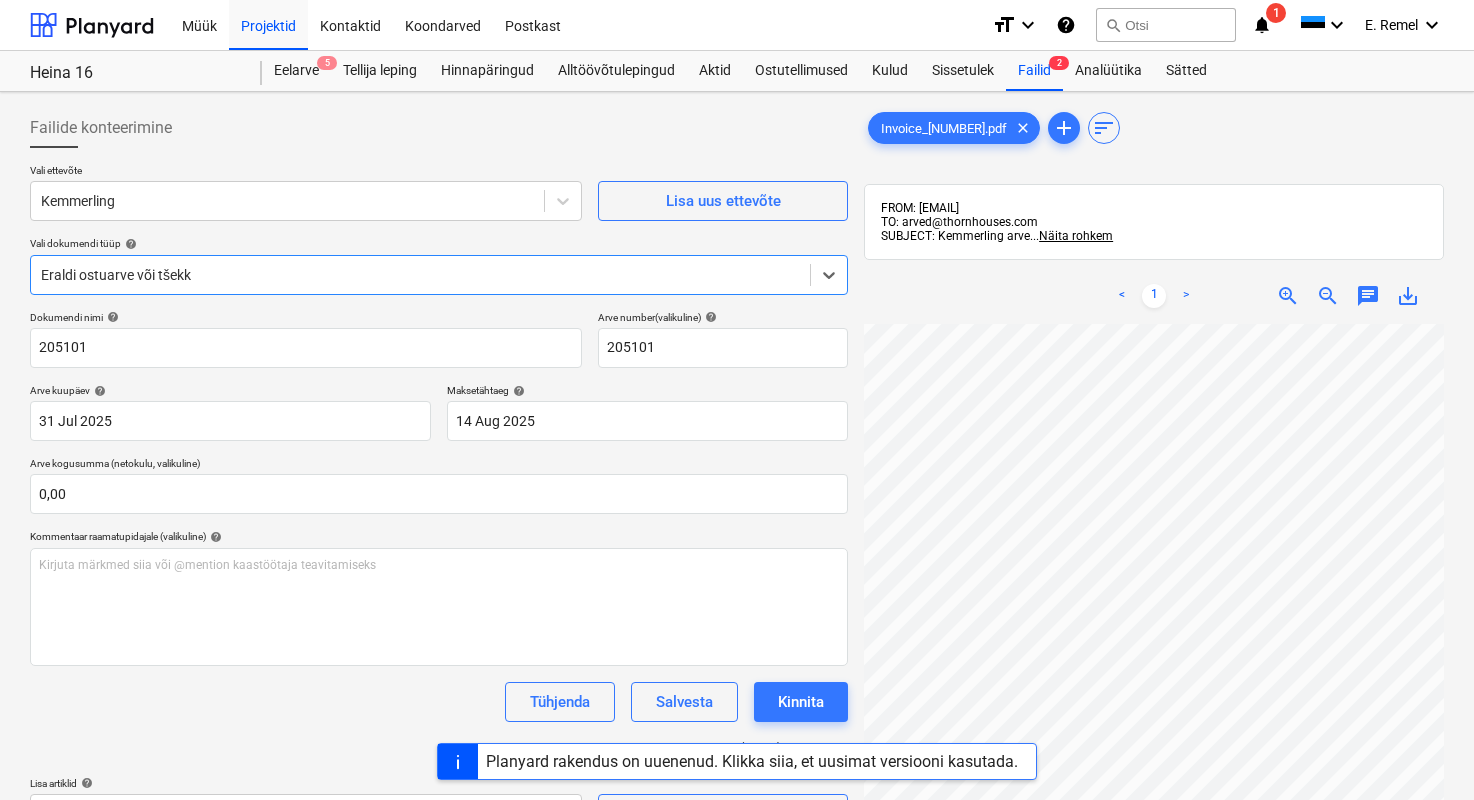scroll, scrollTop: 240, scrollLeft: 0, axis: vertical 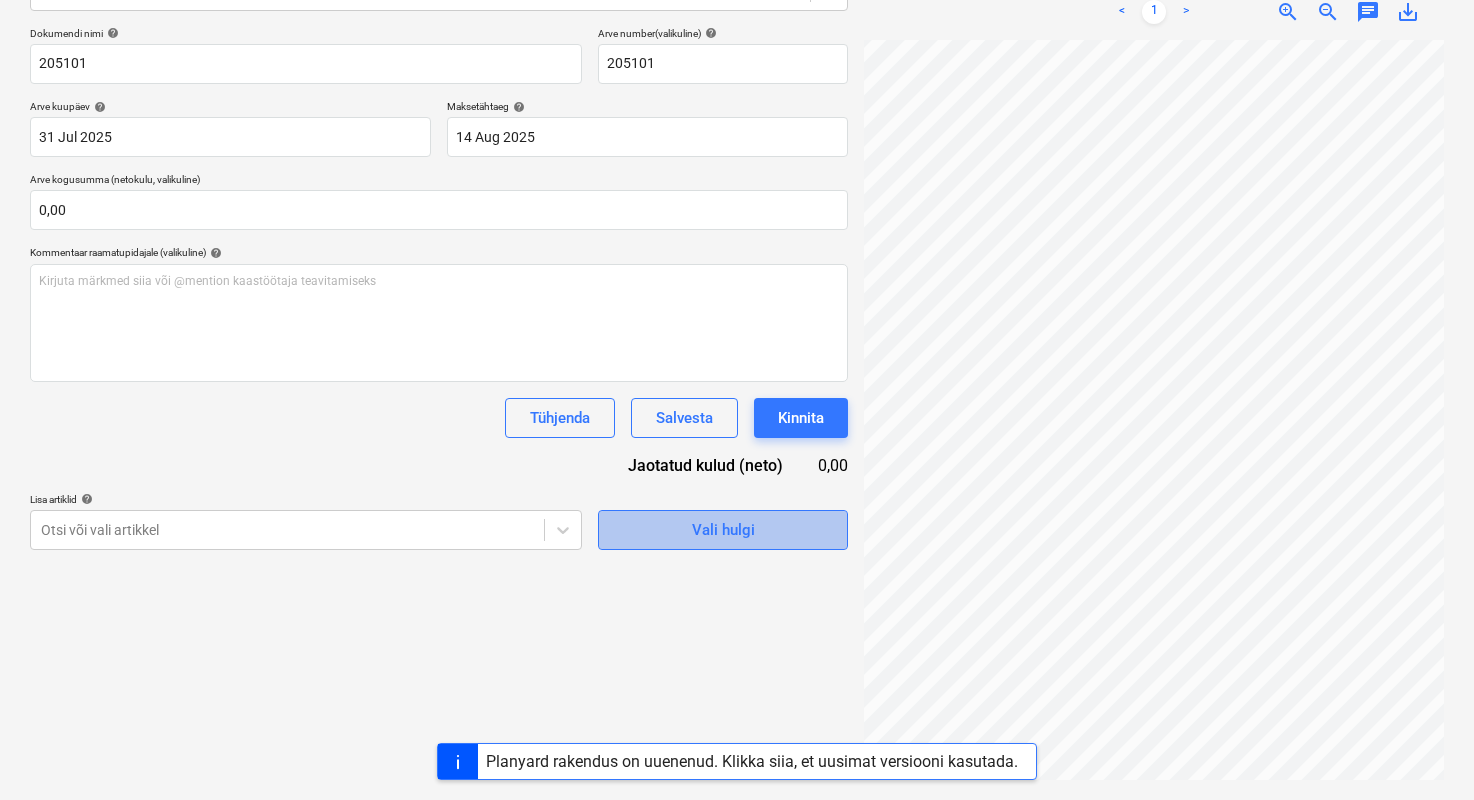 click on "Vali hulgi" at bounding box center (723, 530) 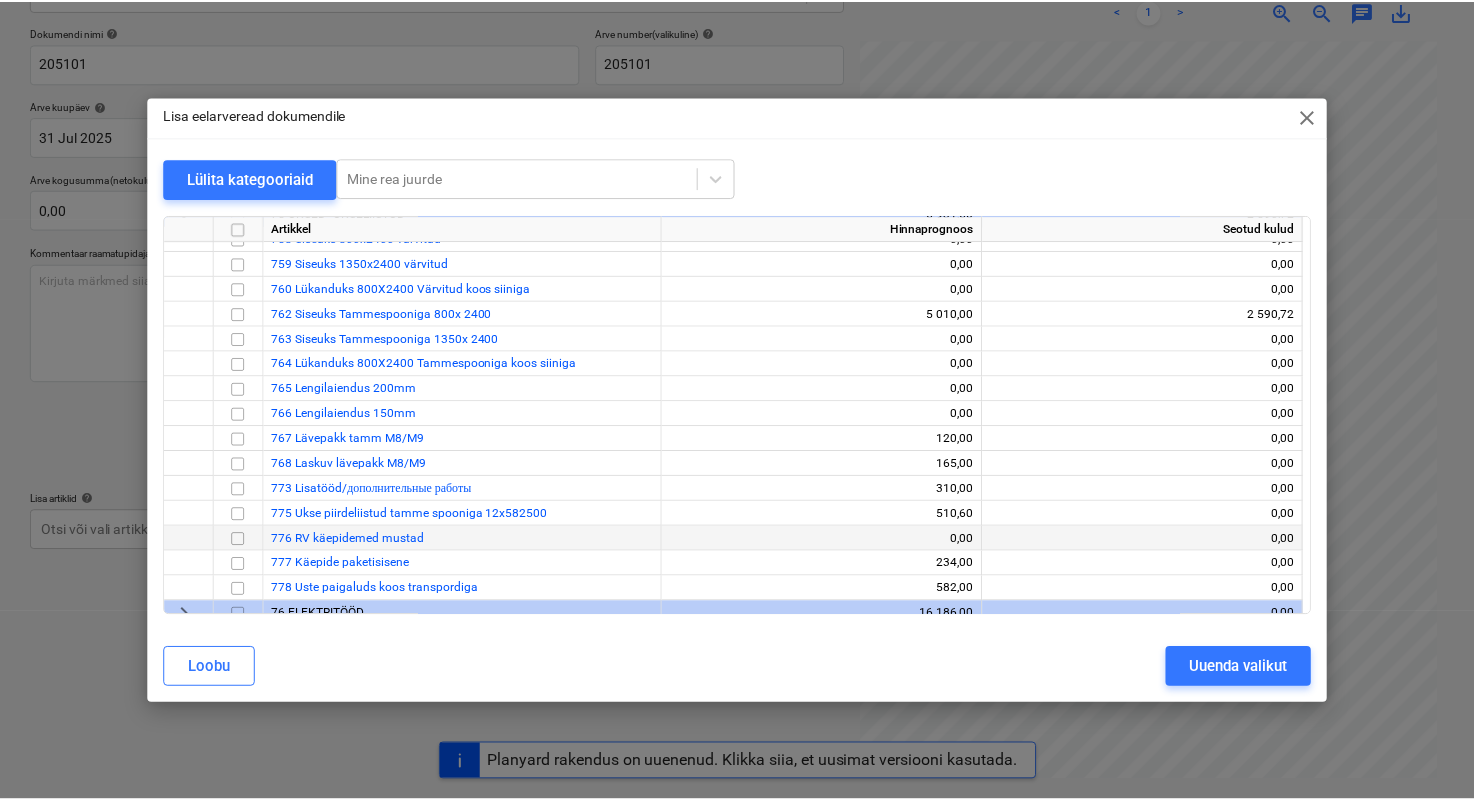 scroll, scrollTop: 1727, scrollLeft: 0, axis: vertical 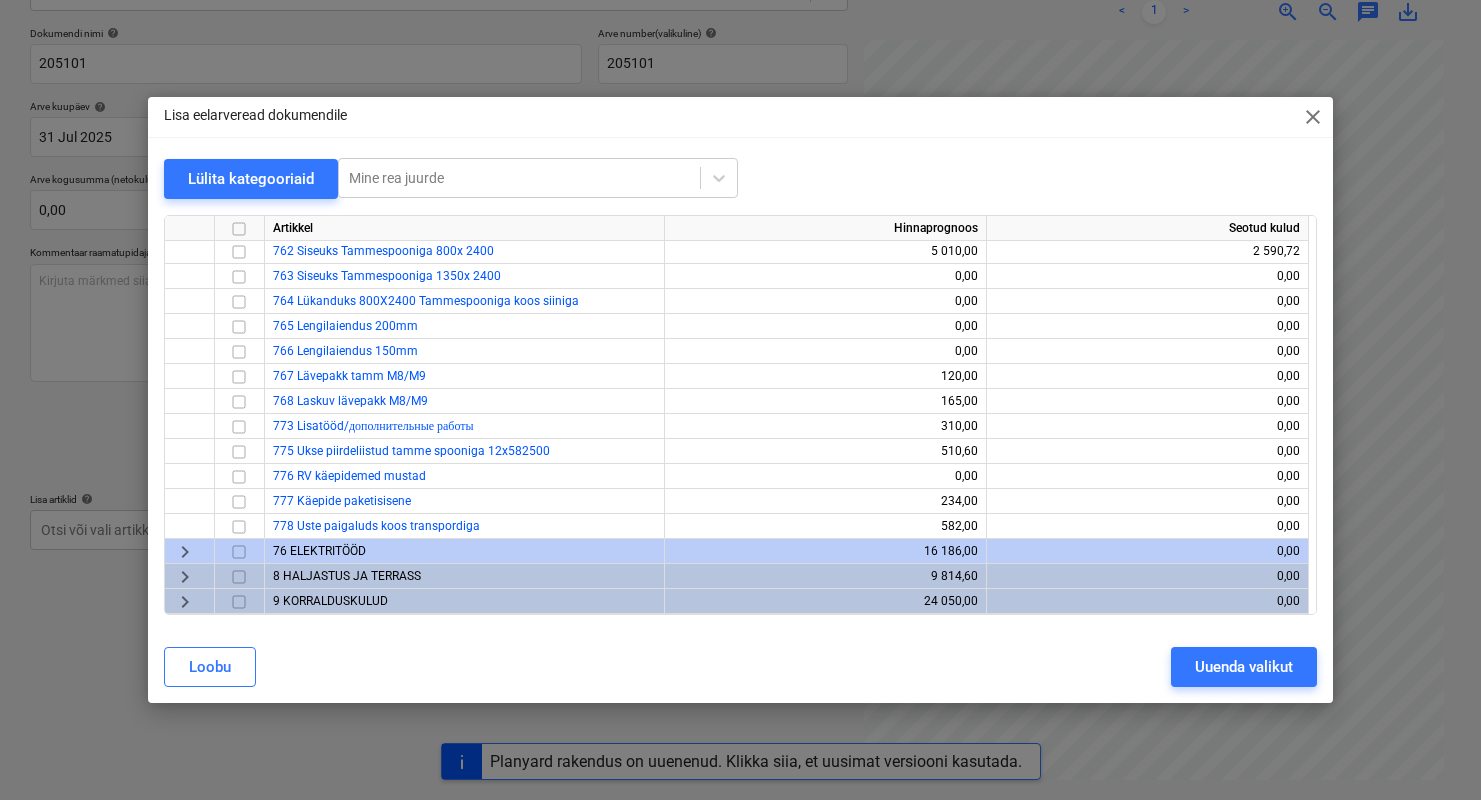 click on "9 KORRALDUSKULUD" at bounding box center [330, 601] 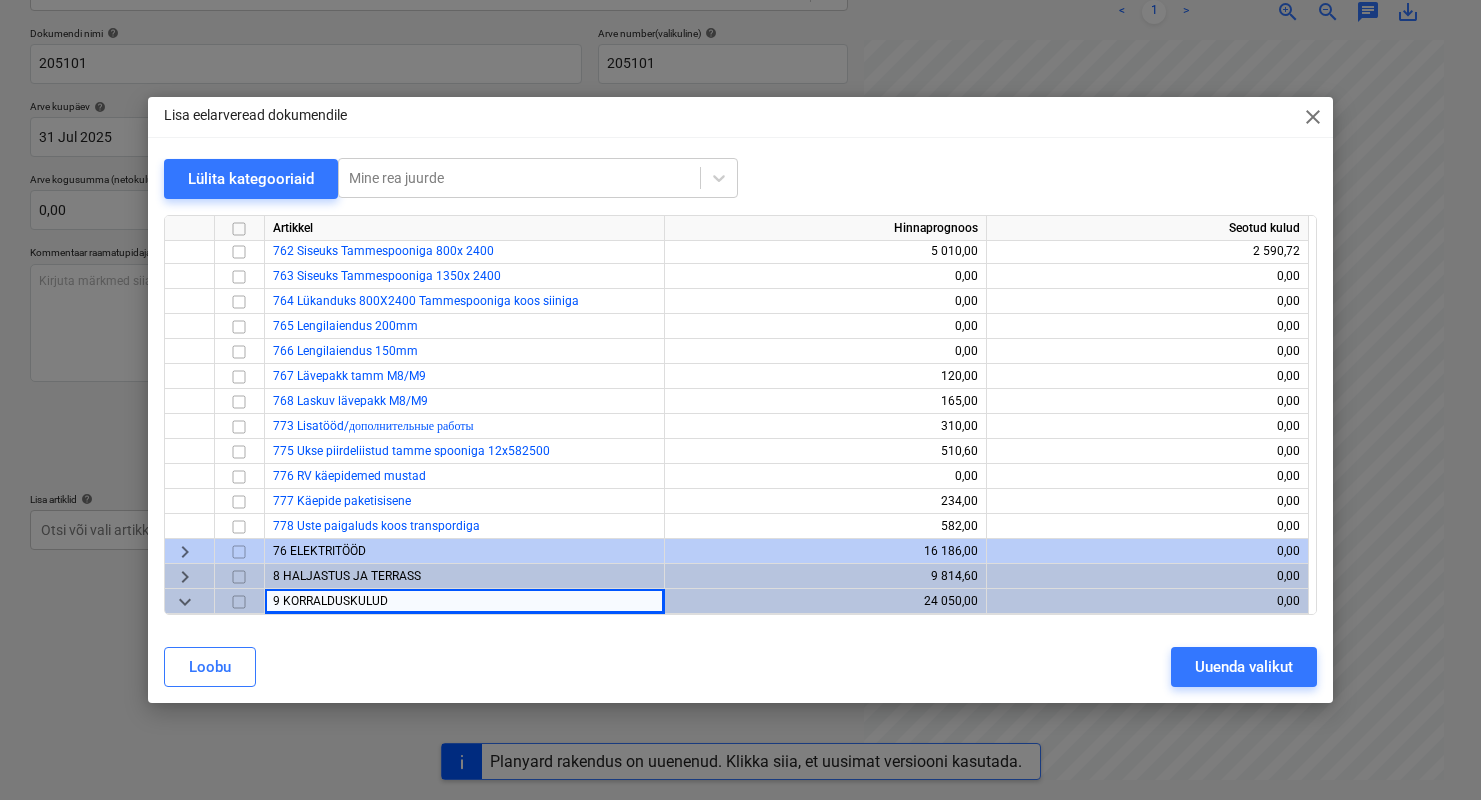 click on "keyboard_arrow_down" at bounding box center (185, 602) 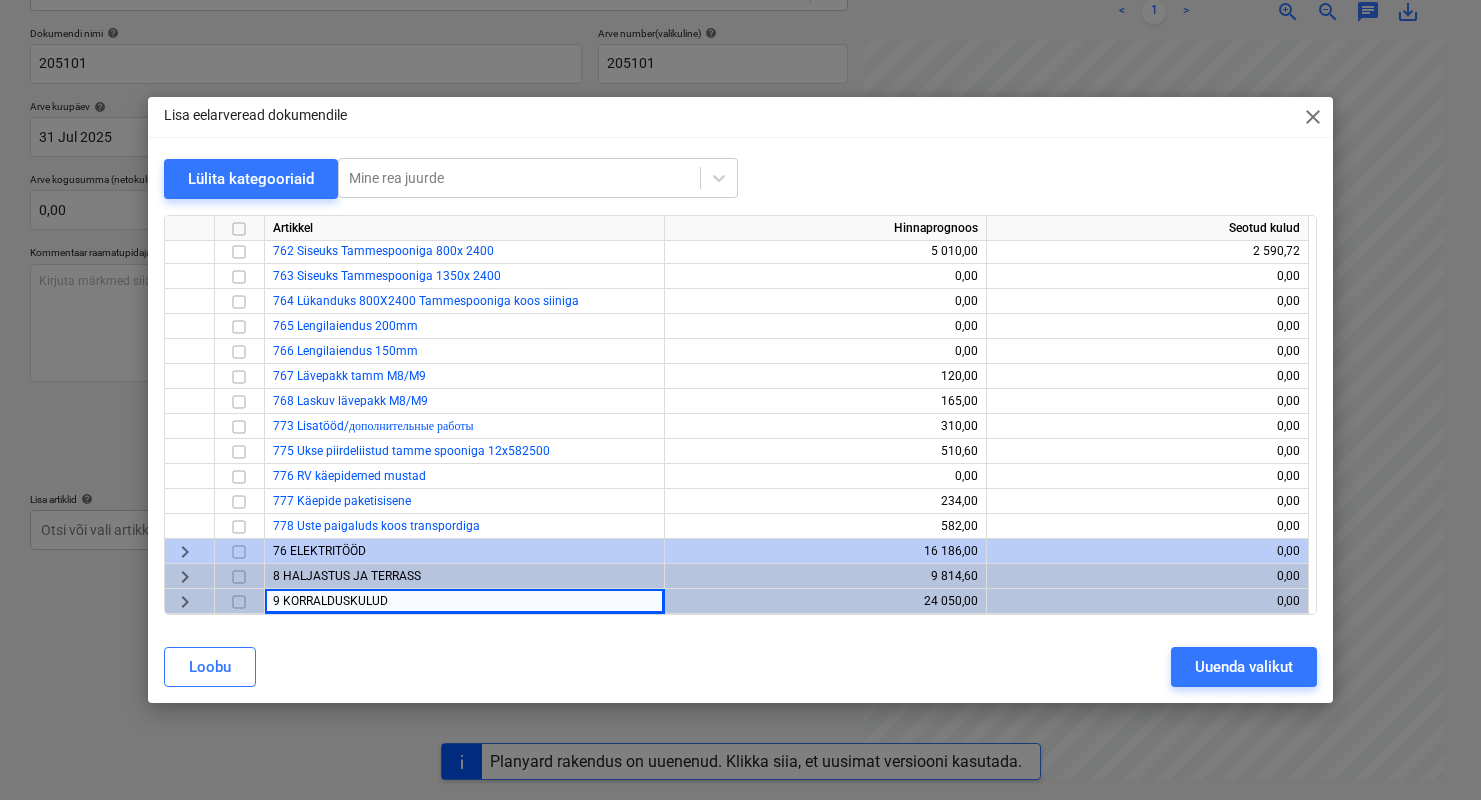 click on "Loobu Uuenda valikut" at bounding box center [740, 667] 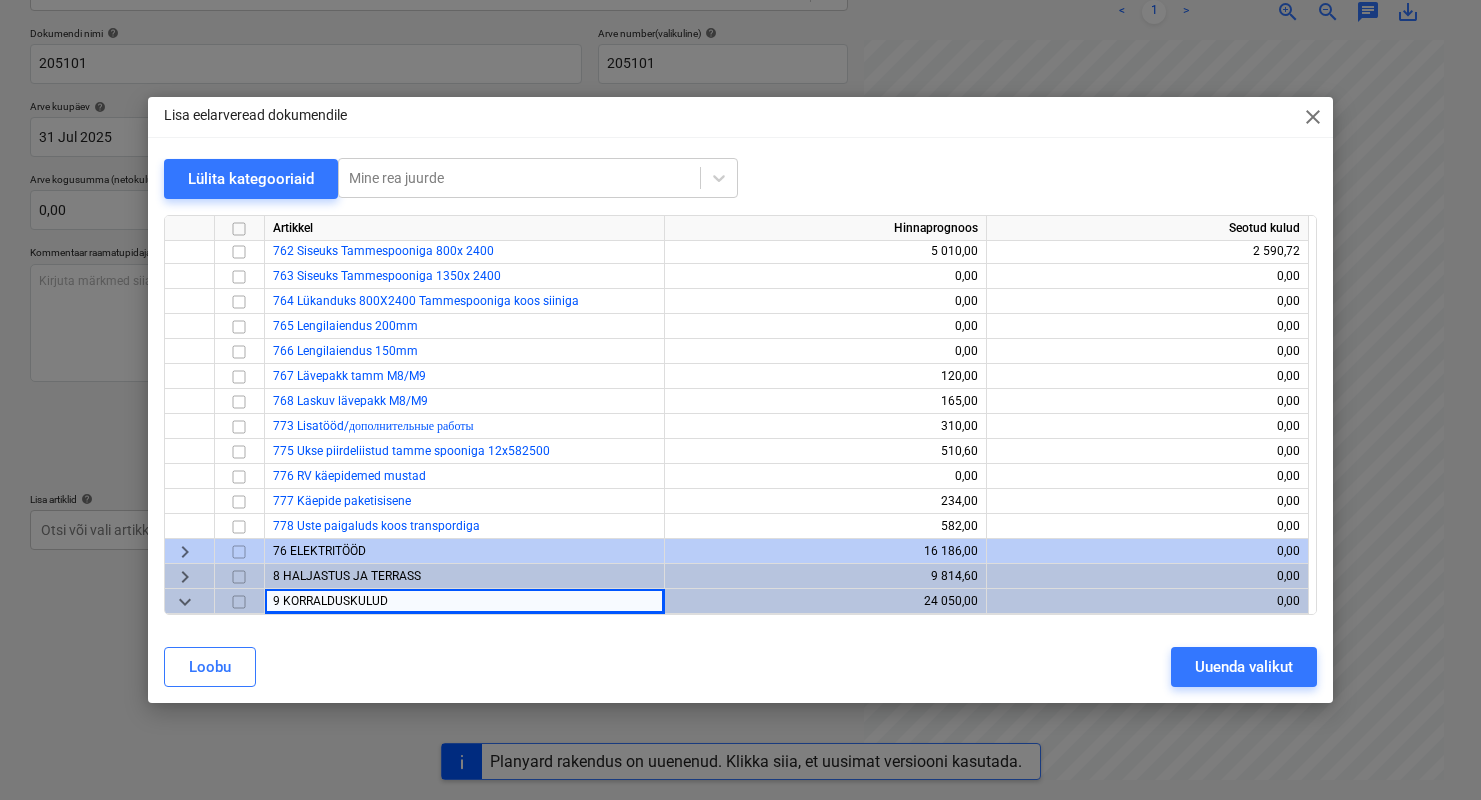 click on "keyboard_arrow_right" at bounding box center (185, 552) 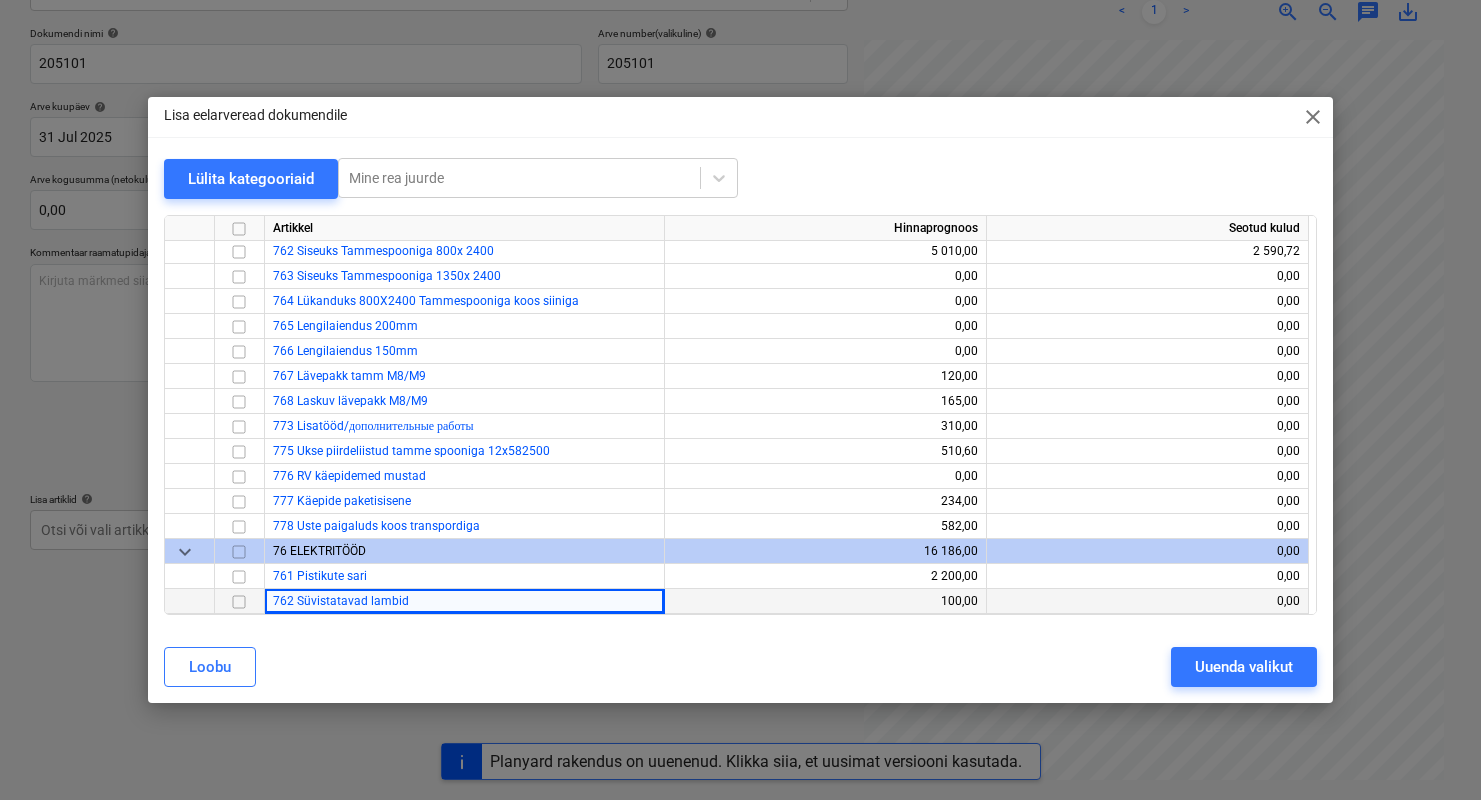 click on "keyboard_arrow_down" at bounding box center [185, 552] 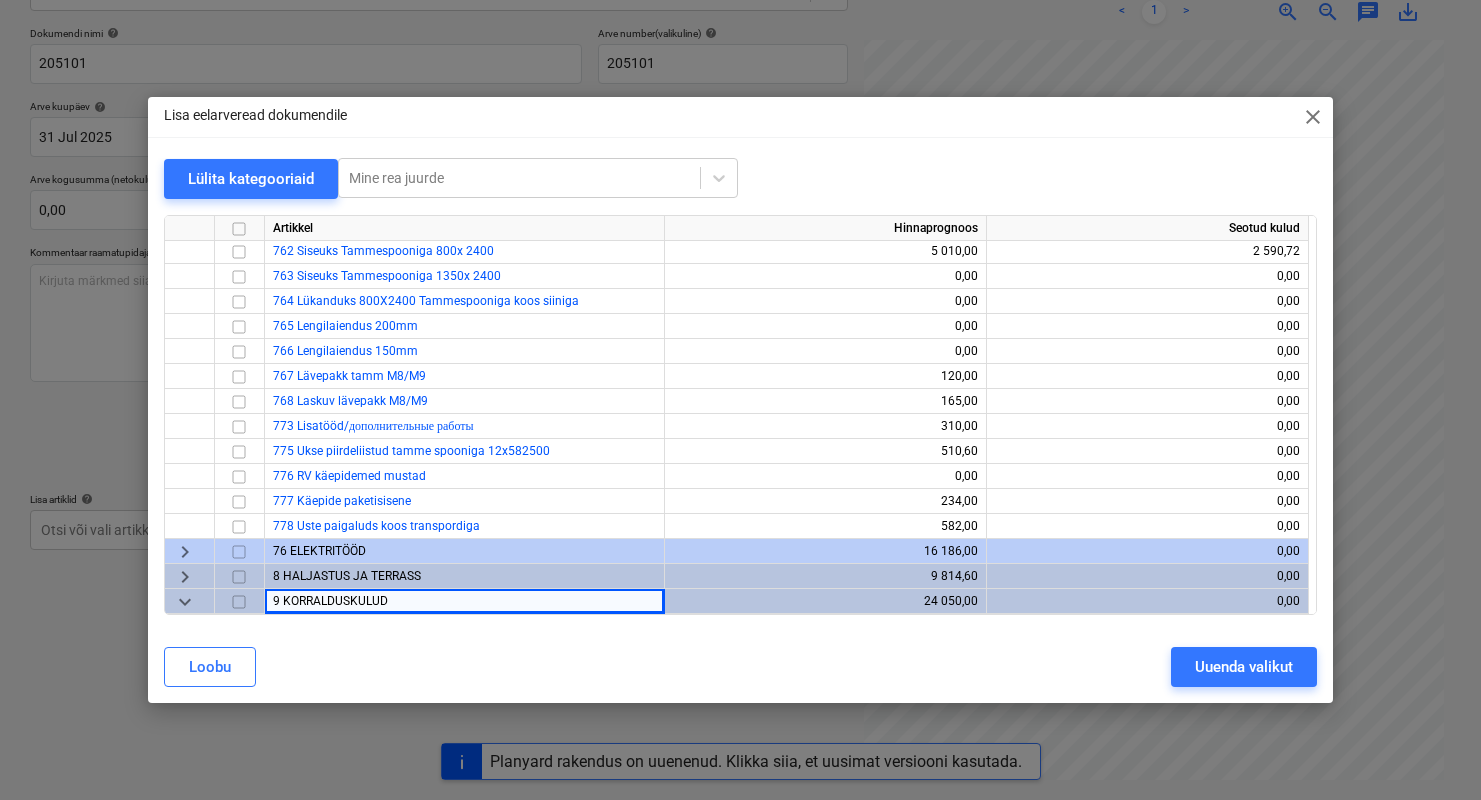 click on "keyboard_arrow_down" at bounding box center [185, 602] 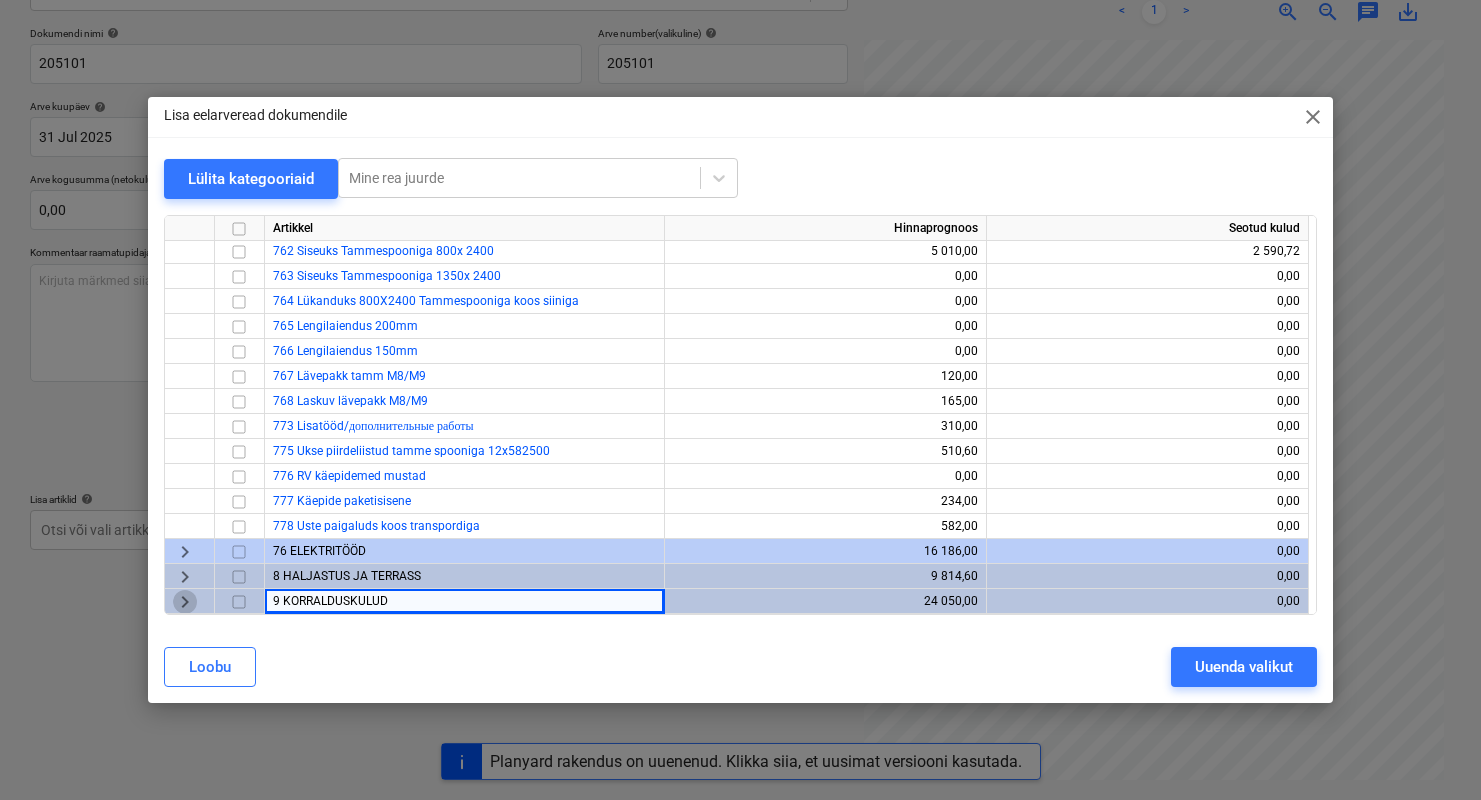 click on "keyboard_arrow_right" at bounding box center [185, 602] 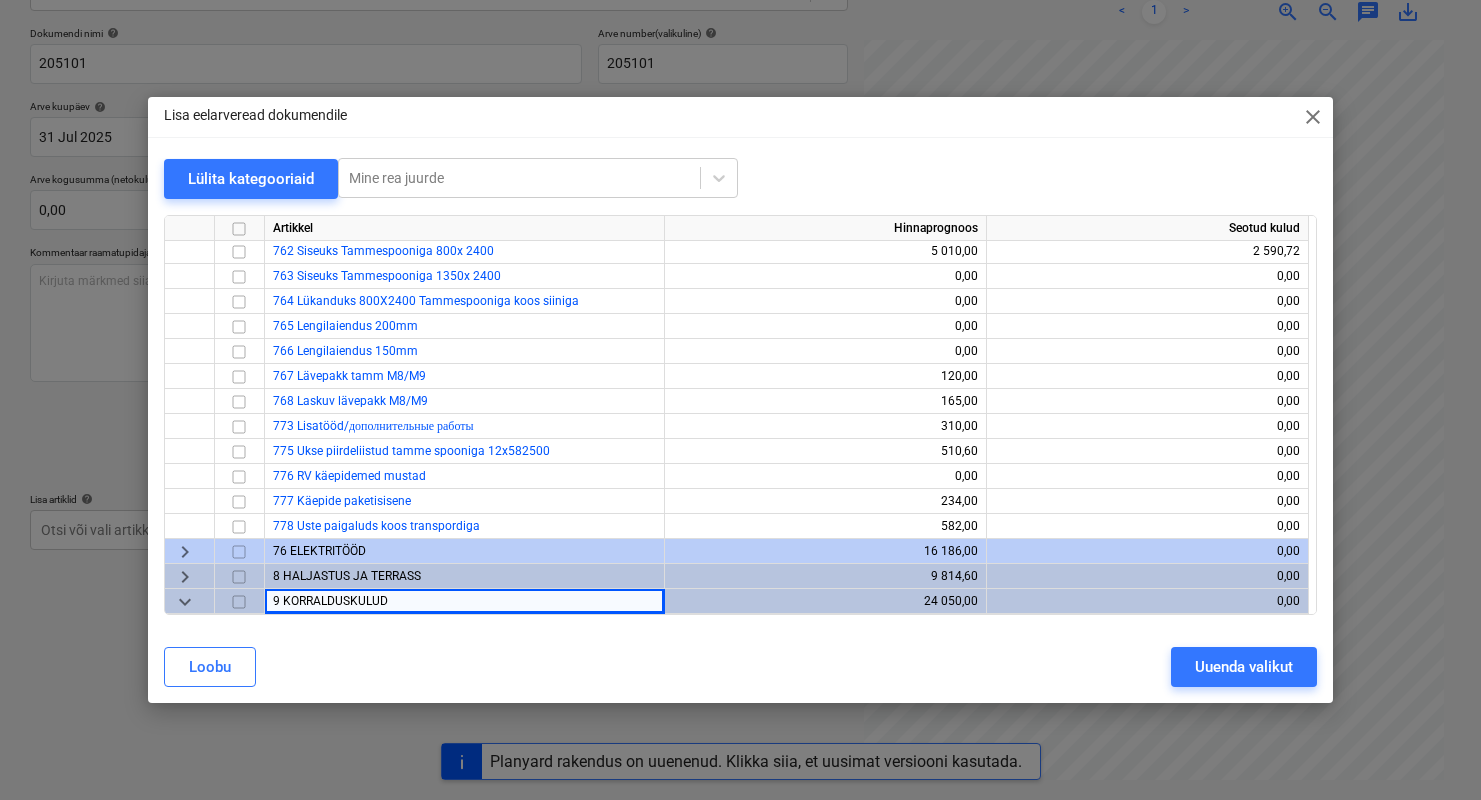 click on "keyboard_arrow_down" at bounding box center (190, 601) 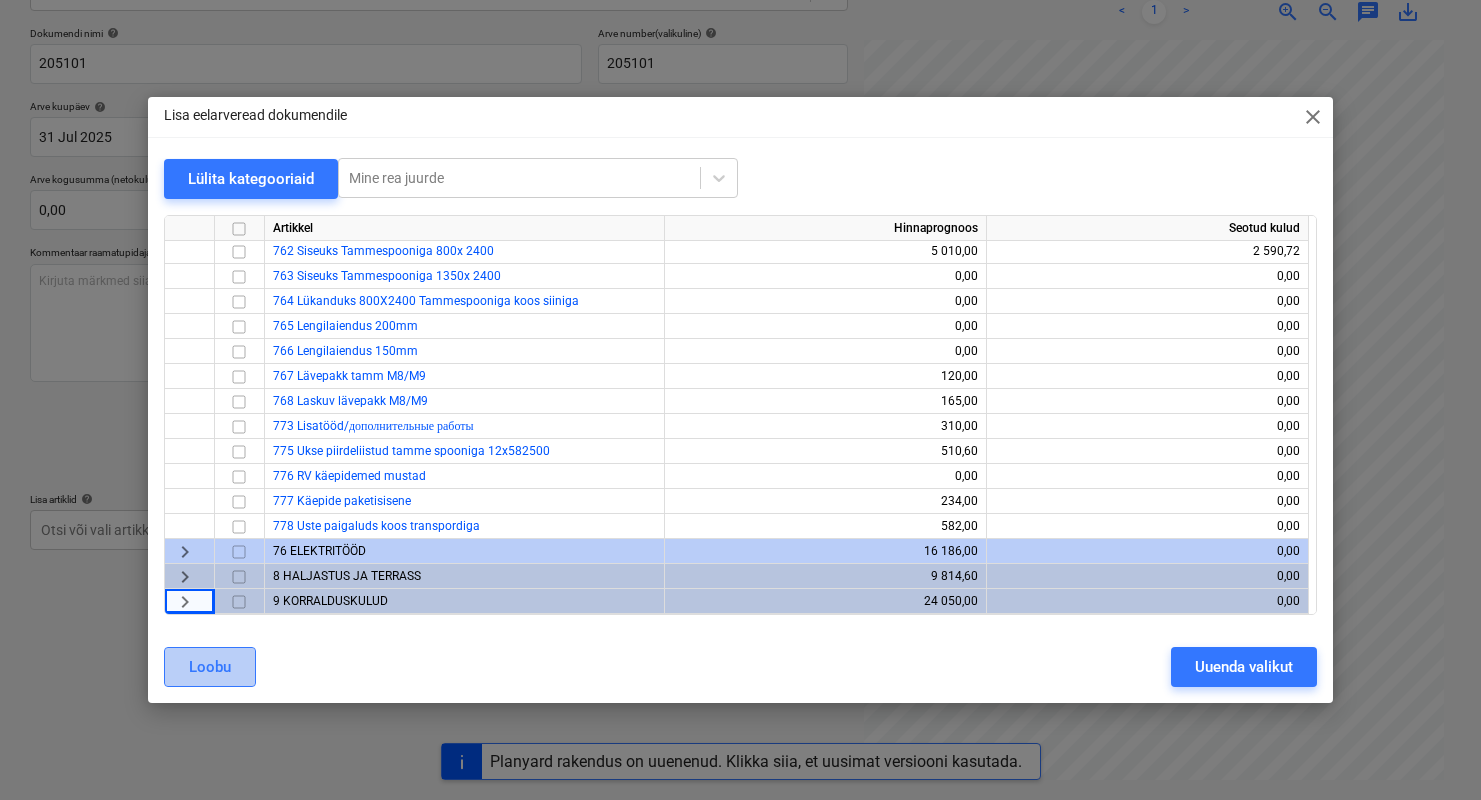 click on "Loobu" at bounding box center [210, 667] 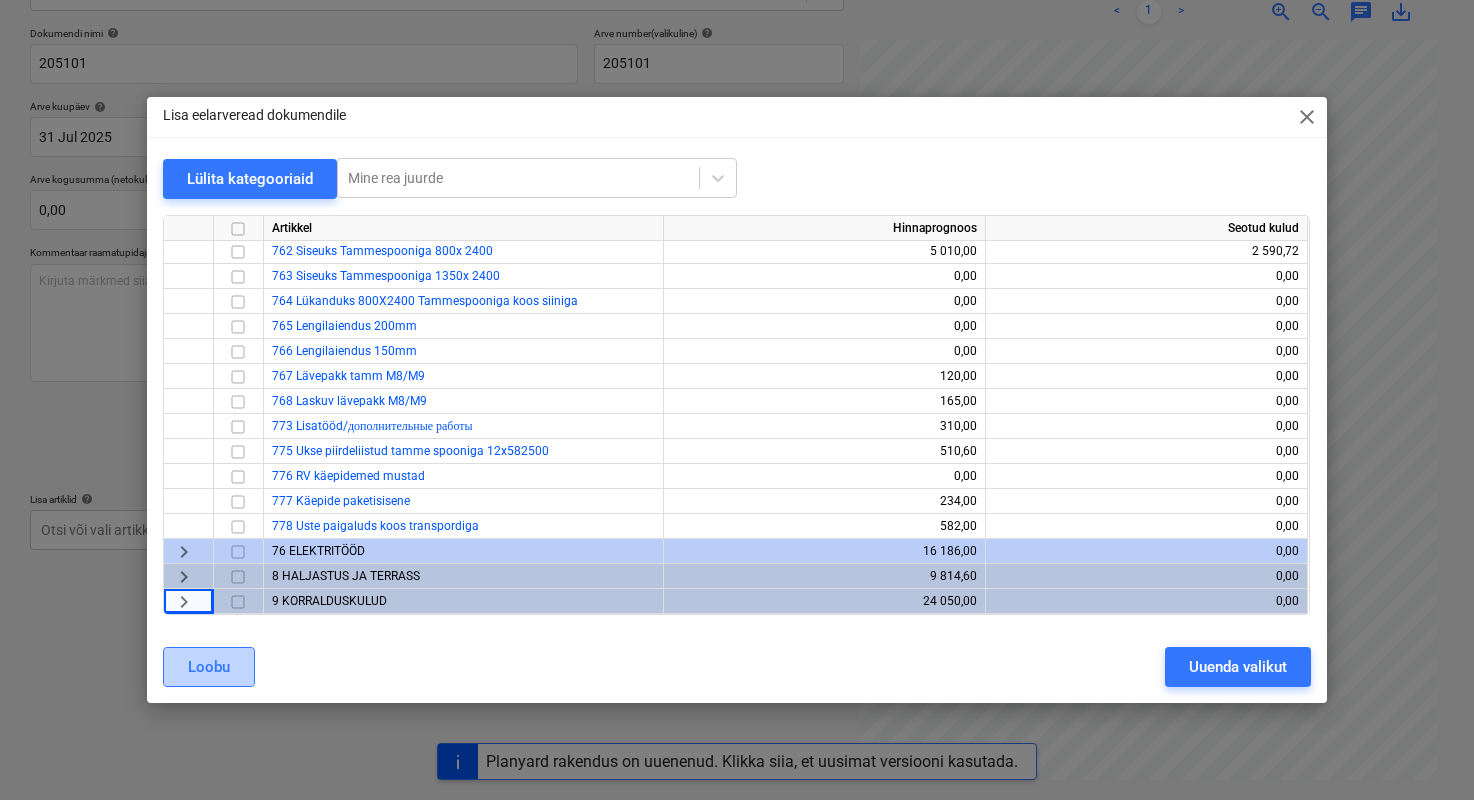 scroll, scrollTop: 534, scrollLeft: 321, axis: both 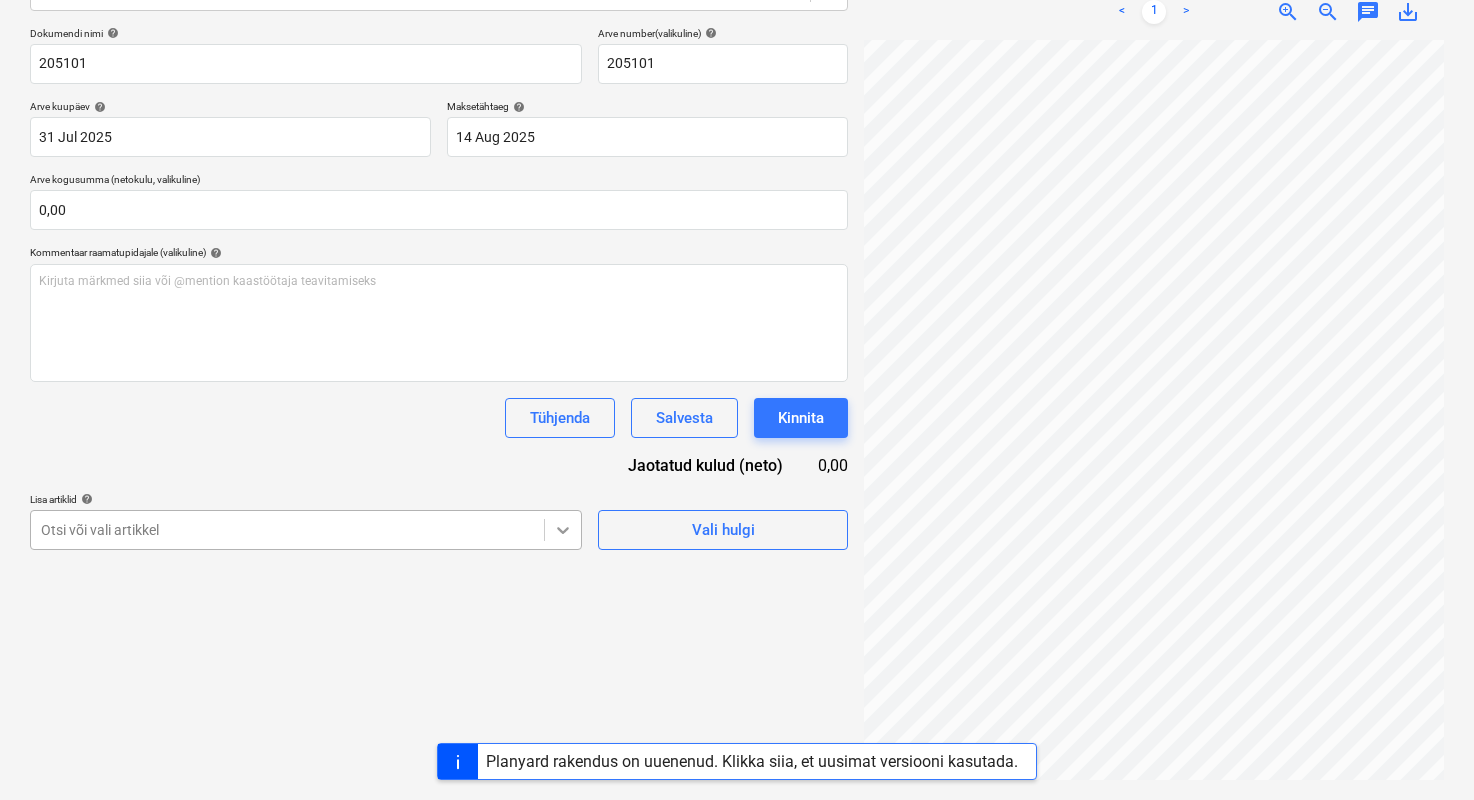 click on "Müük Projektid Kontaktid Koondarved Postkast format_size keyboard_arrow_down help search Otsi notifications 1 keyboard_arrow_down E. Remel keyboard_arrow_down Heina 16 Heina 16 Eelarve 5 Tellija leping Hinnapäringud Alltöövõtulepingud Aktid Ostutellimused Kulud Sissetulek Failid 2 Analüütika Sätted Failide konteerimine Vali ettevõte Kemmerling   Lisa uus ettevõte Vali dokumendi tüüp help Eraldi ostuarve või tšekk Dokumendi nimi help 205101 Arve number  (valikuline) help 205101 Arve kuupäev help 31 Jul 2025 31.07.2025 Press the down arrow key to interact with the calendar and
select a date. Press the question mark key to get the keyboard shortcuts for changing dates. Maksetähtaeg help 14 Aug 2025 14.08.2025 Press the down arrow key to interact with the calendar and
select a date. Press the question mark key to get the keyboard shortcuts for changing dates. Arve kogusumma (netokulu, valikuline) 0,00 Kommentaar raamatupidajale (valikuline) help ﻿ Tühjenda Salvesta Kinnita 0,00 help" at bounding box center [737, 116] 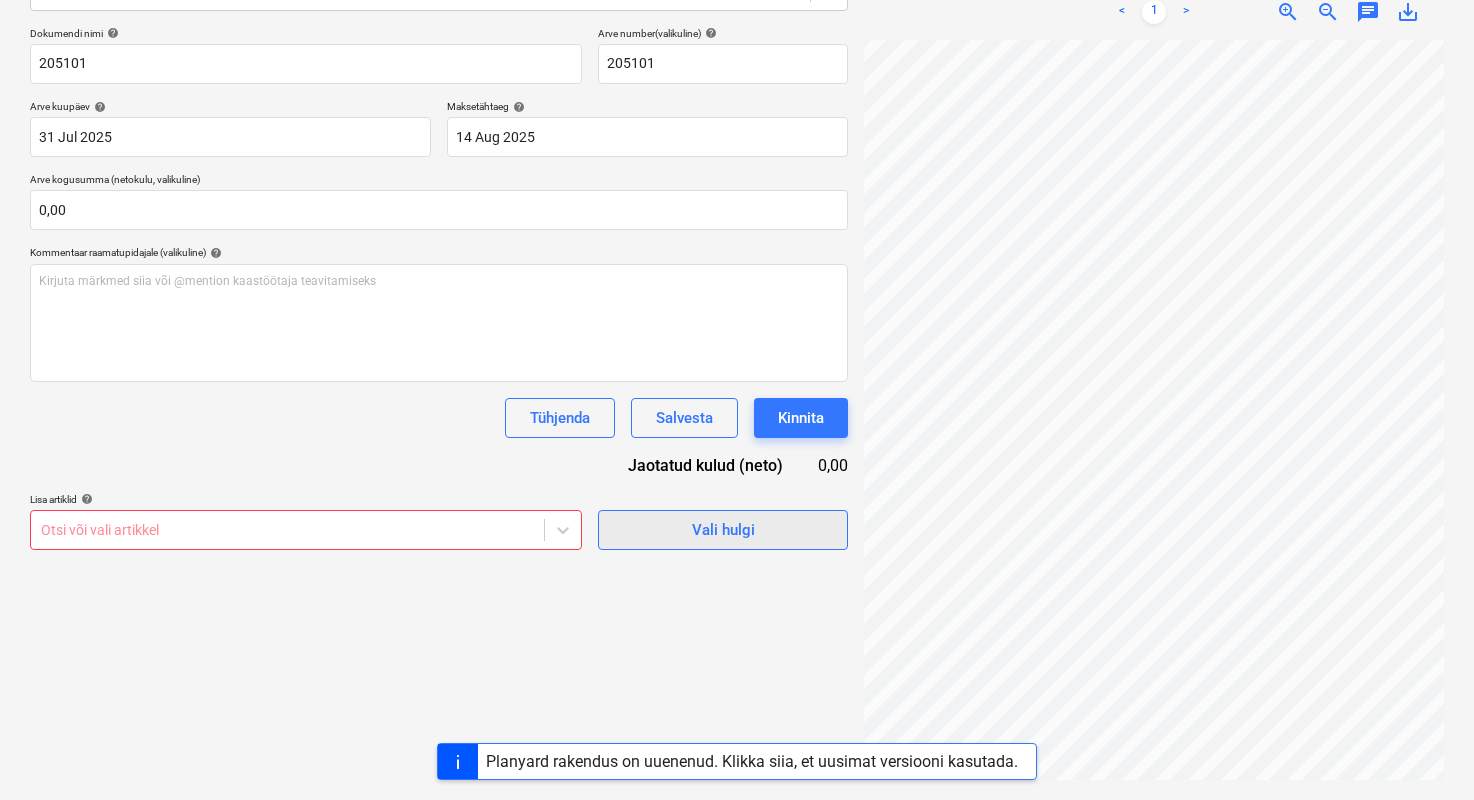 click on "Dokumendi nimi help 205101 Arve number  (valikuline) help 205101 Arve kuupäev help 31 Jul 2025 31.07.2025 Press the down arrow key to interact with the calendar and
select a date. Press the question mark key to get the keyboard shortcuts for changing dates. Maksetähtaeg help 14 Aug 2025 14.08.2025 Press the down arrow key to interact with the calendar and
select a date. Press the question mark key to get the keyboard shortcuts for changing dates. Arve kogusumma (netokulu, valikuline) 0,00 Kommentaar raamatupidajale (valikuline) help Kirjuta märkmed siia või @mention kaastöötaja teavitamiseks ﻿ Tühjenda Salvesta Kinnita Jaotatud kulud (neto) 0,00 Lisa artiklid help Otsi või vali artikkel Vali hulgi" at bounding box center [439, 288] 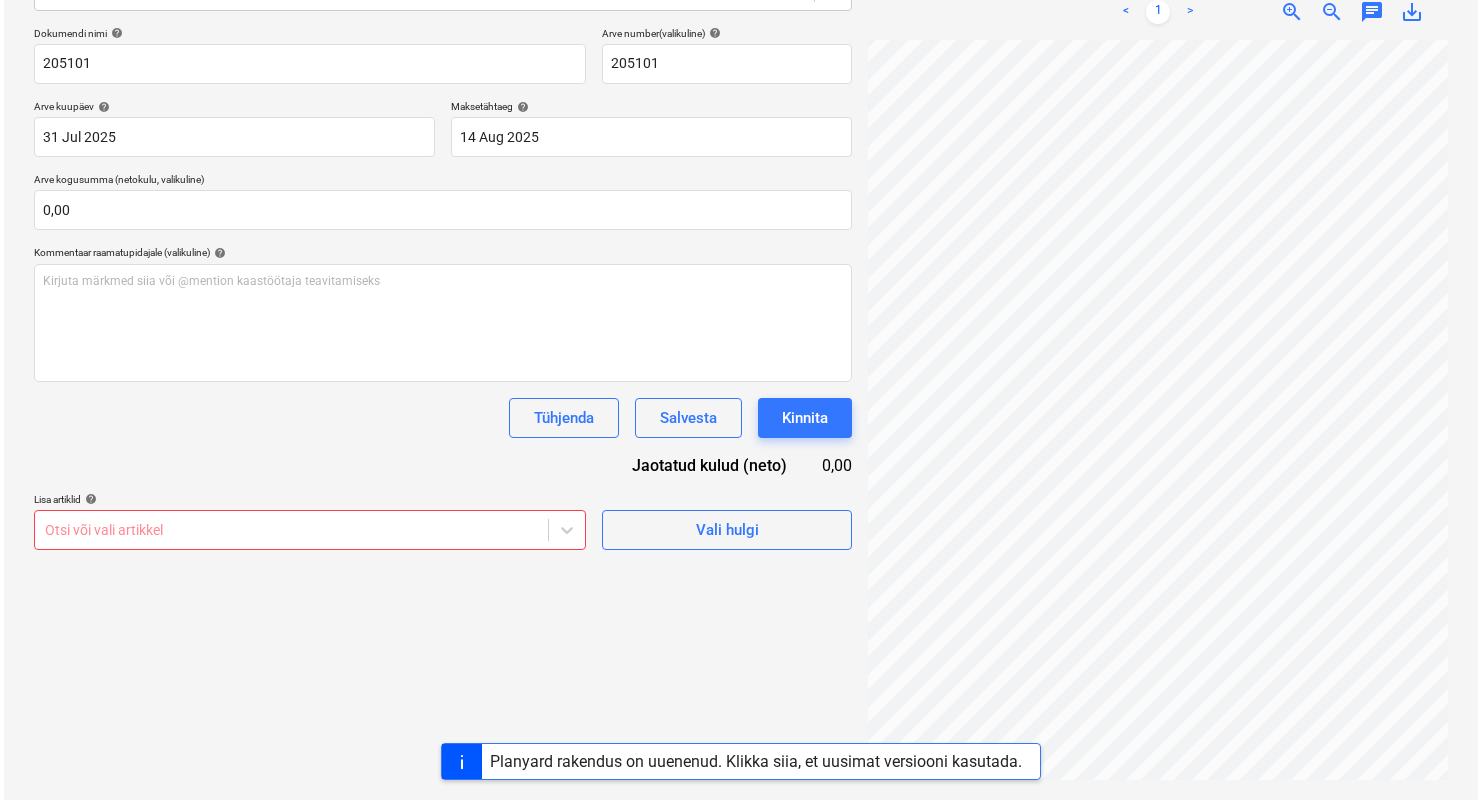 scroll, scrollTop: 284, scrollLeft: 0, axis: vertical 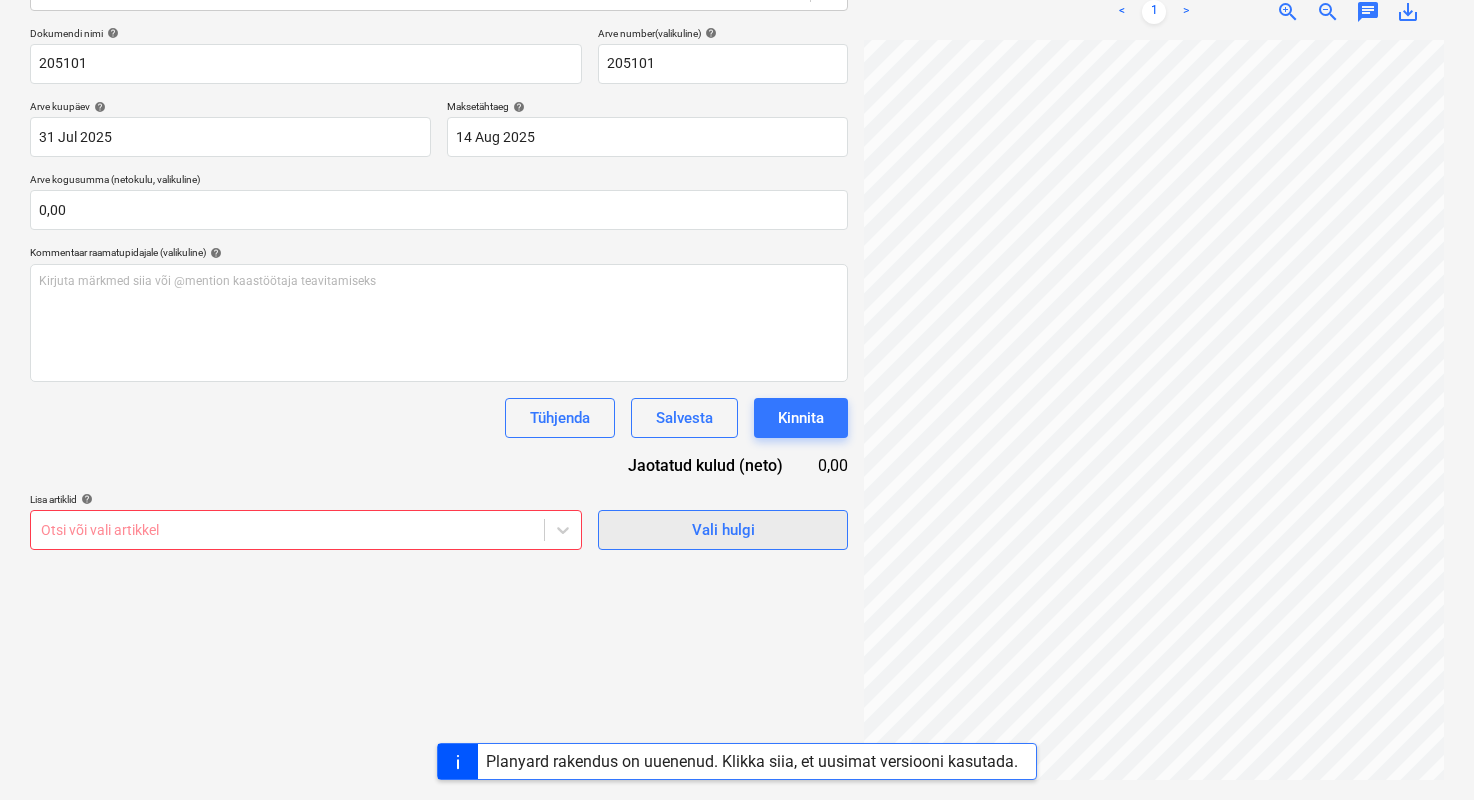 click on "Vali hulgi" at bounding box center (723, 530) 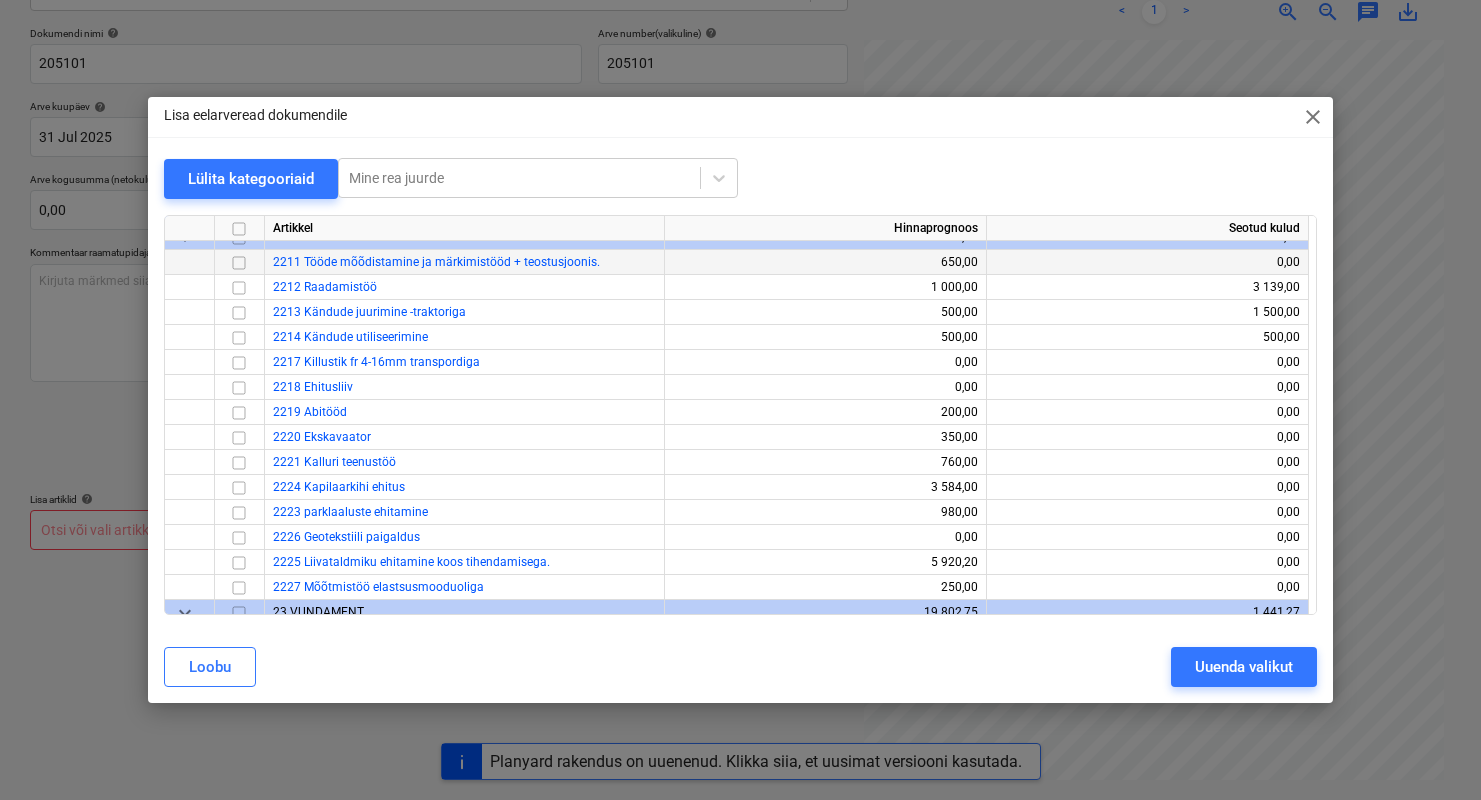 scroll, scrollTop: 1, scrollLeft: 0, axis: vertical 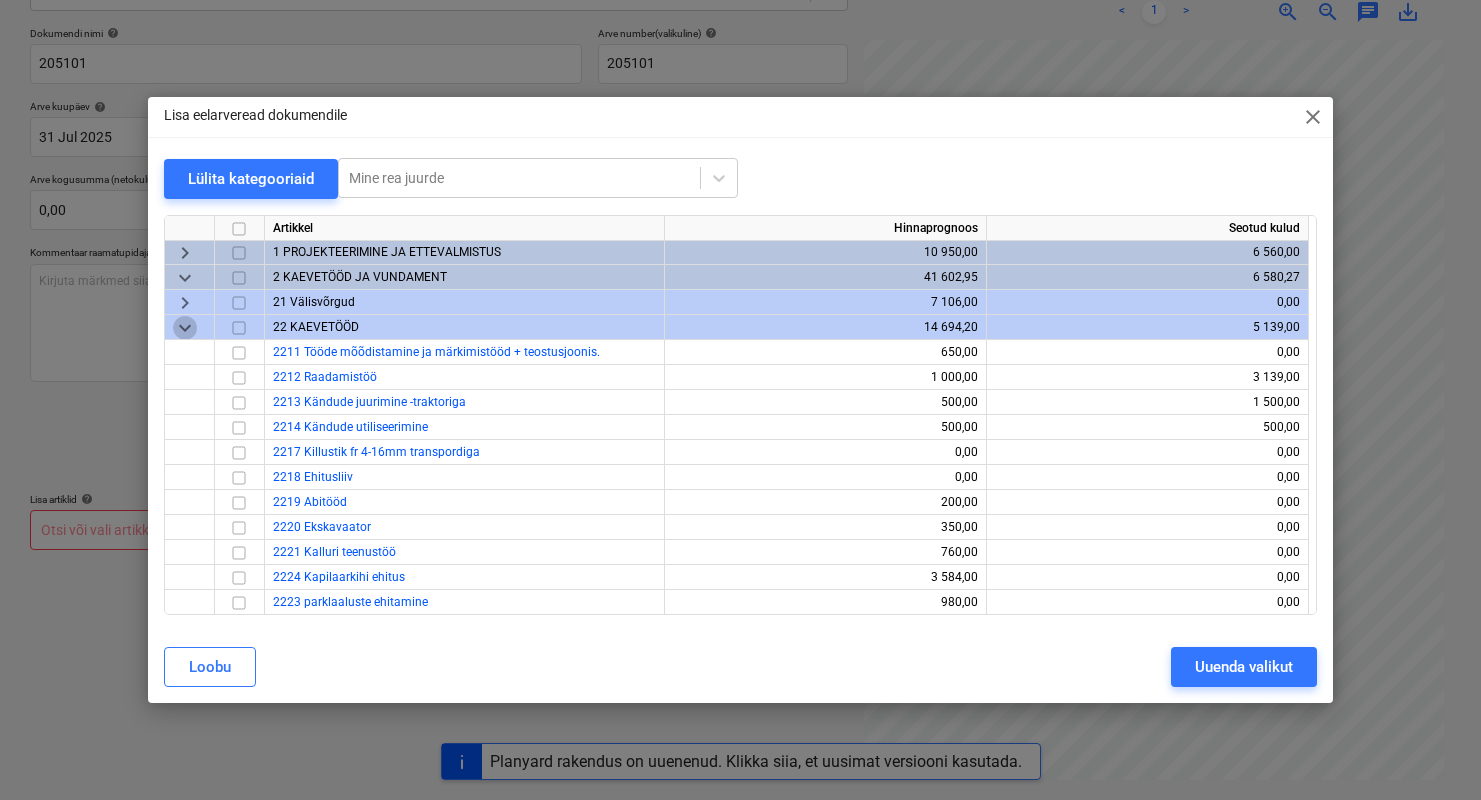 click on "keyboard_arrow_down" at bounding box center [185, 328] 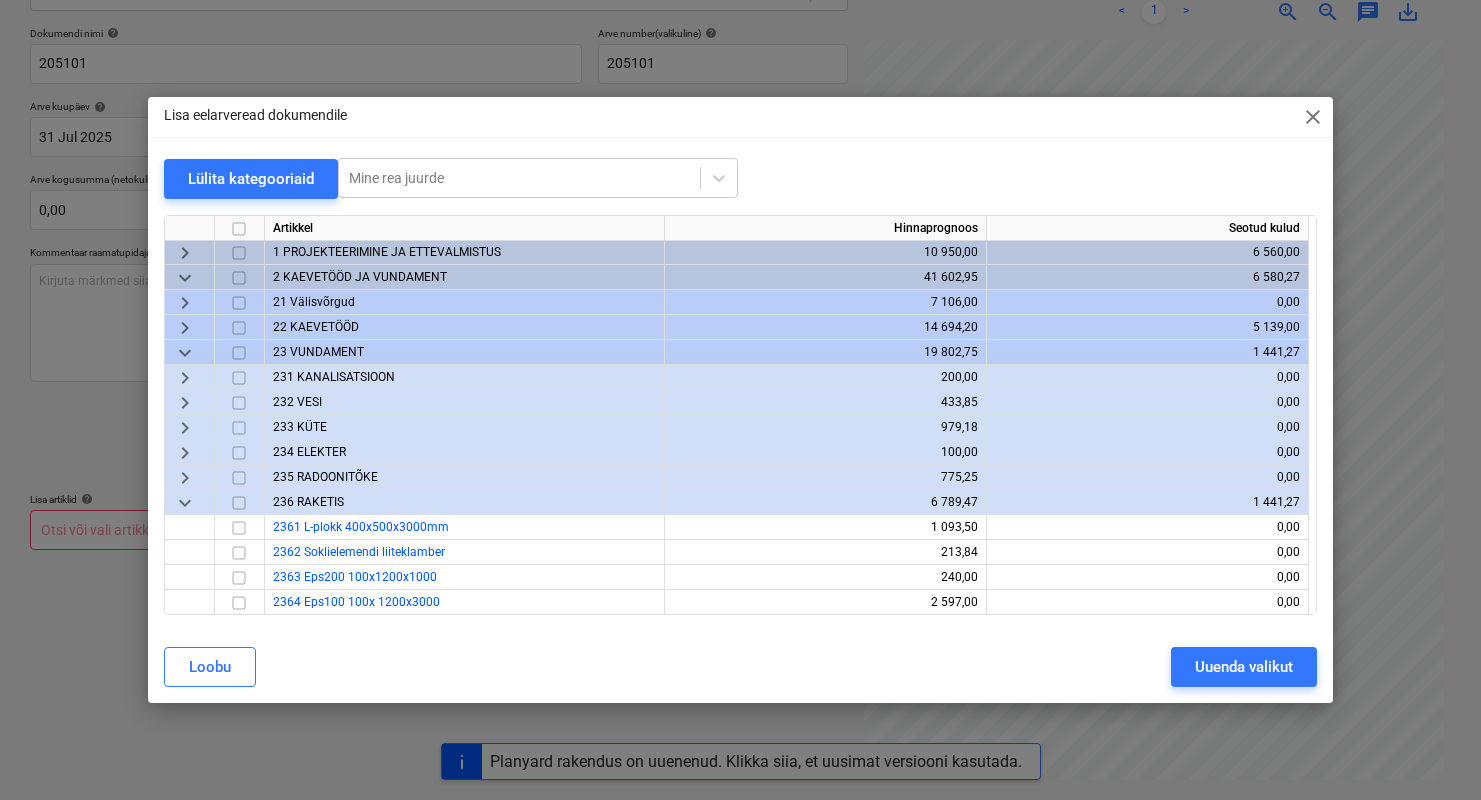 click on "keyboard_arrow_down" at bounding box center (185, 278) 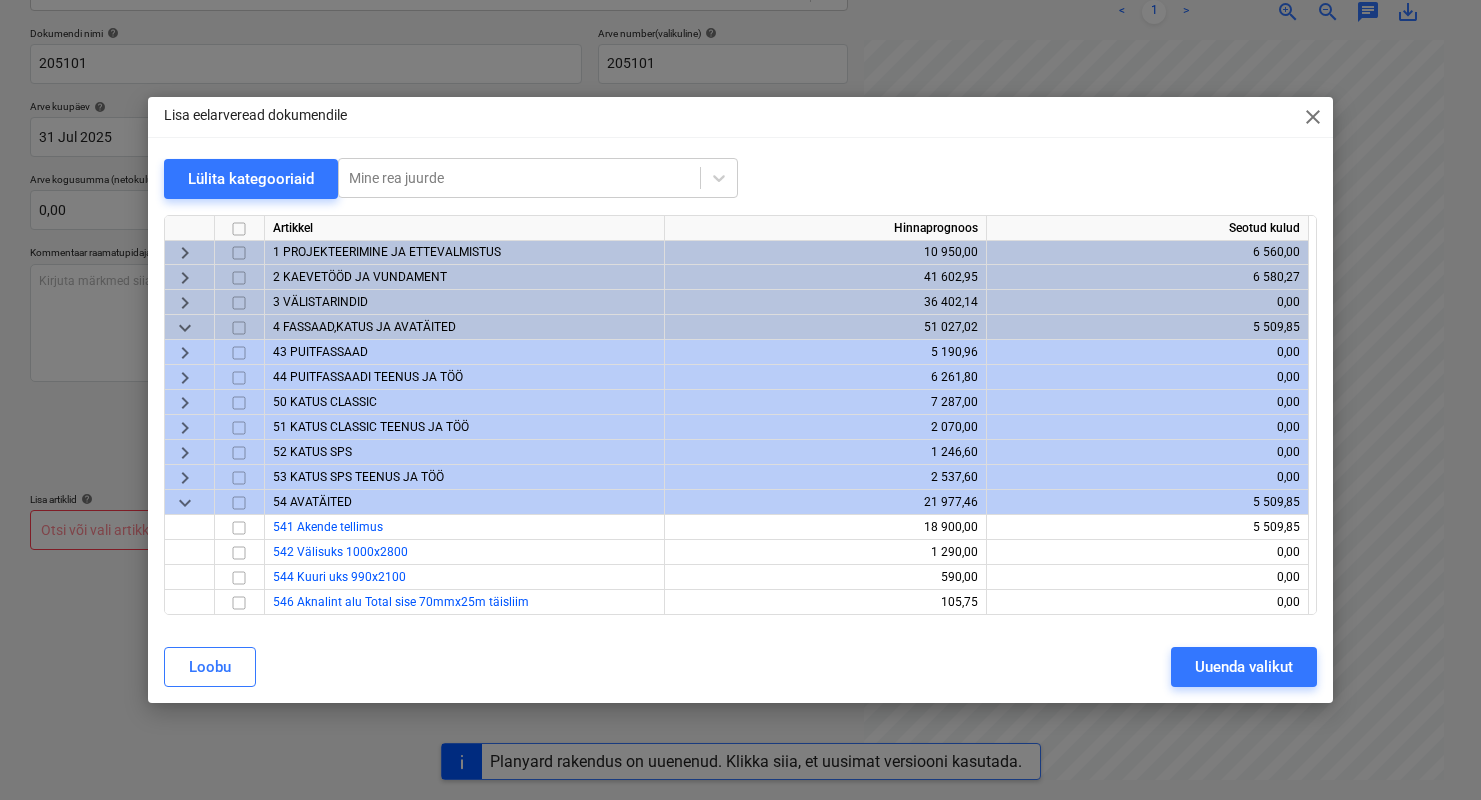 click on "keyboard_arrow_down" at bounding box center (185, 328) 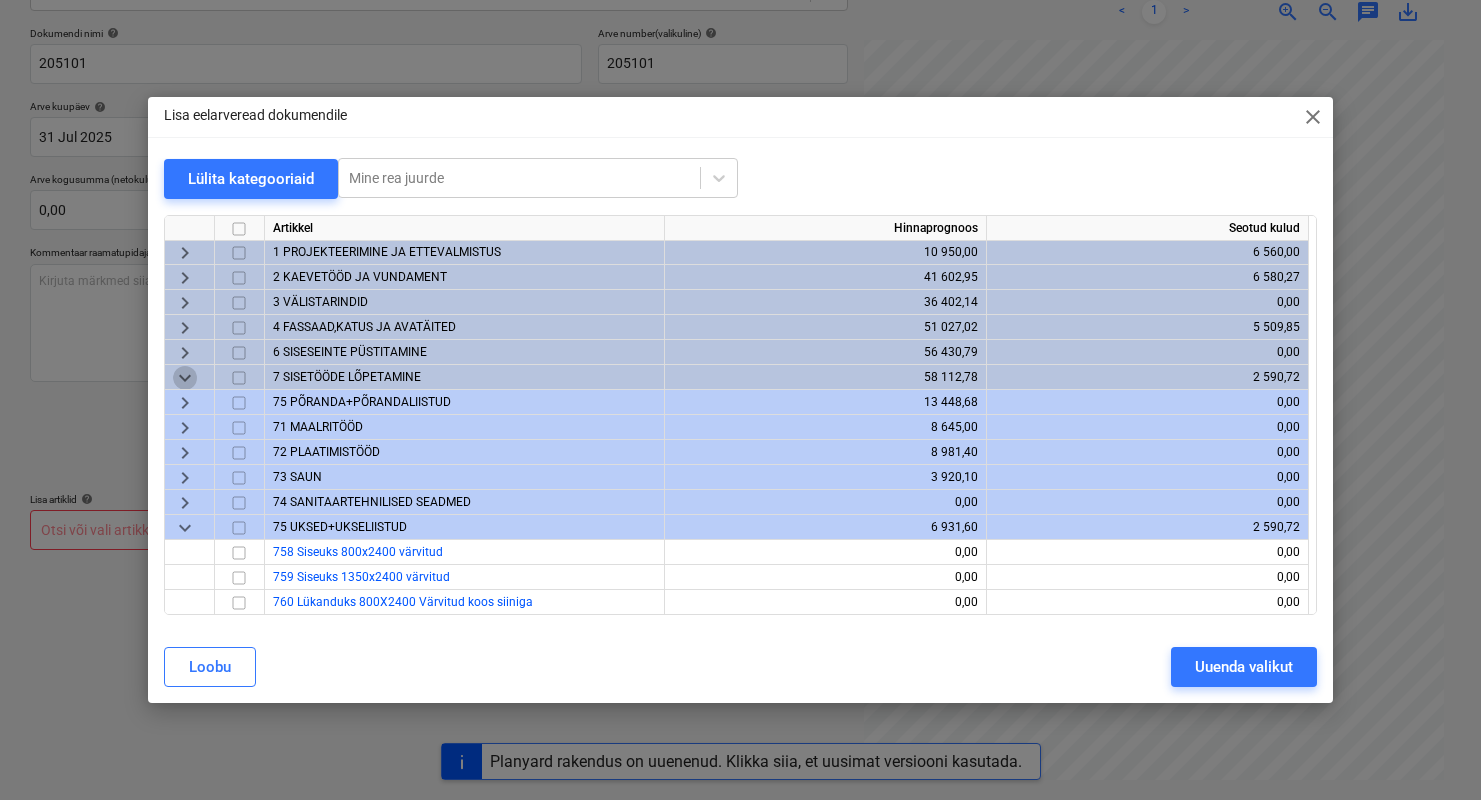 click on "keyboard_arrow_down" at bounding box center [185, 378] 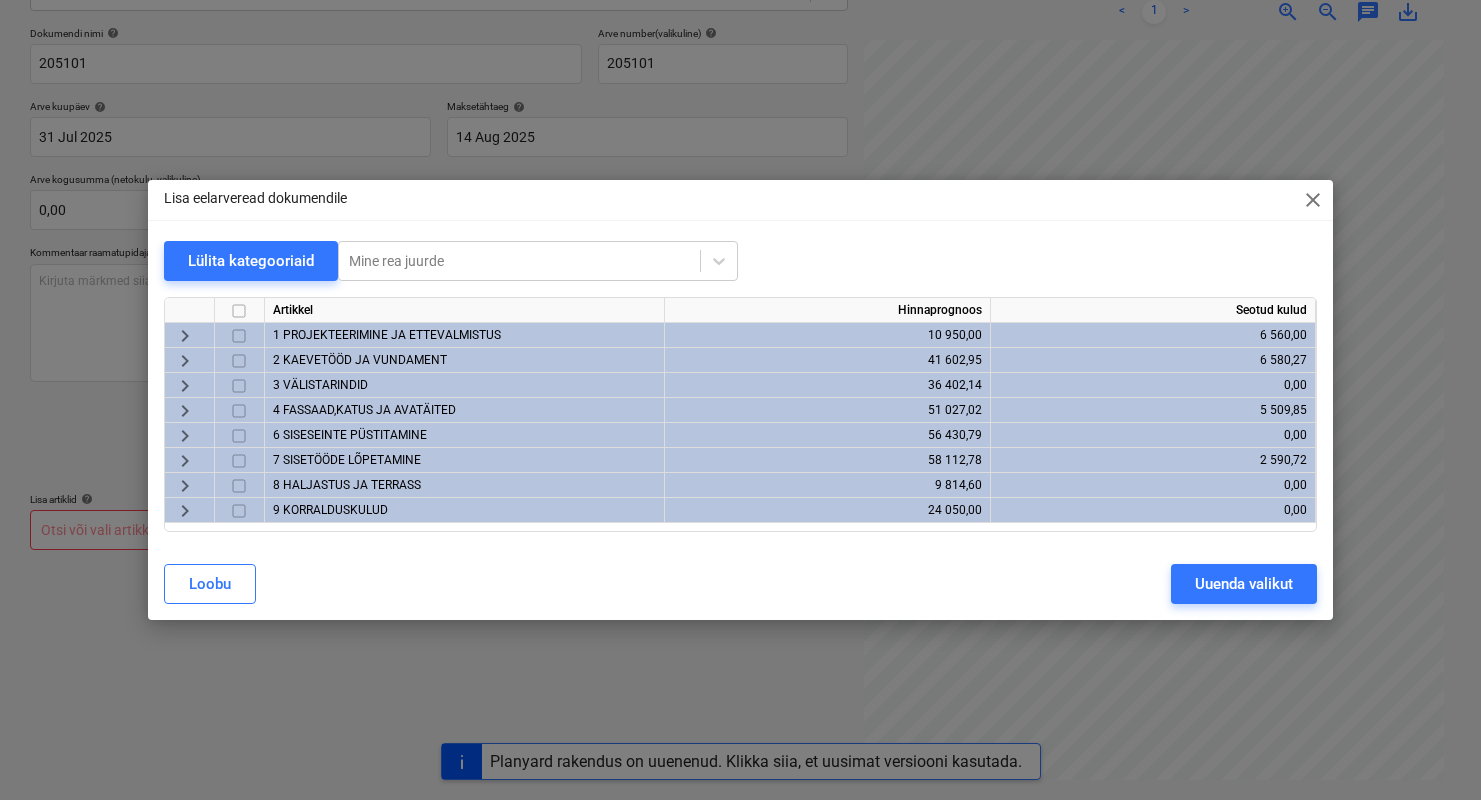 click on "9 KORRALDUSKULUD" at bounding box center (330, 510) 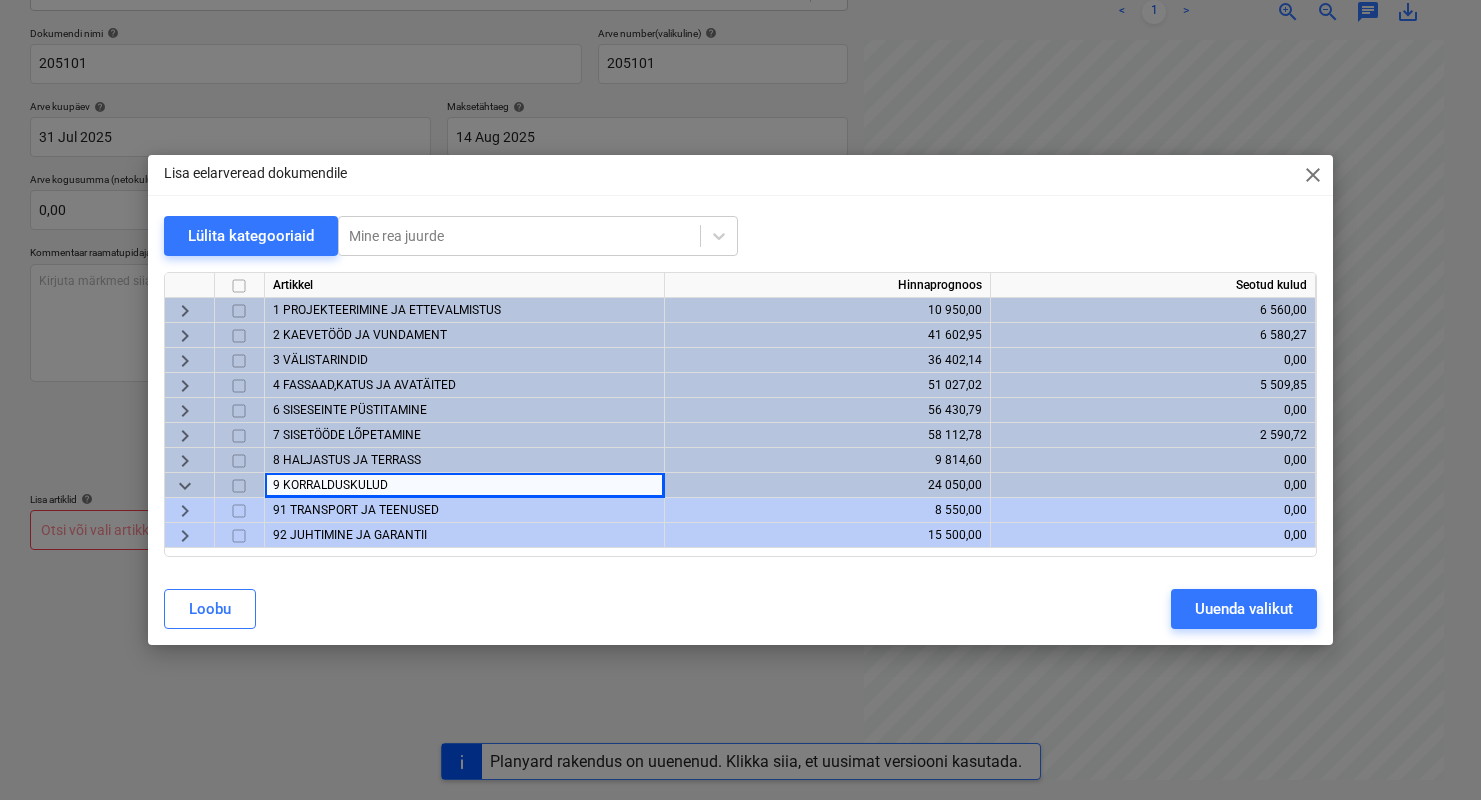 click on "91 TRANSPORT JA TEENUSED" at bounding box center (356, 510) 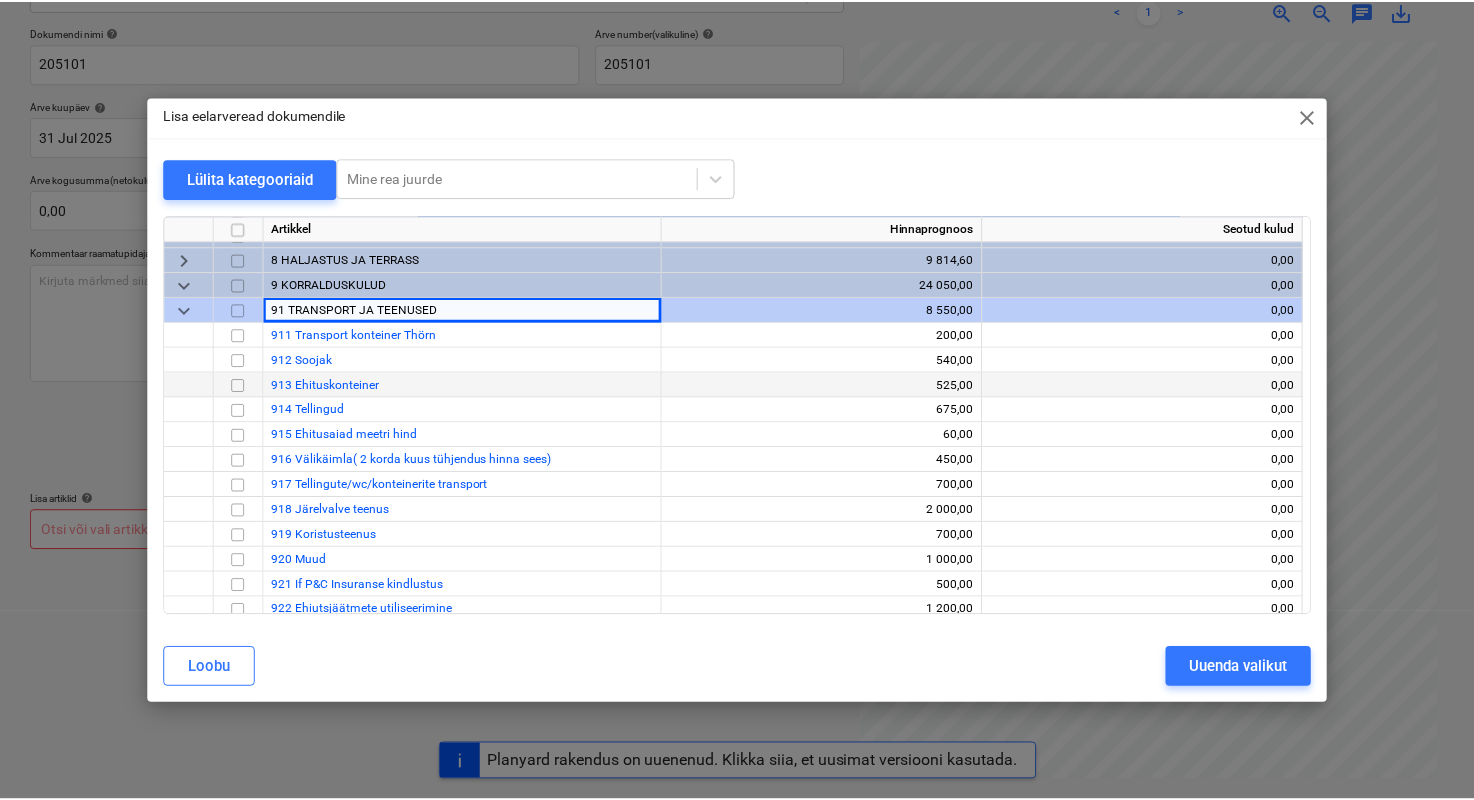 scroll, scrollTop: 177, scrollLeft: 0, axis: vertical 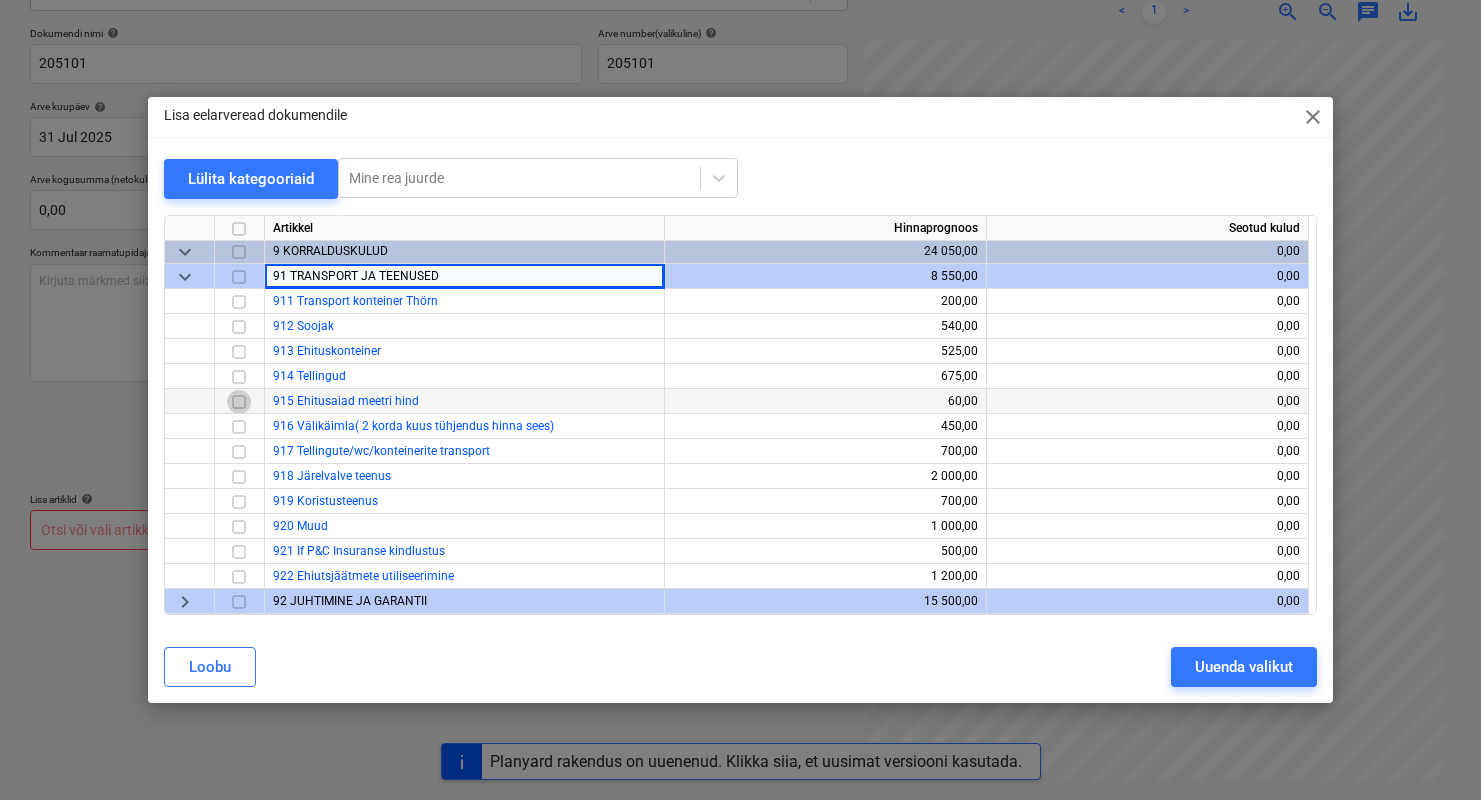 click at bounding box center (239, 402) 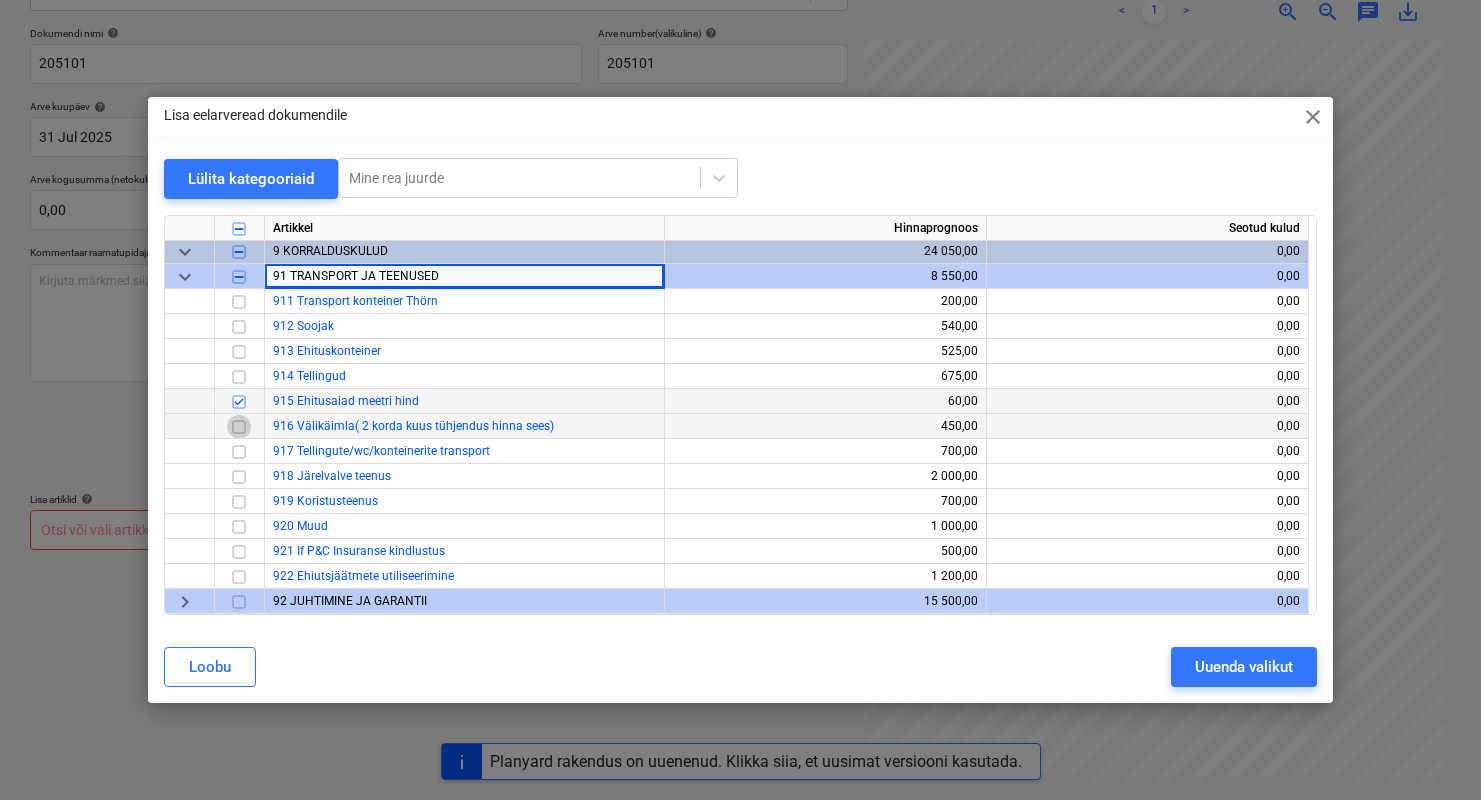 click at bounding box center (239, 427) 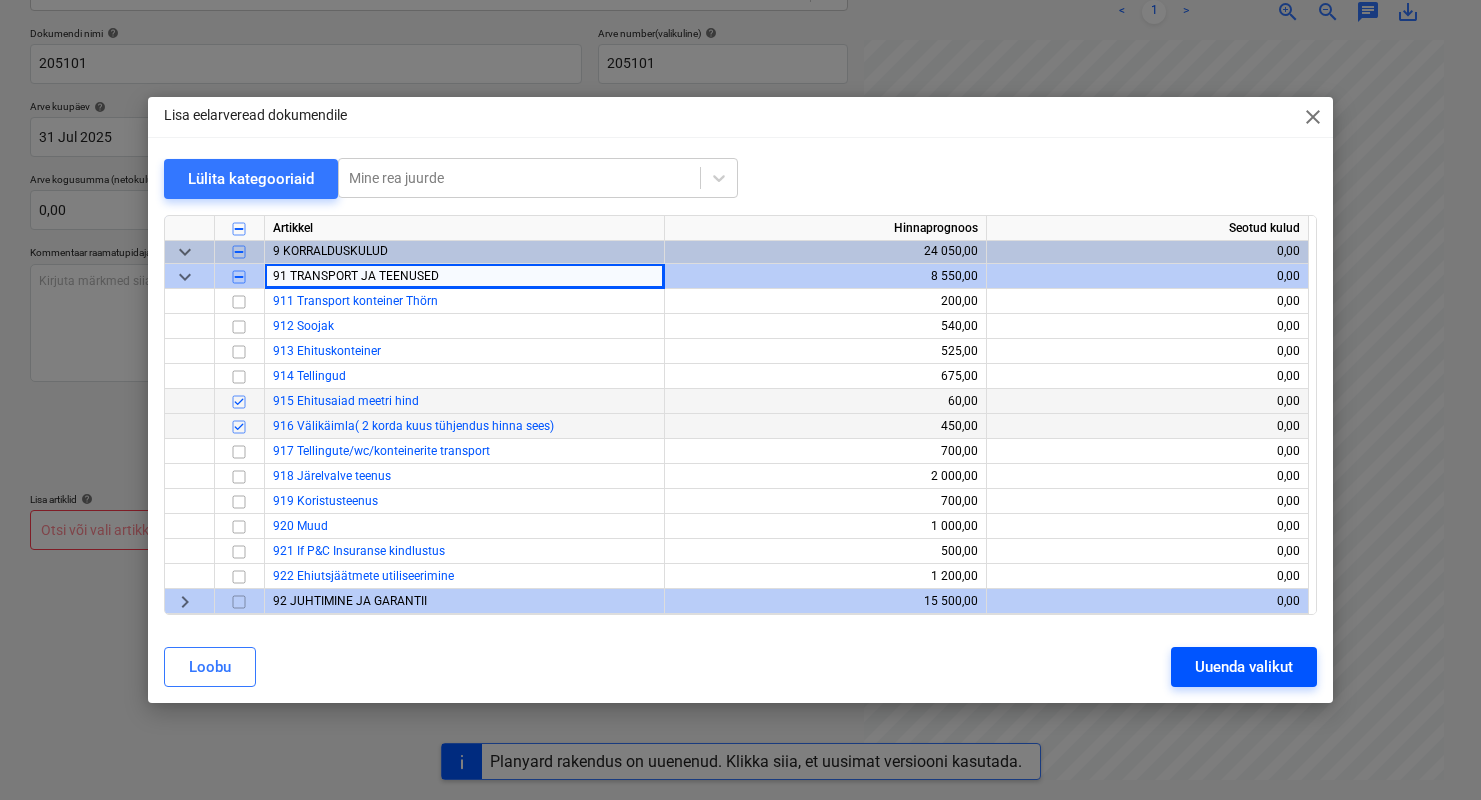 click on "Uuenda valikut" at bounding box center [1244, 667] 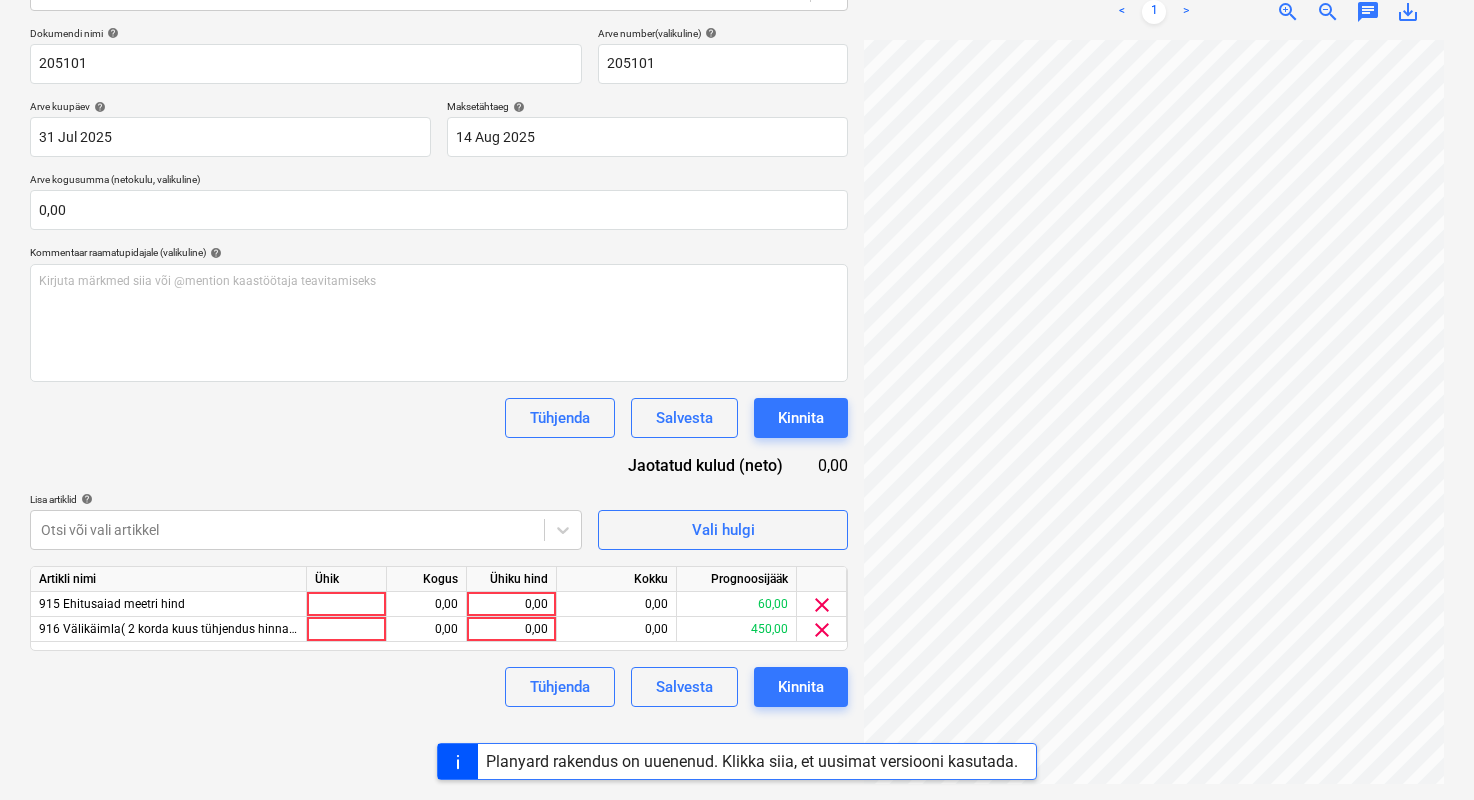 scroll, scrollTop: 418, scrollLeft: 324, axis: both 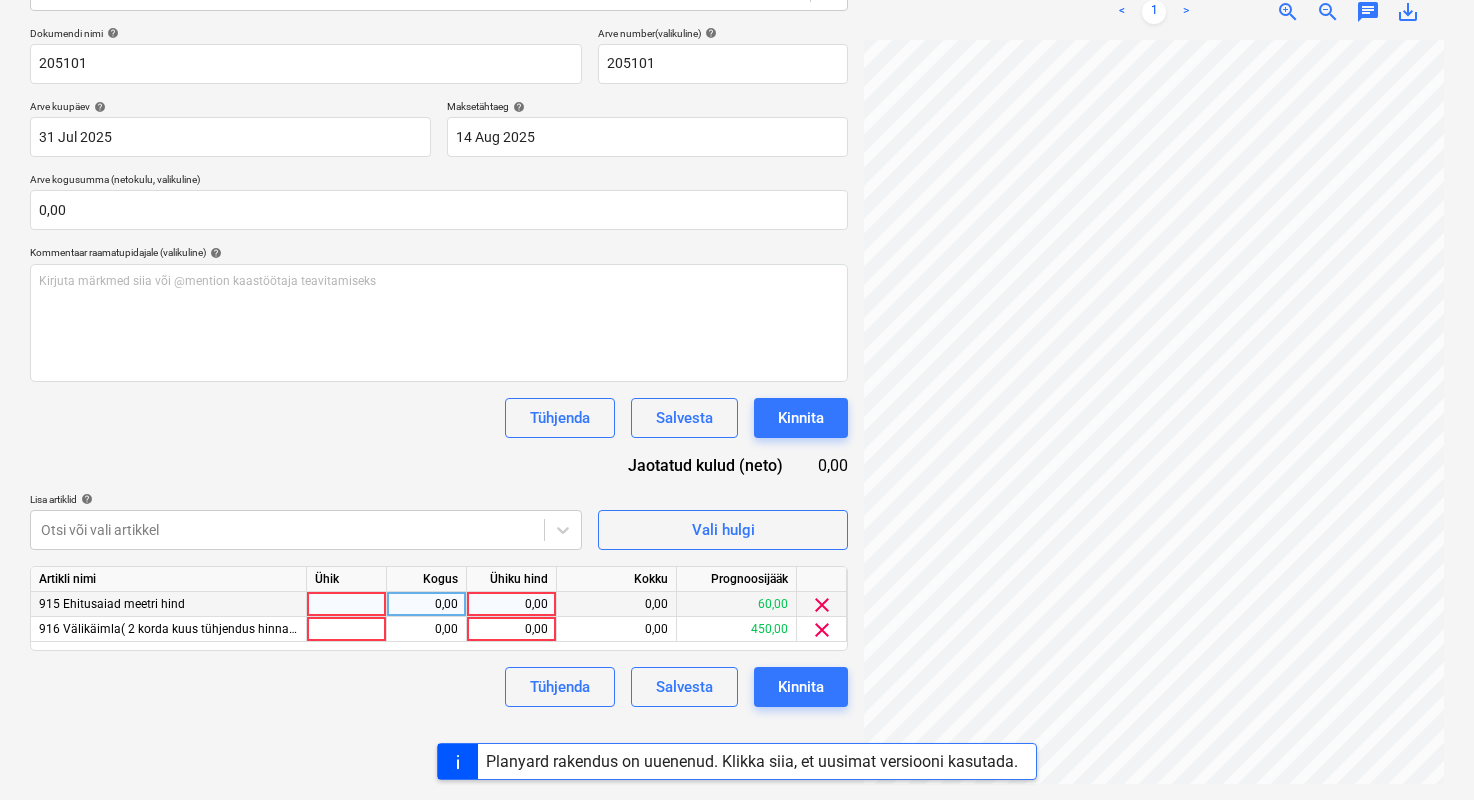 click on "0,00" at bounding box center (426, 604) 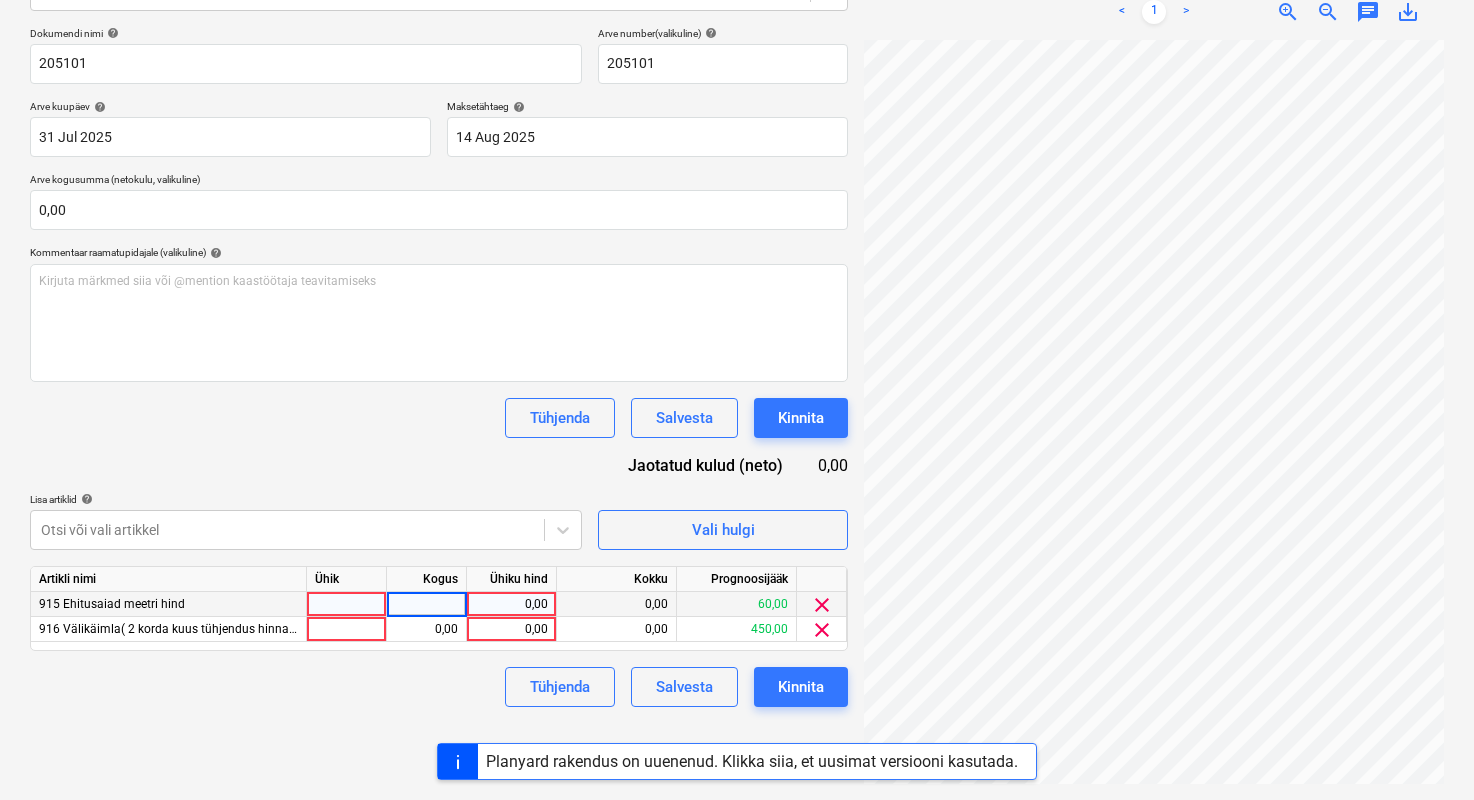 click at bounding box center (347, 604) 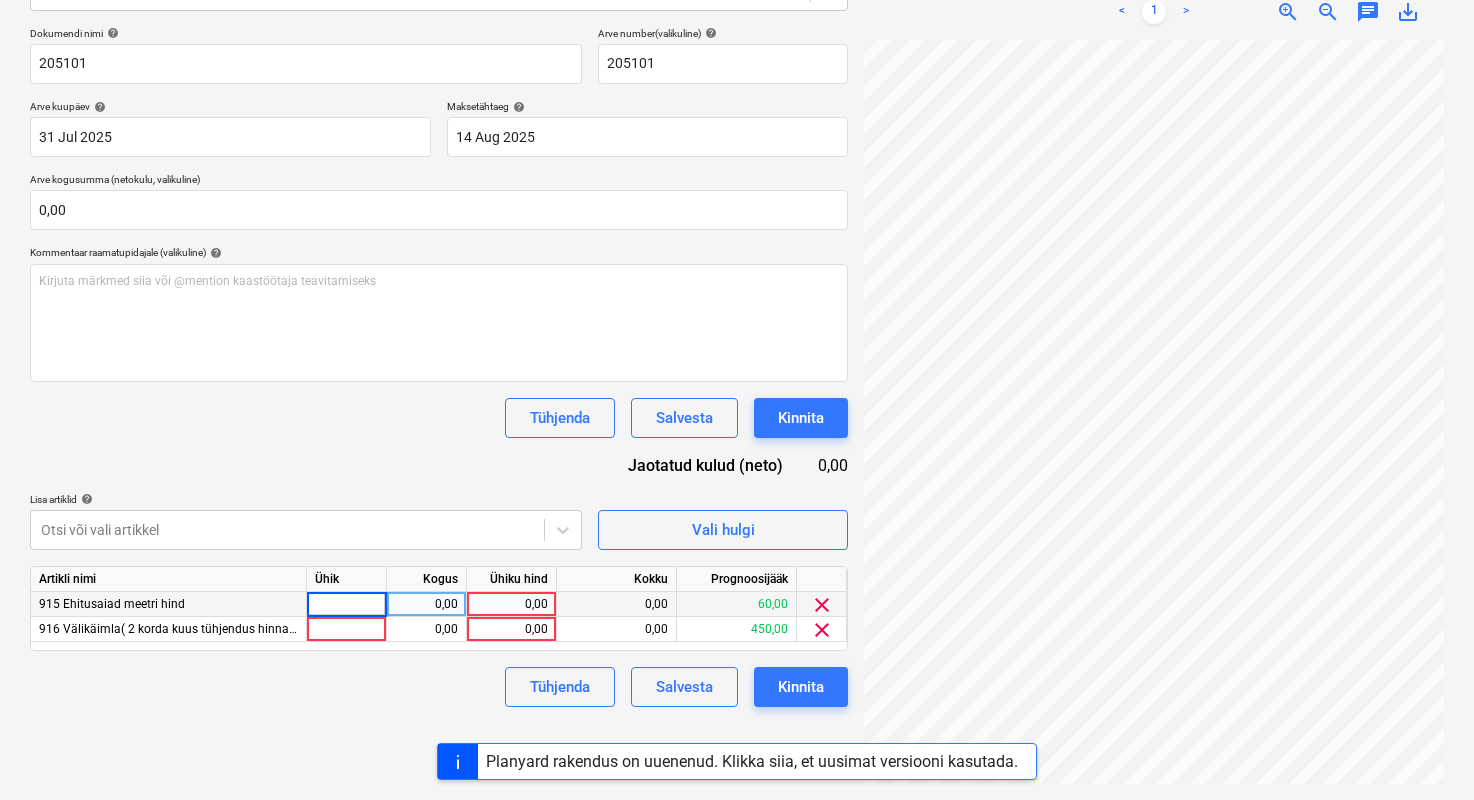 type on "1" 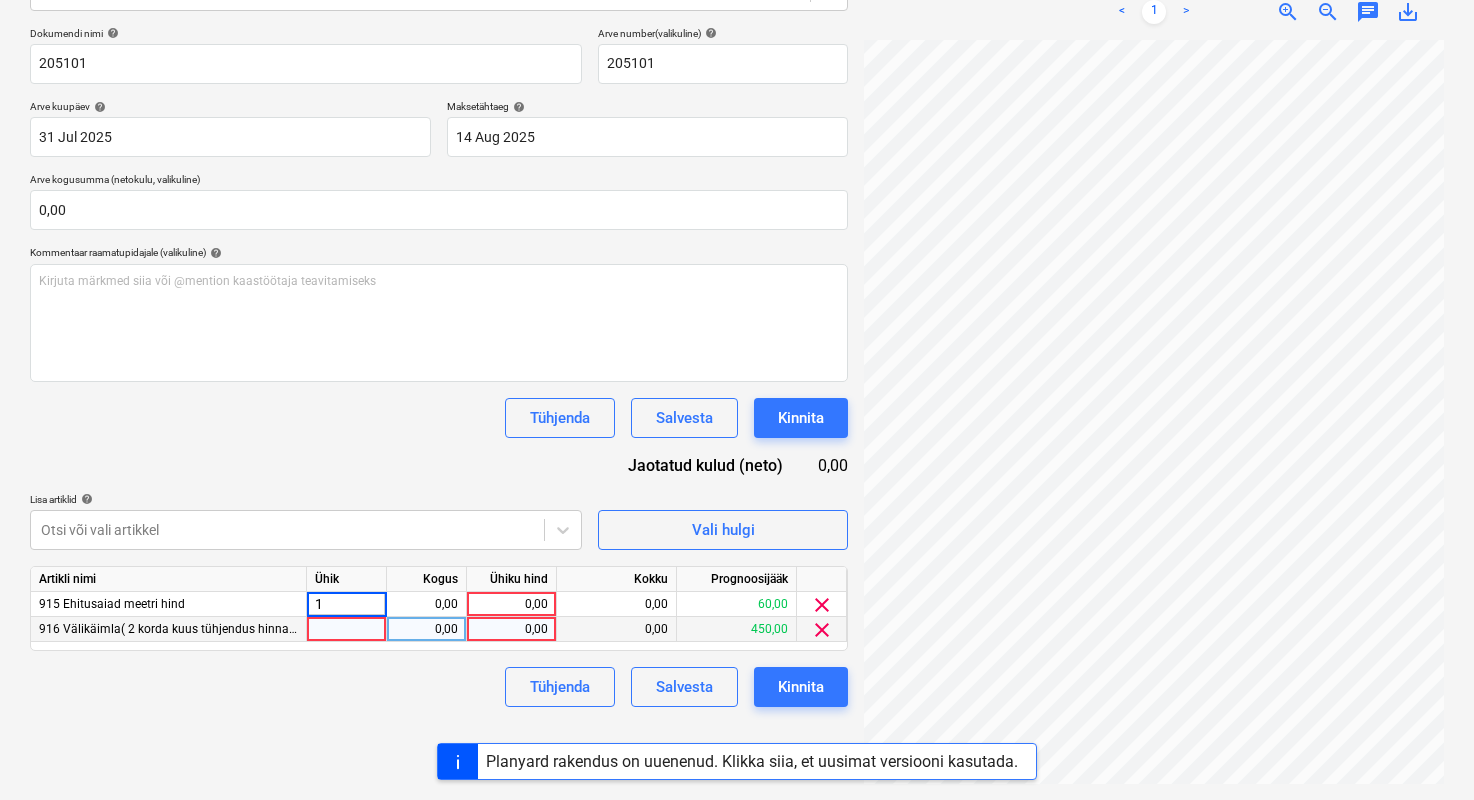 click at bounding box center [347, 629] 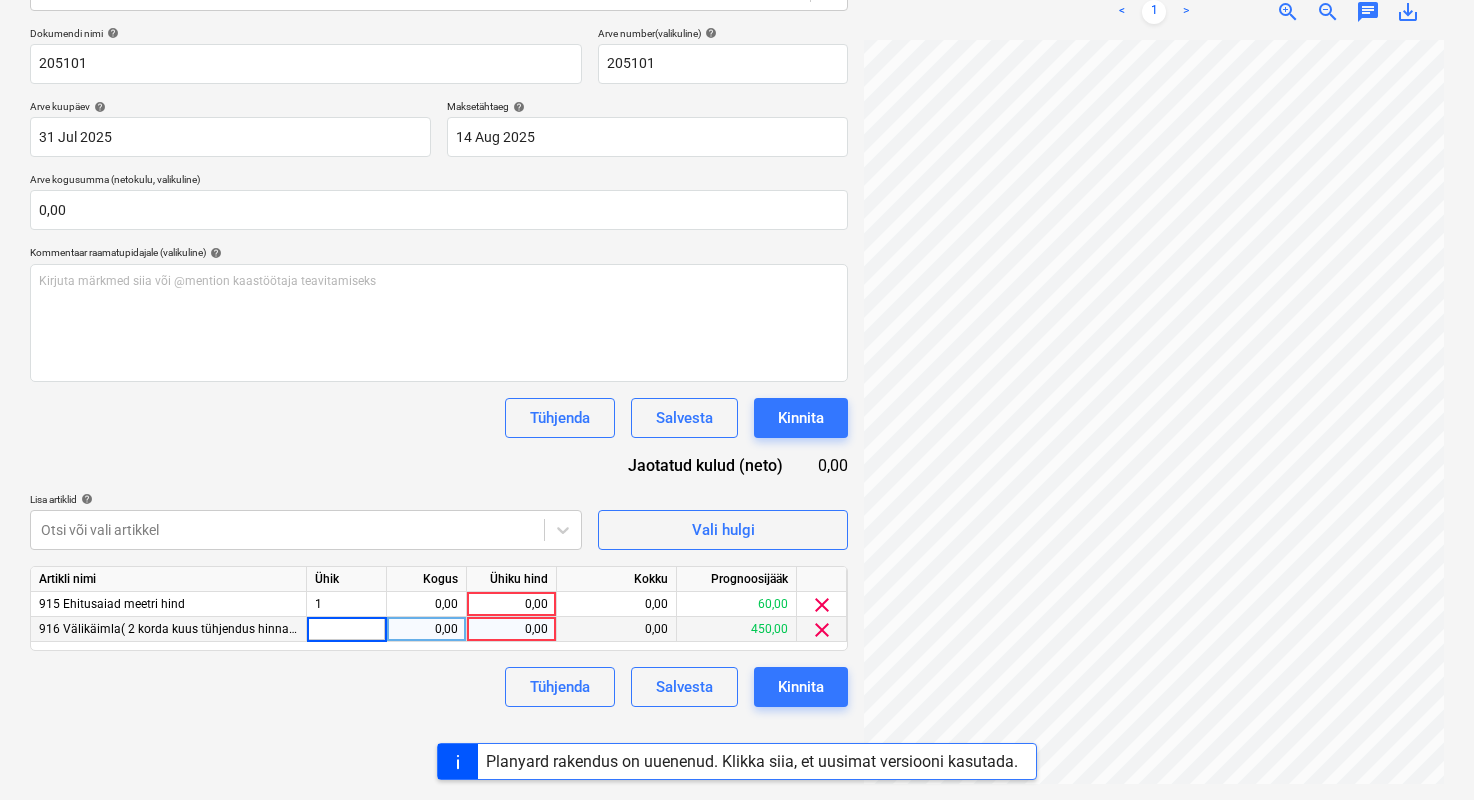 type on "1" 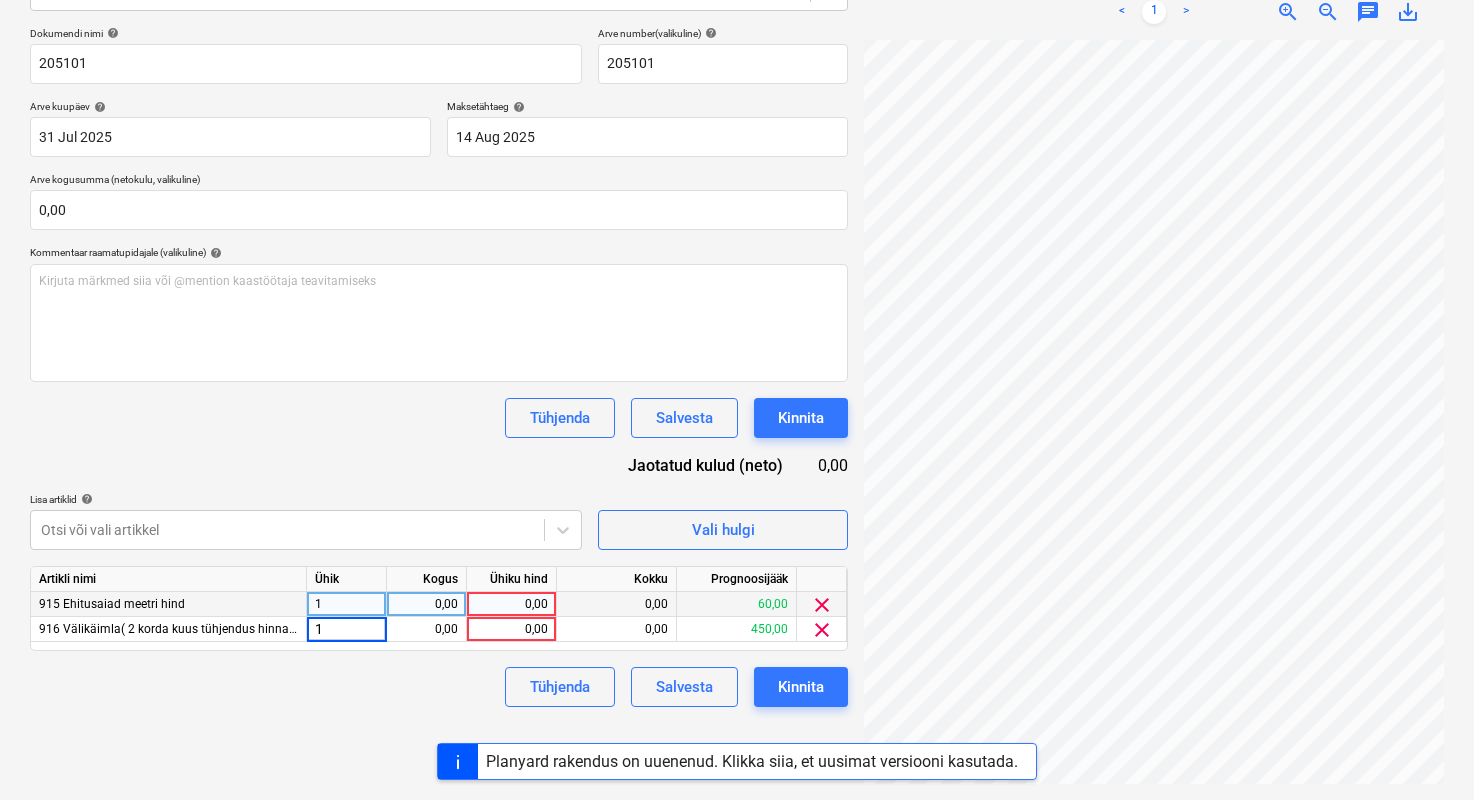 click on "0,00" at bounding box center (426, 604) 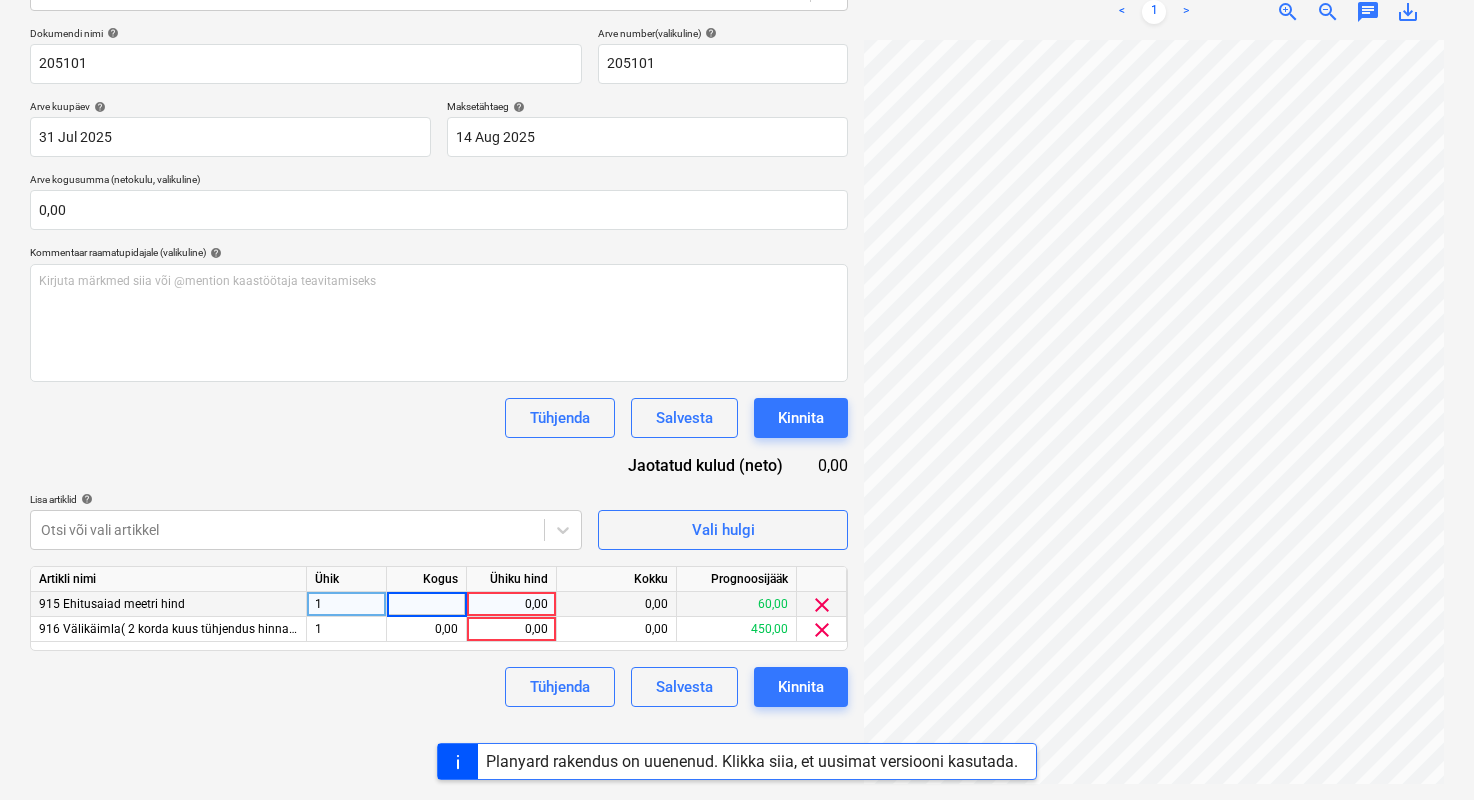 type on "1" 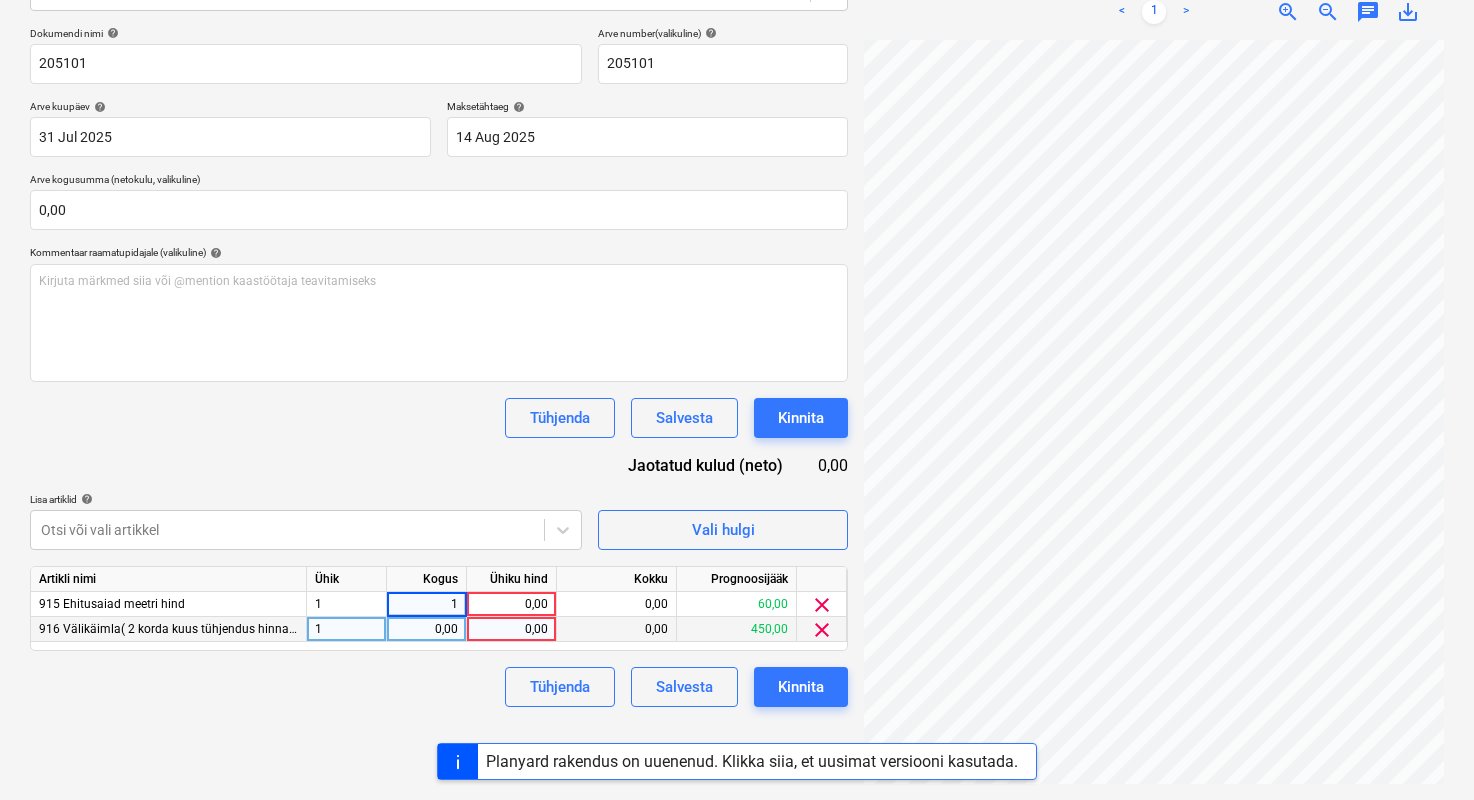 click on "0,00" at bounding box center [426, 629] 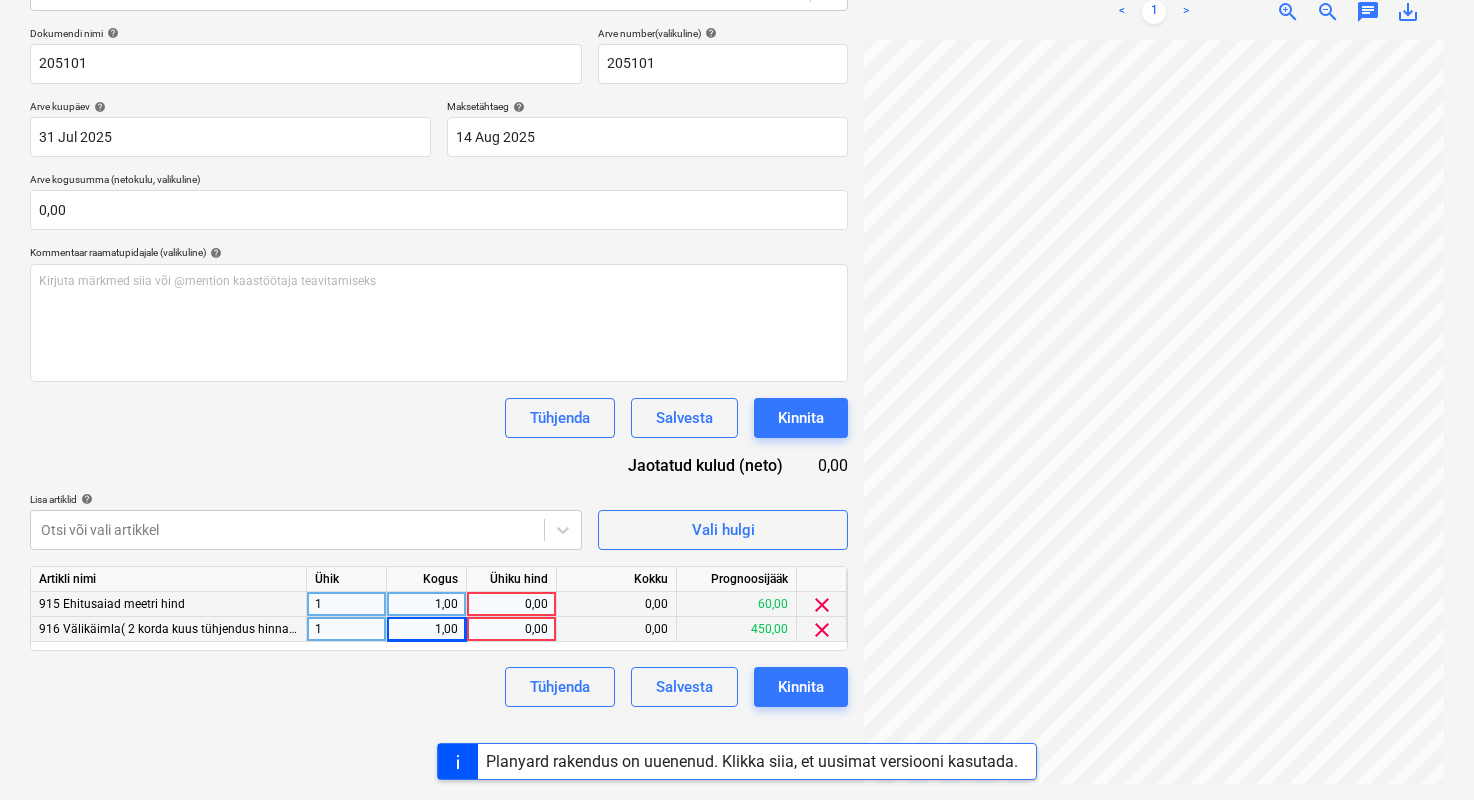 click on "Artikli nimi Ühik Kogus Ühiku hind Kokku Prognoosijääk 915 Ehitusaiad meetri hind 1 1,00 0,00 0,00 60,00 clear 916 Välikäimla( 2 korda kuus tühjendus hinna sees) 1 1,00 0,00 0,00 450,00 clear" at bounding box center (439, 608) 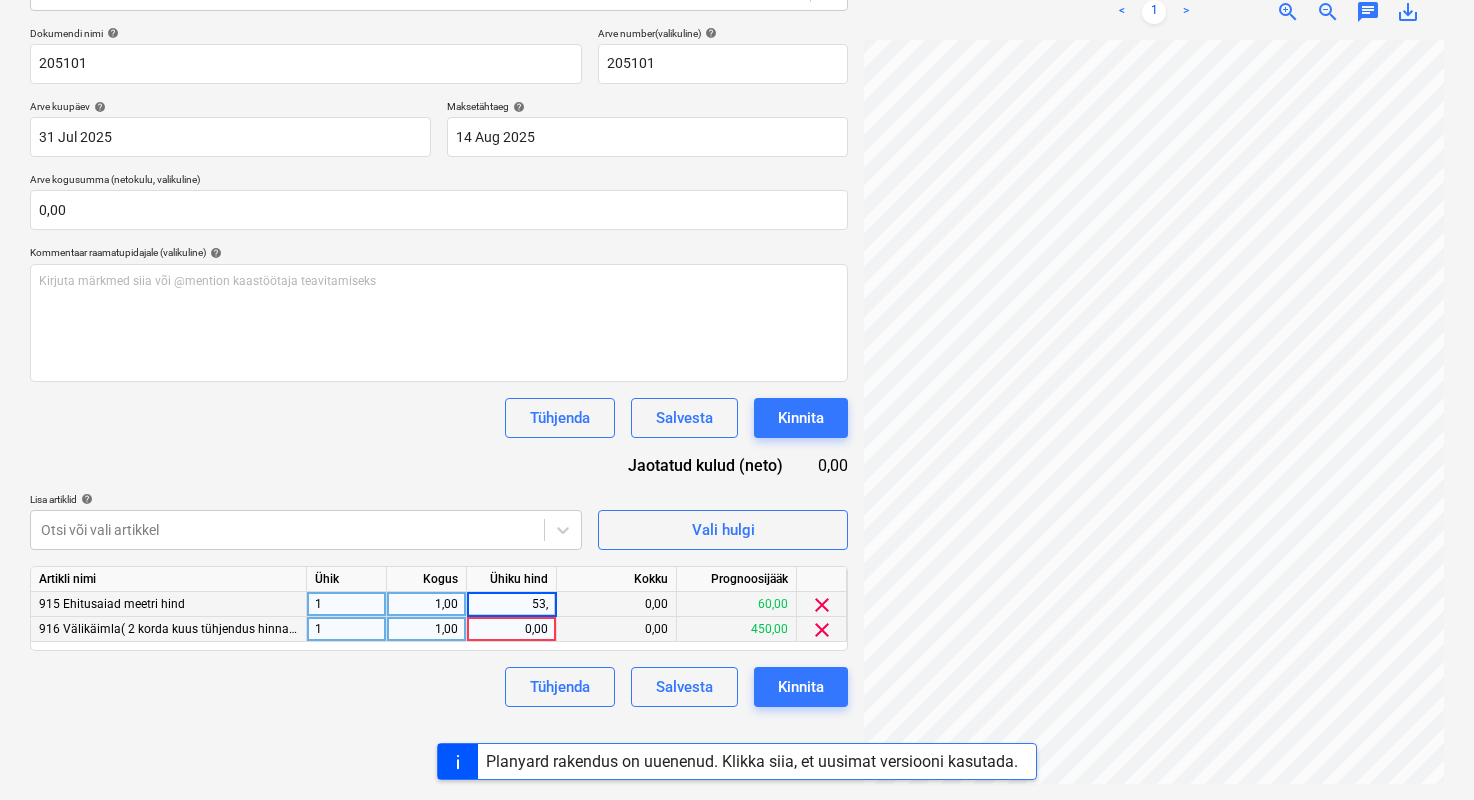 type on "53,2" 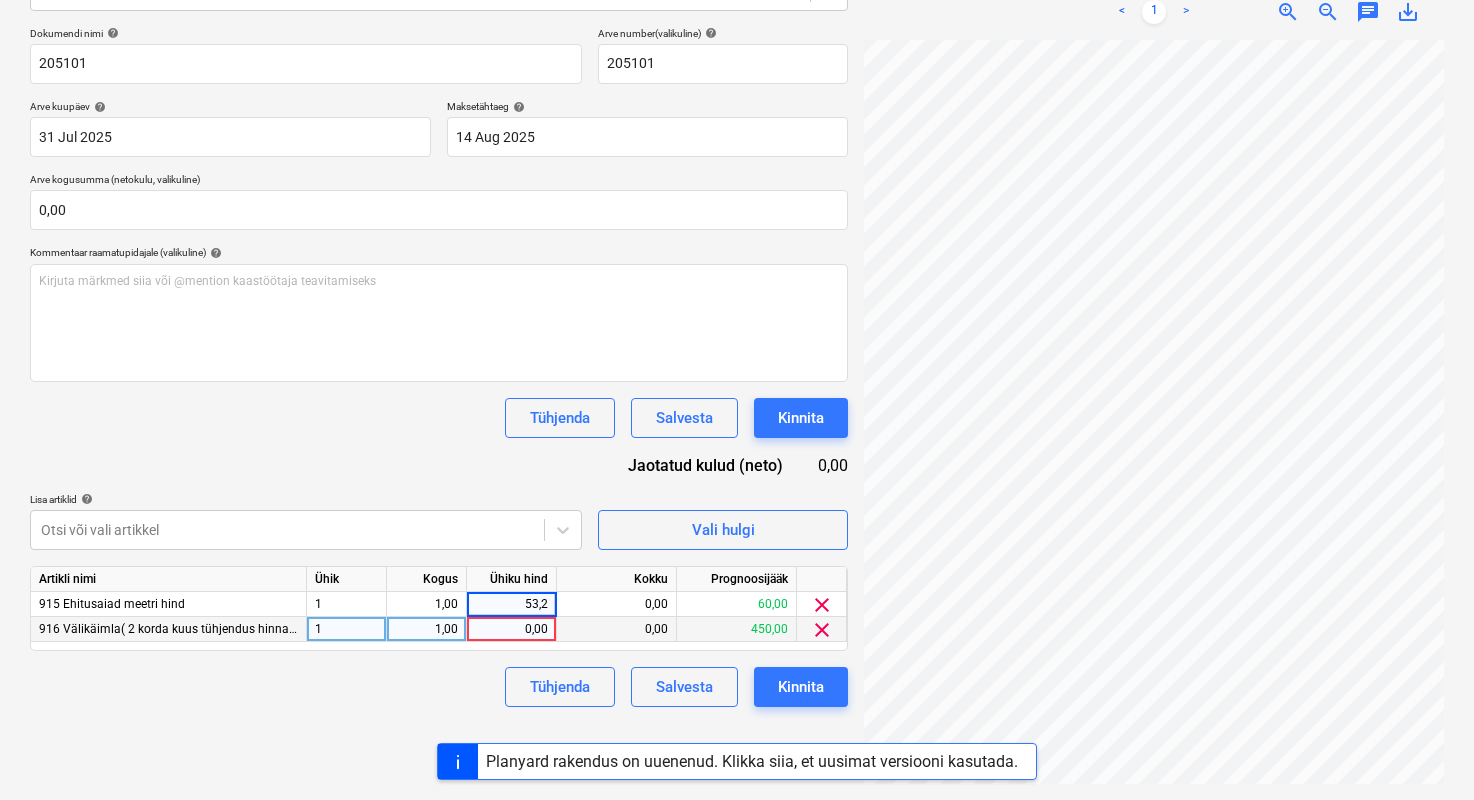 click on "0,00" at bounding box center (511, 629) 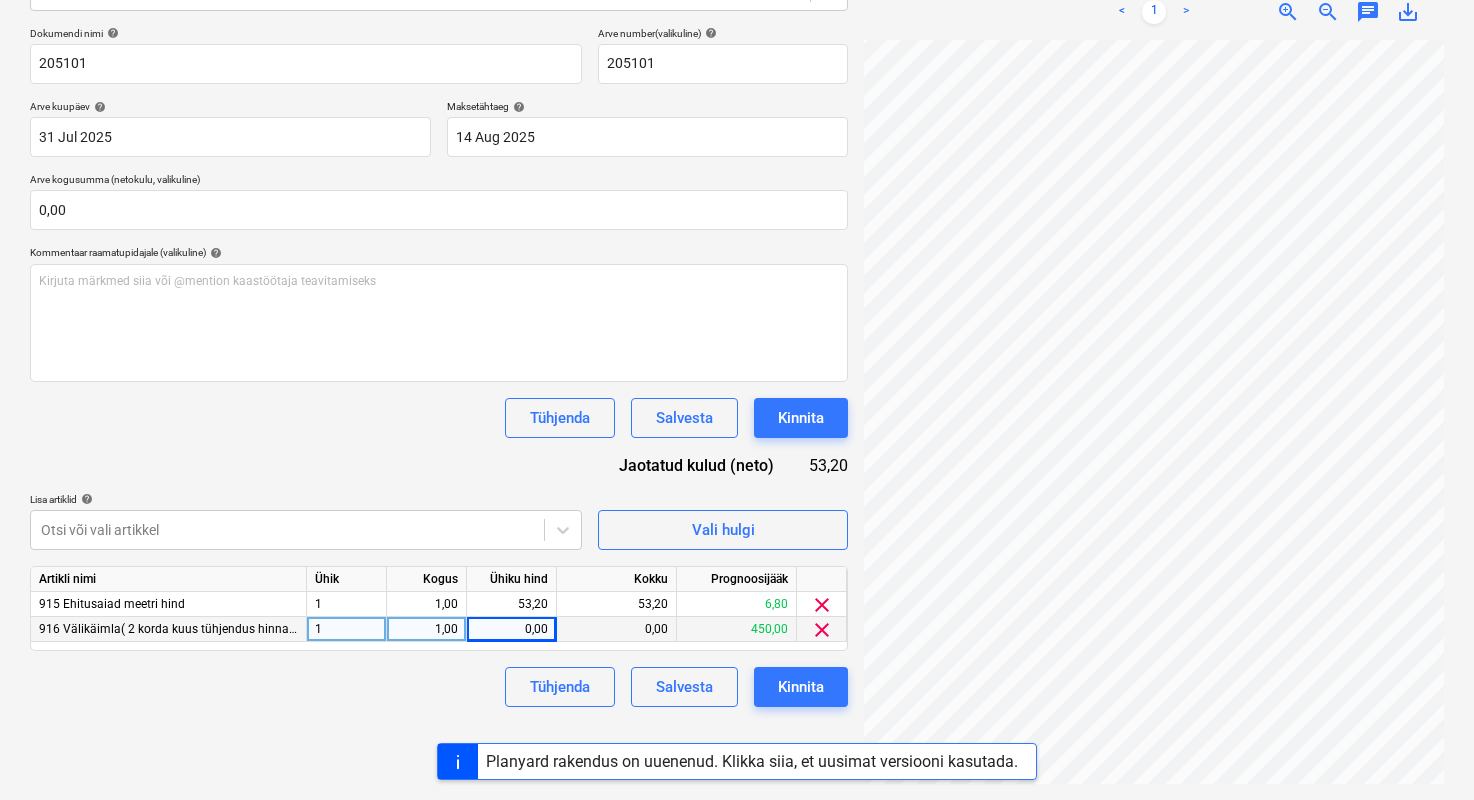 scroll, scrollTop: 329, scrollLeft: 0, axis: vertical 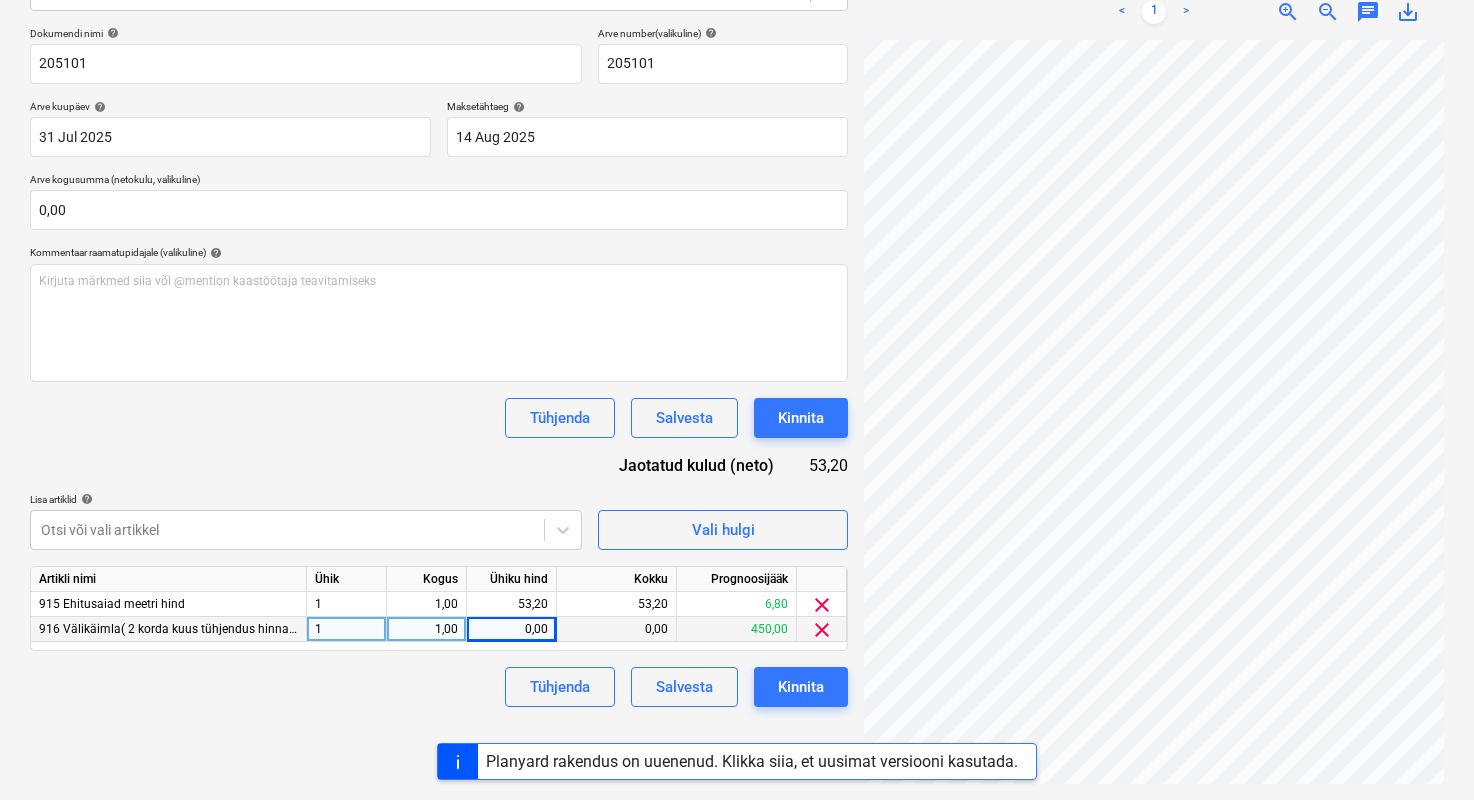 click on "0,00" at bounding box center (511, 629) 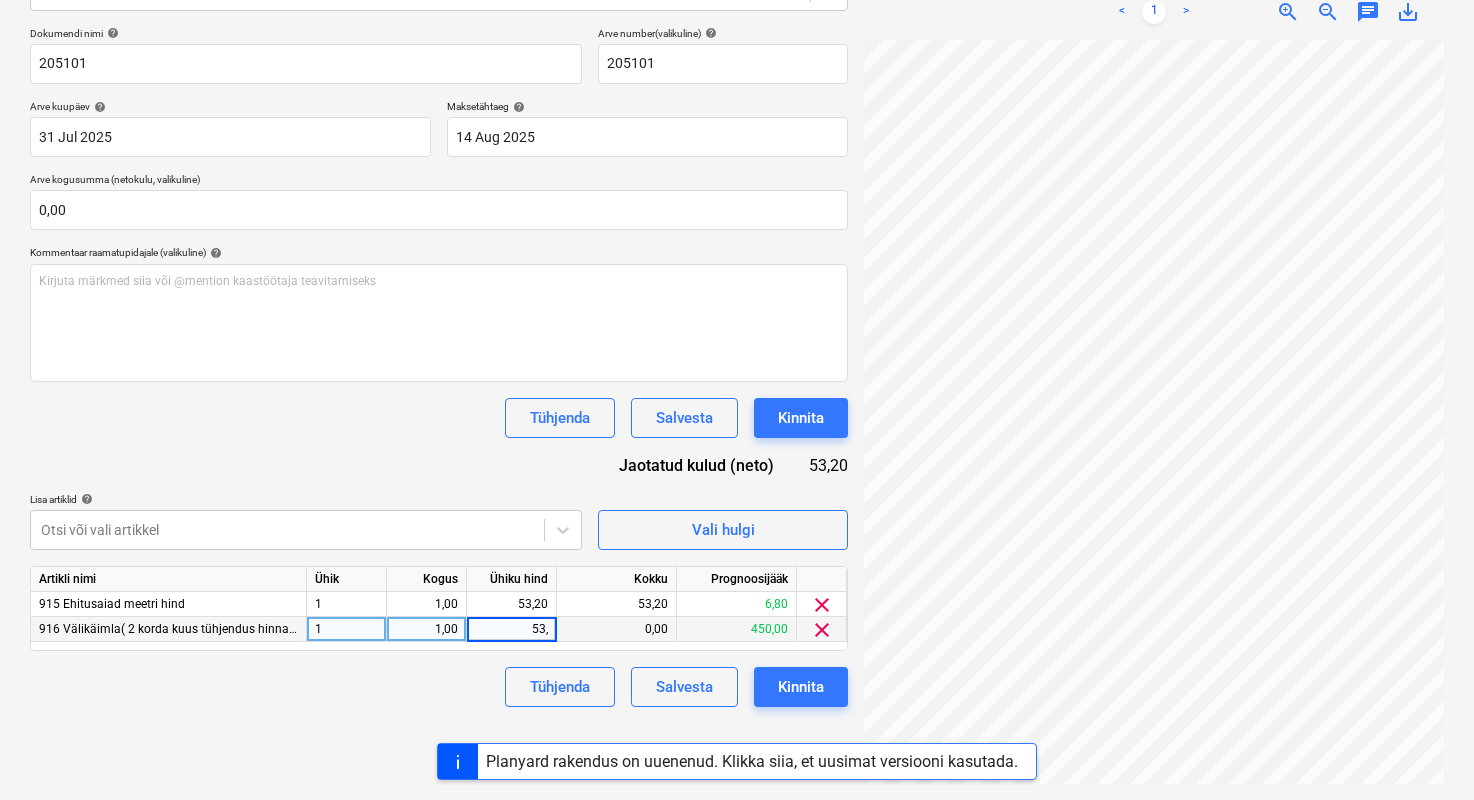 type on "53,2" 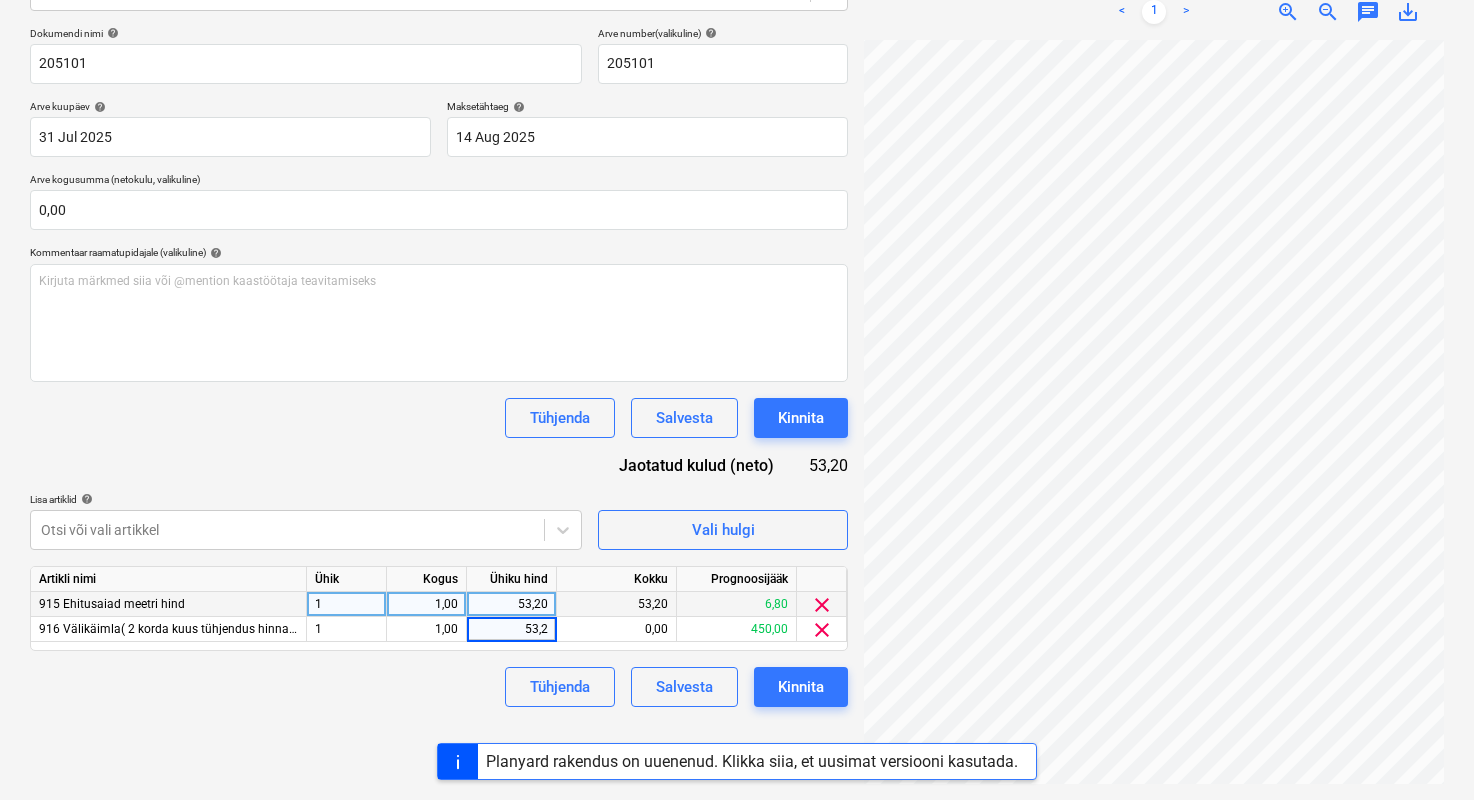 click on "53,20" at bounding box center (511, 604) 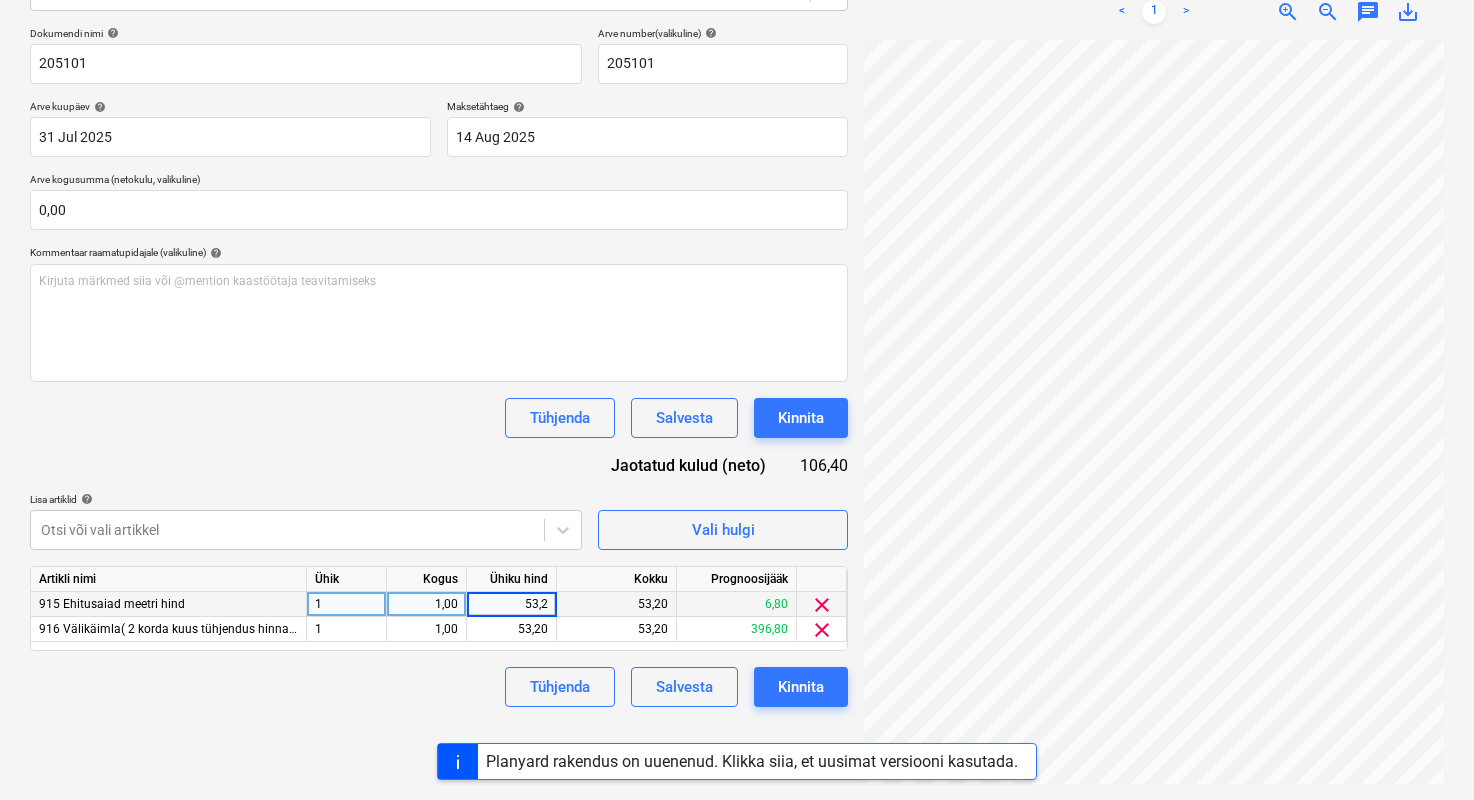 type 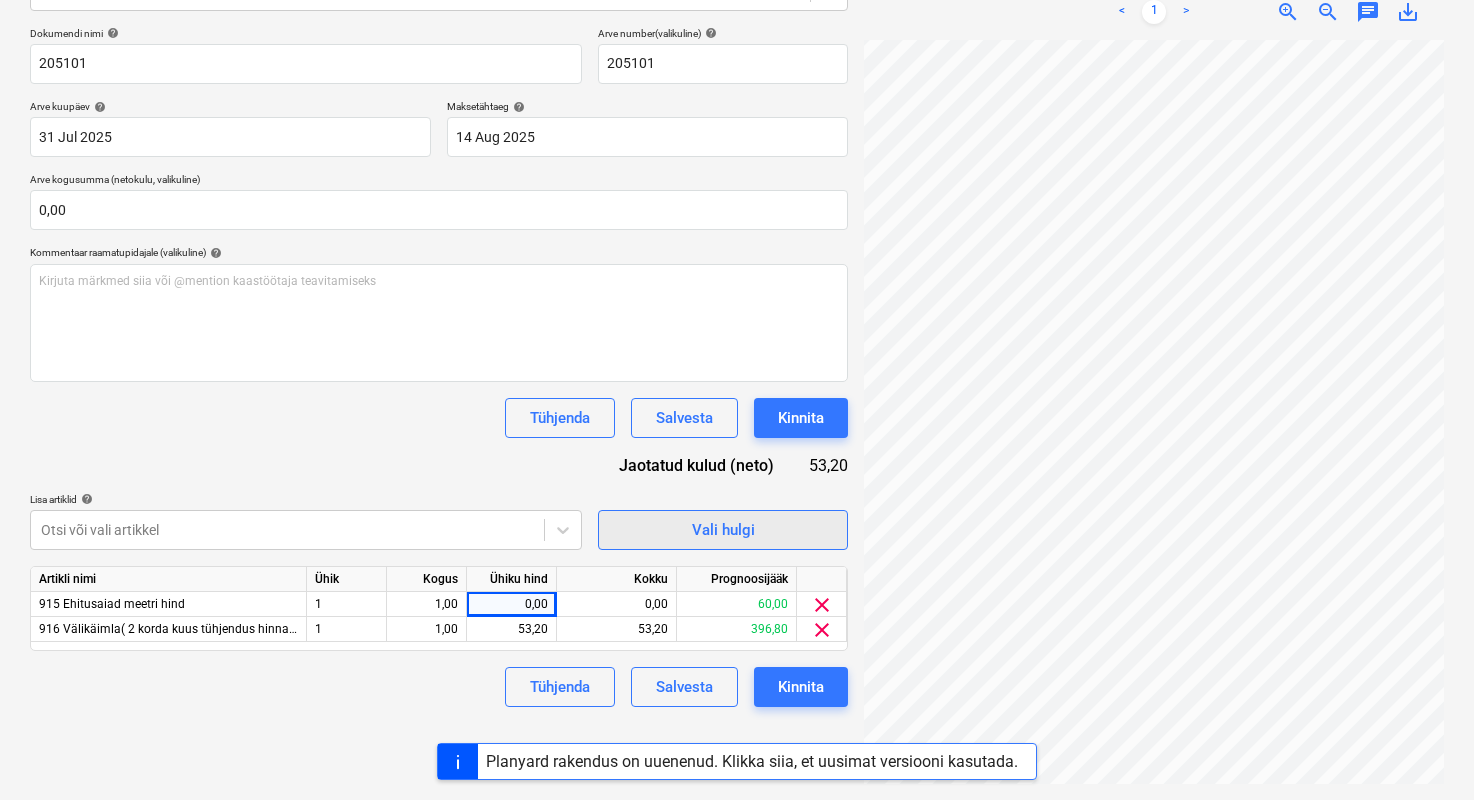 scroll, scrollTop: 309, scrollLeft: 66, axis: both 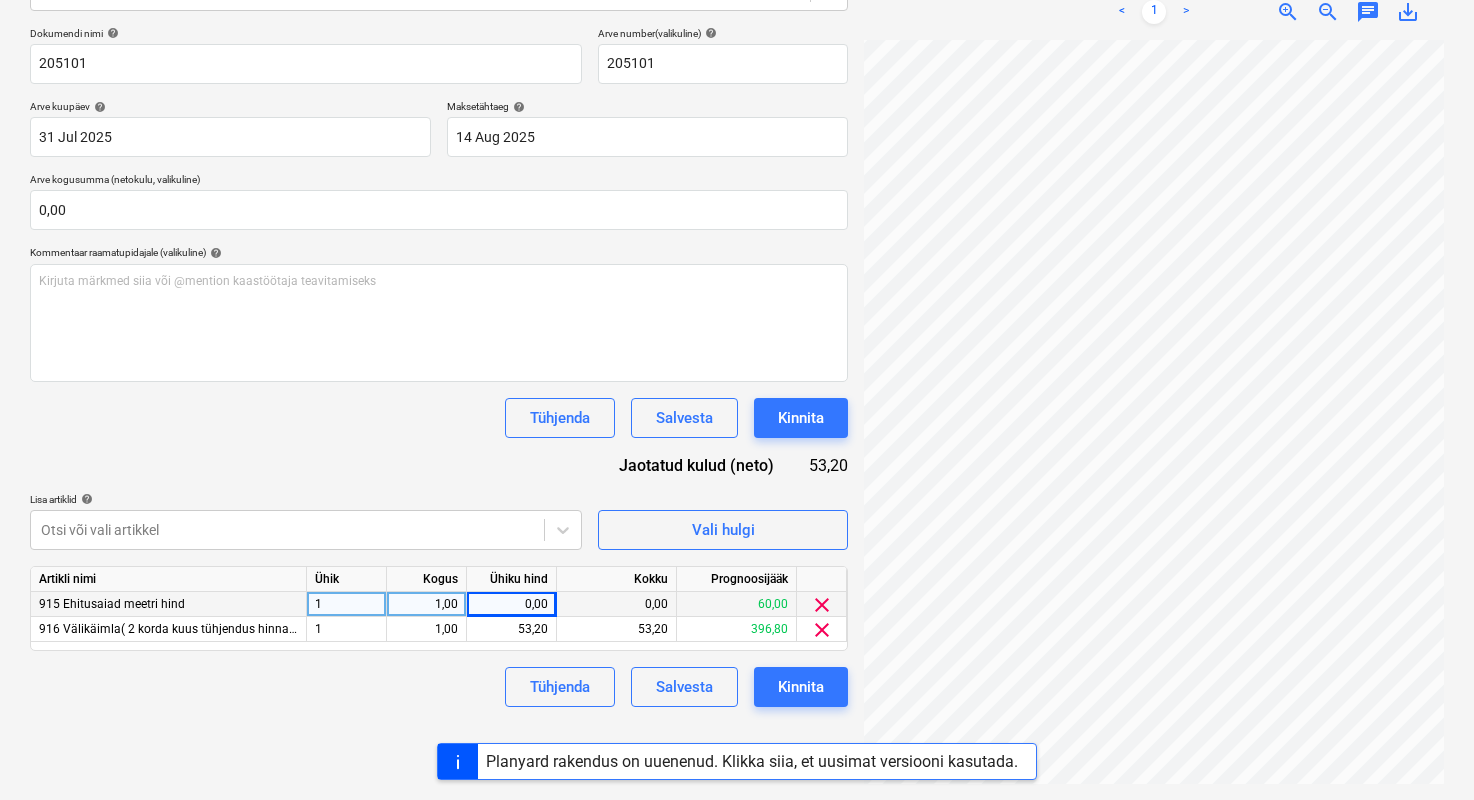 click on "0,00" at bounding box center (511, 604) 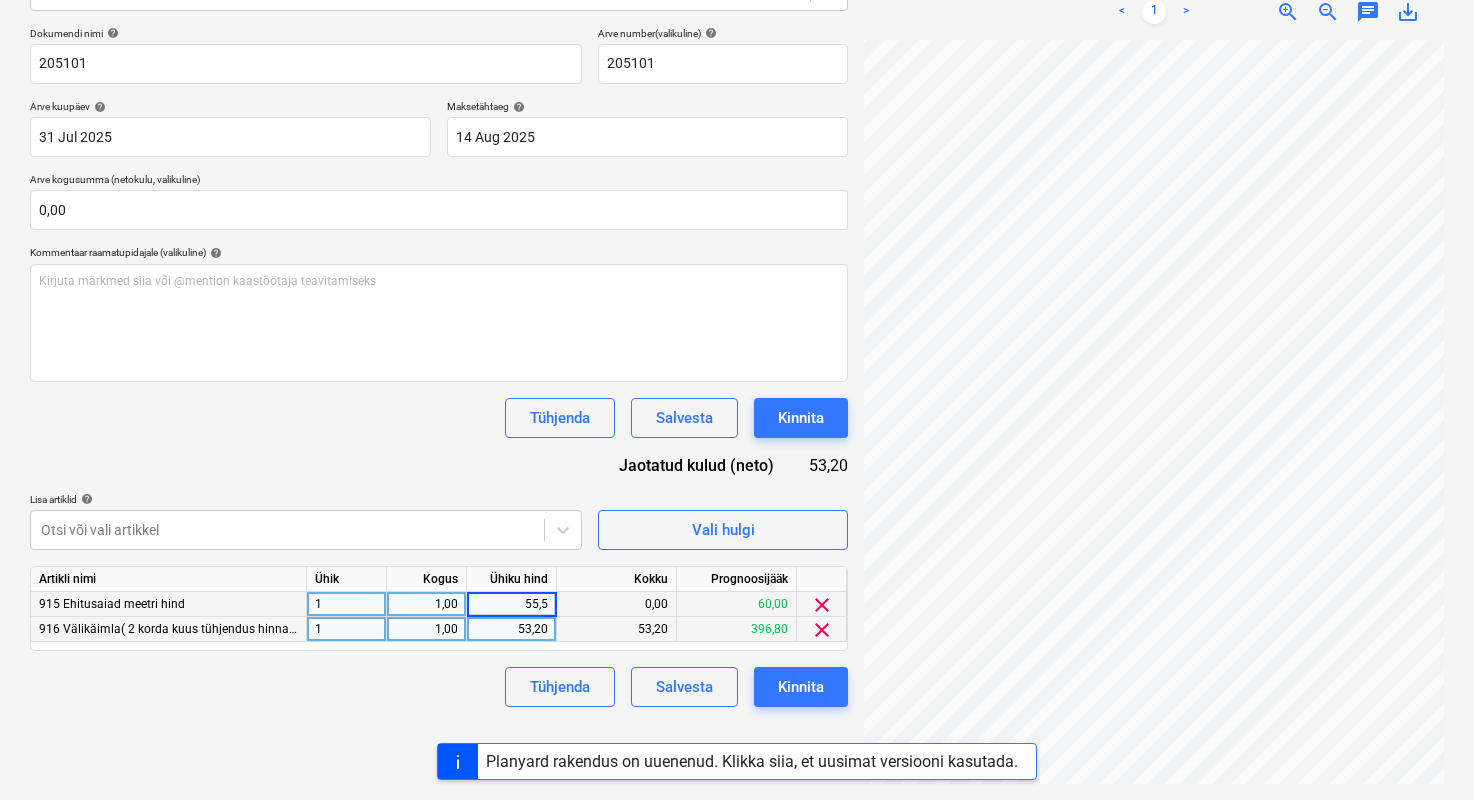 type on "55,56" 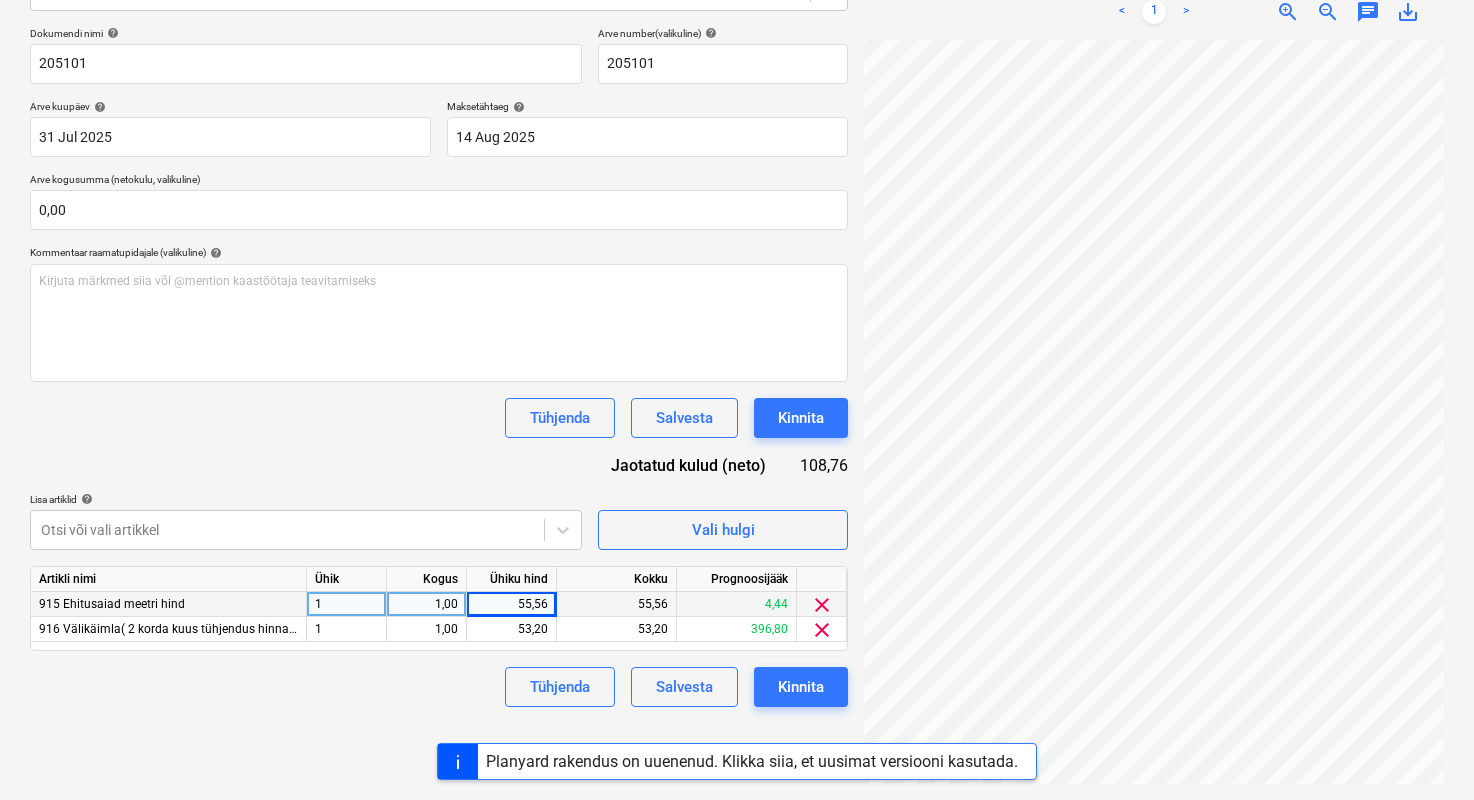 click on "Tühjenda Salvesta Kinnita" at bounding box center (439, 687) 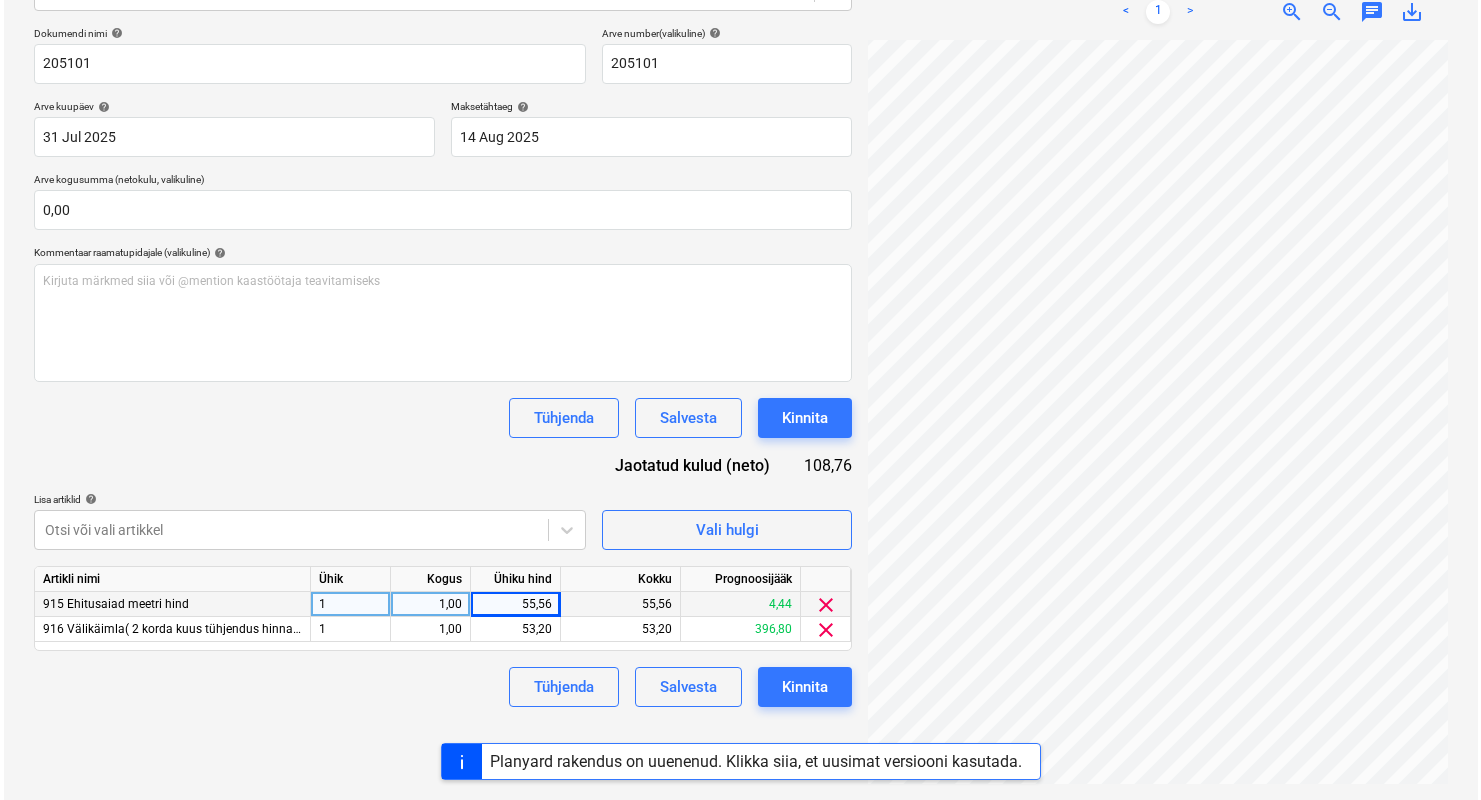 scroll, scrollTop: 320, scrollLeft: 324, axis: both 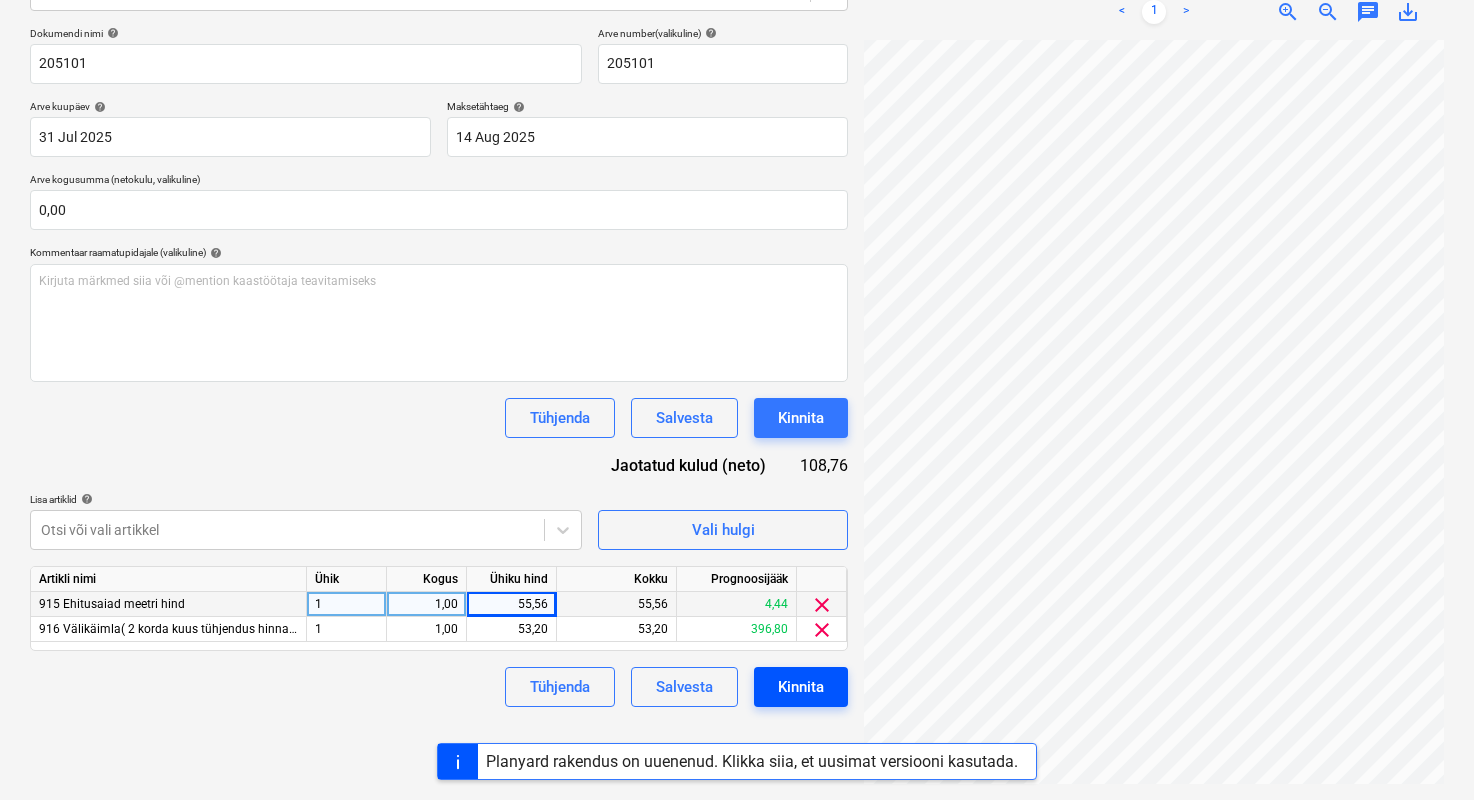 click on "Kinnita" at bounding box center [801, 687] 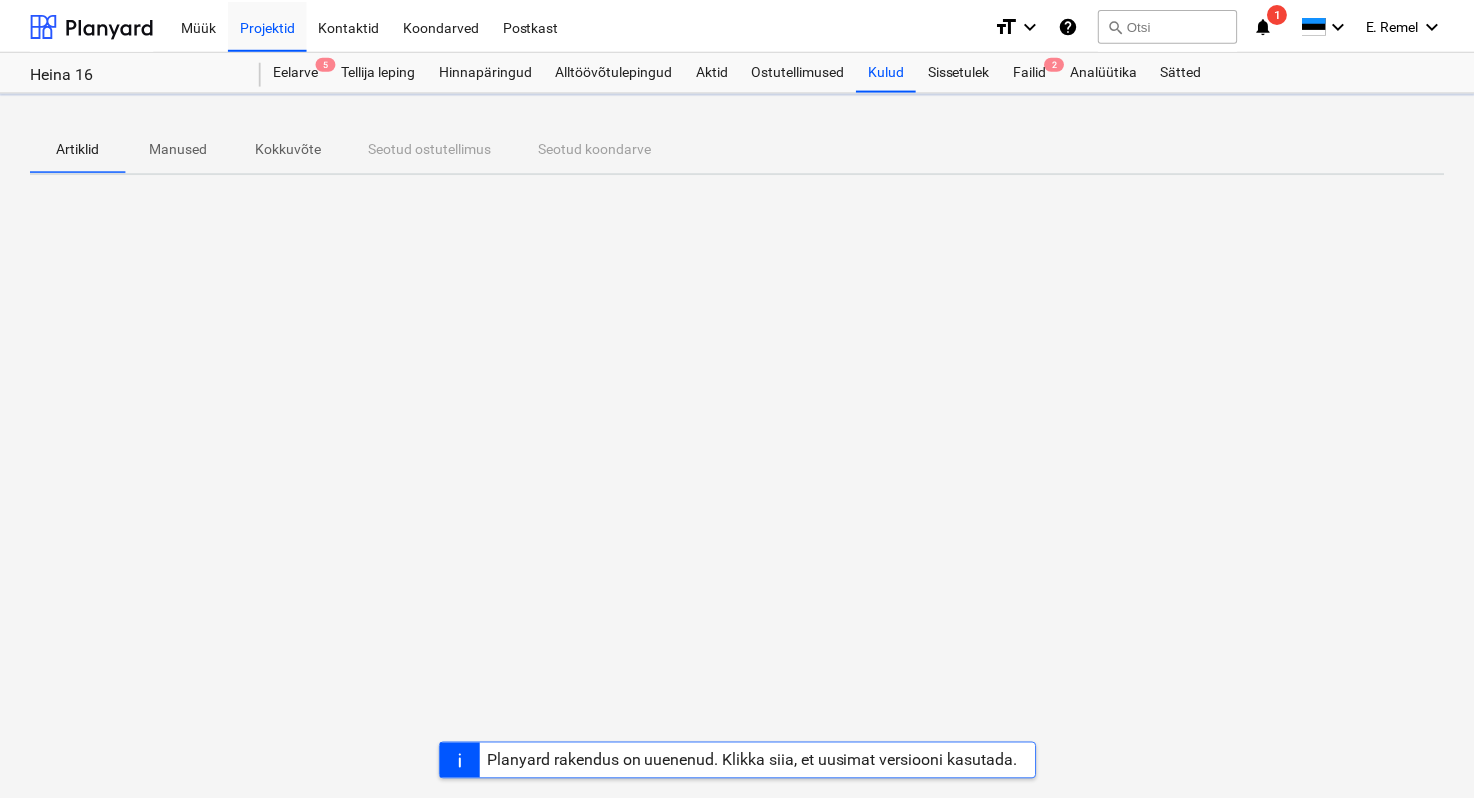 scroll, scrollTop: 0, scrollLeft: 0, axis: both 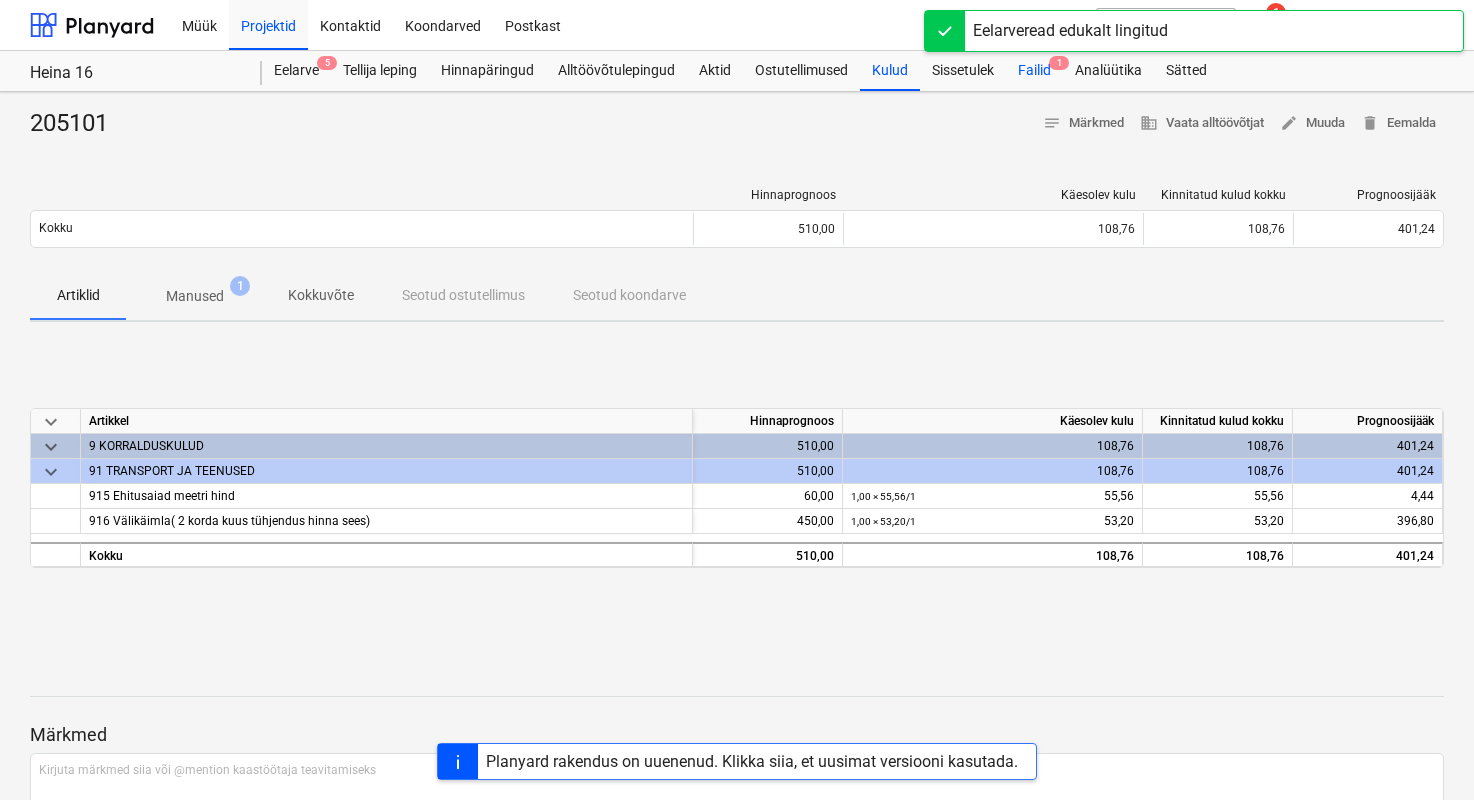 click on "Failid 1" at bounding box center (1034, 71) 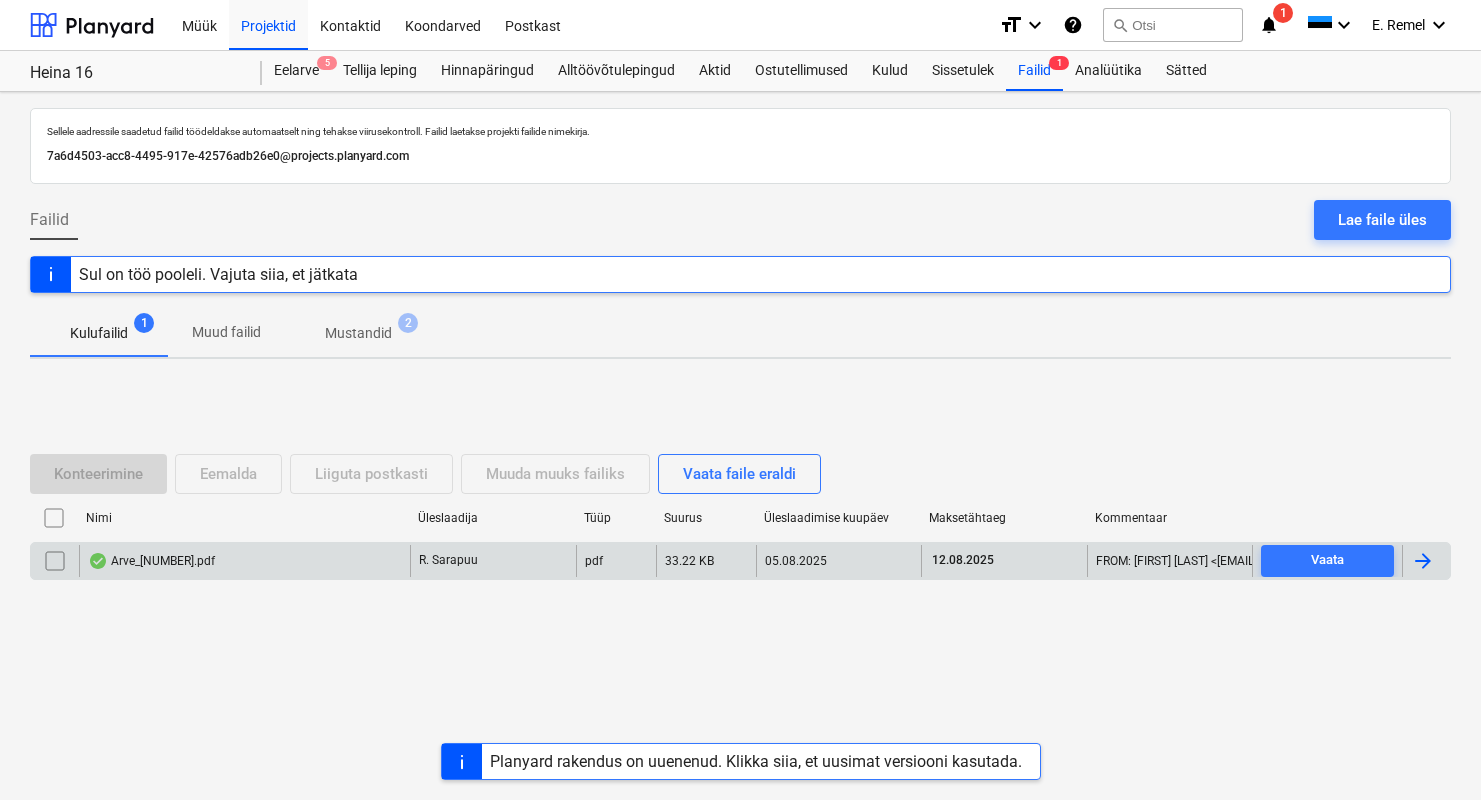 click on "Arve_[NUMBER].pdf" at bounding box center [151, 561] 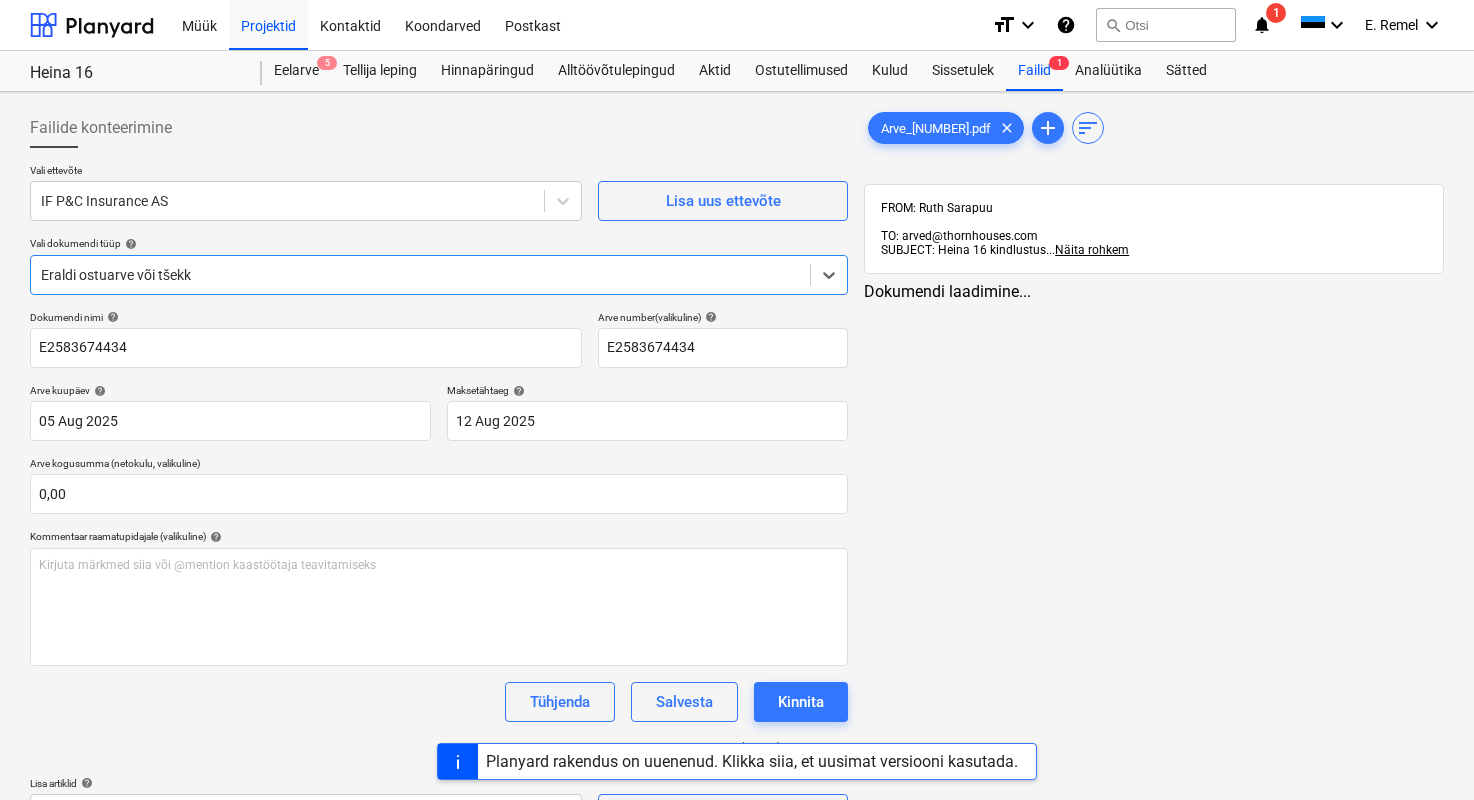 type on "E2583674434" 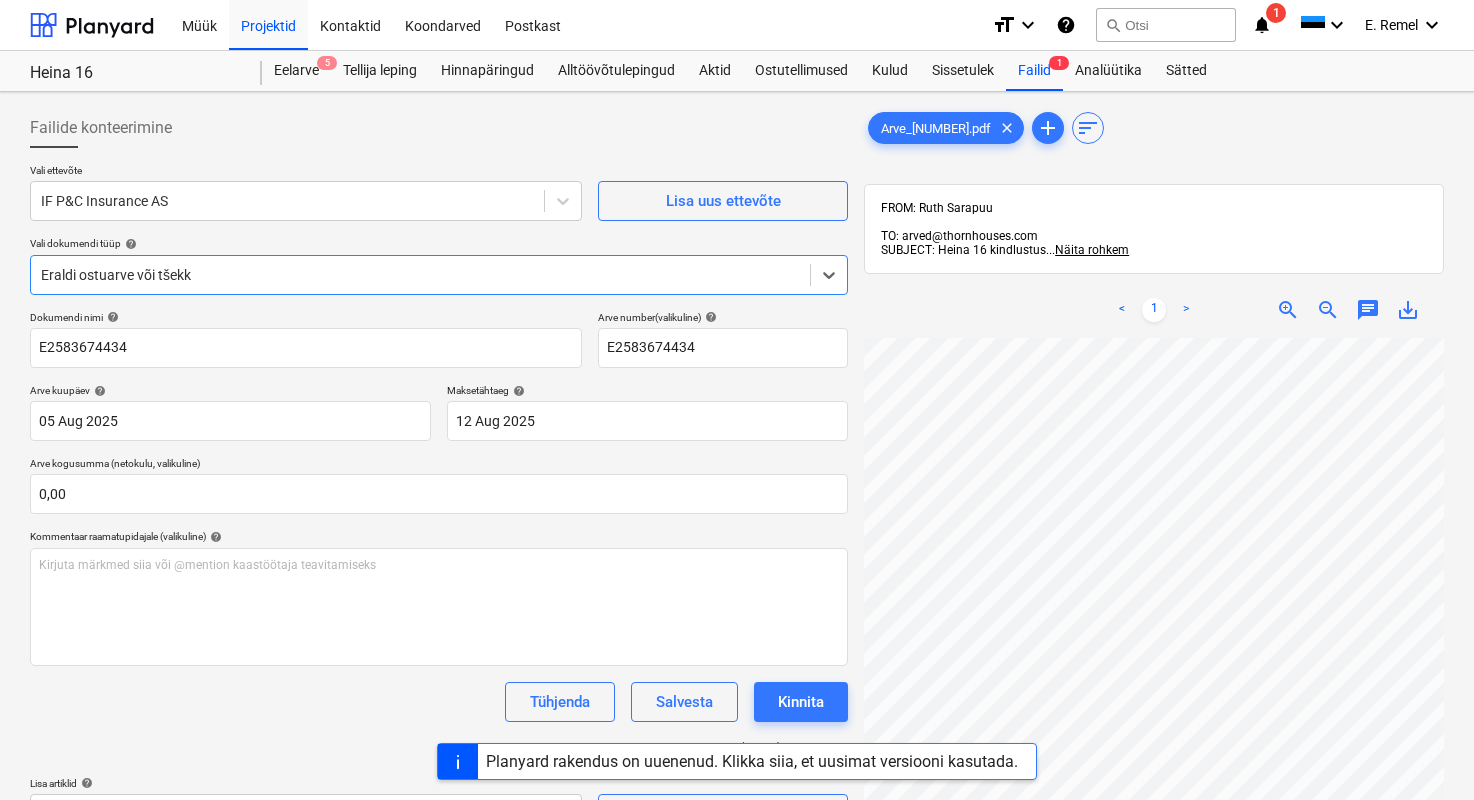 scroll, scrollTop: 202, scrollLeft: 0, axis: vertical 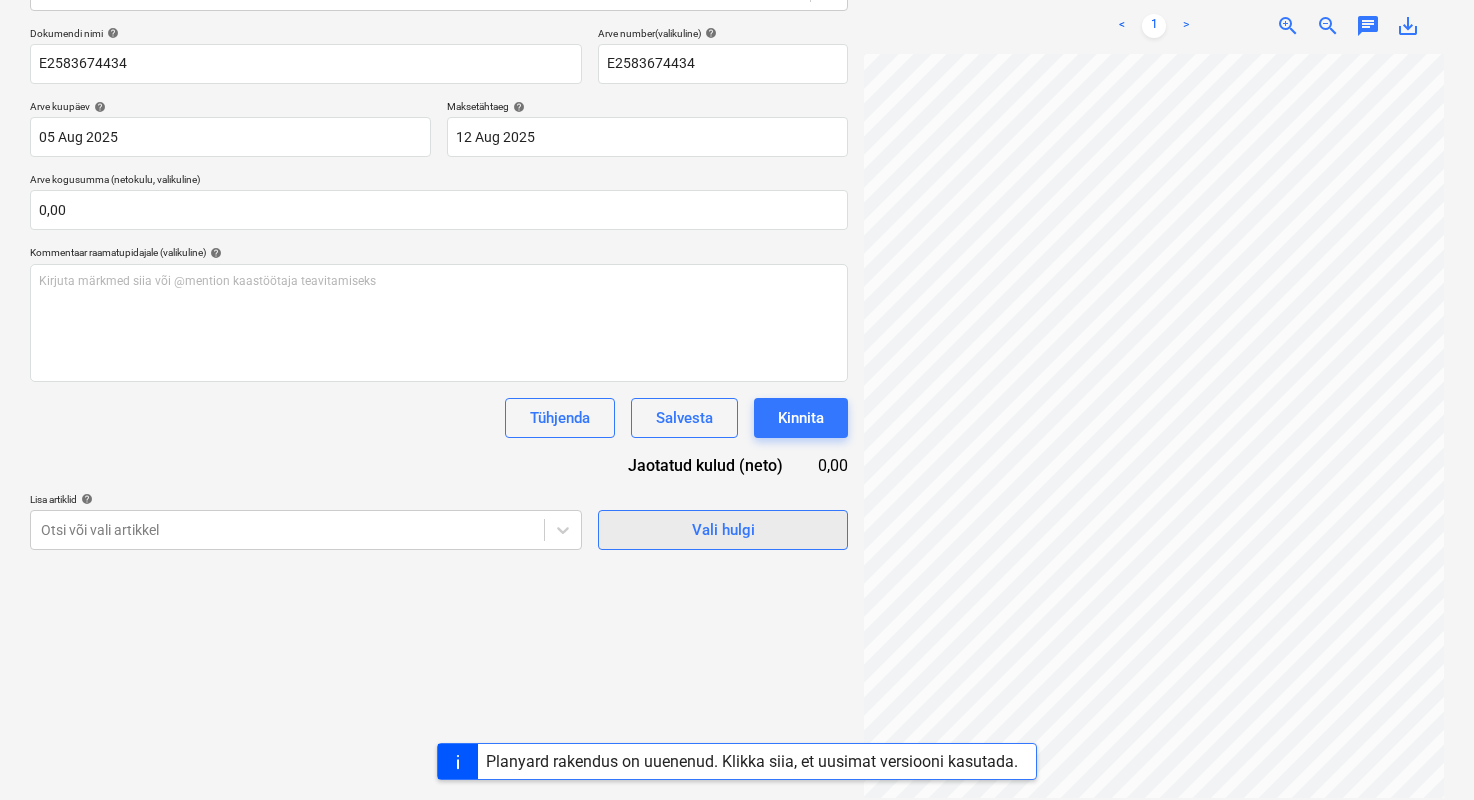 click on "Vali hulgi" at bounding box center [723, 530] 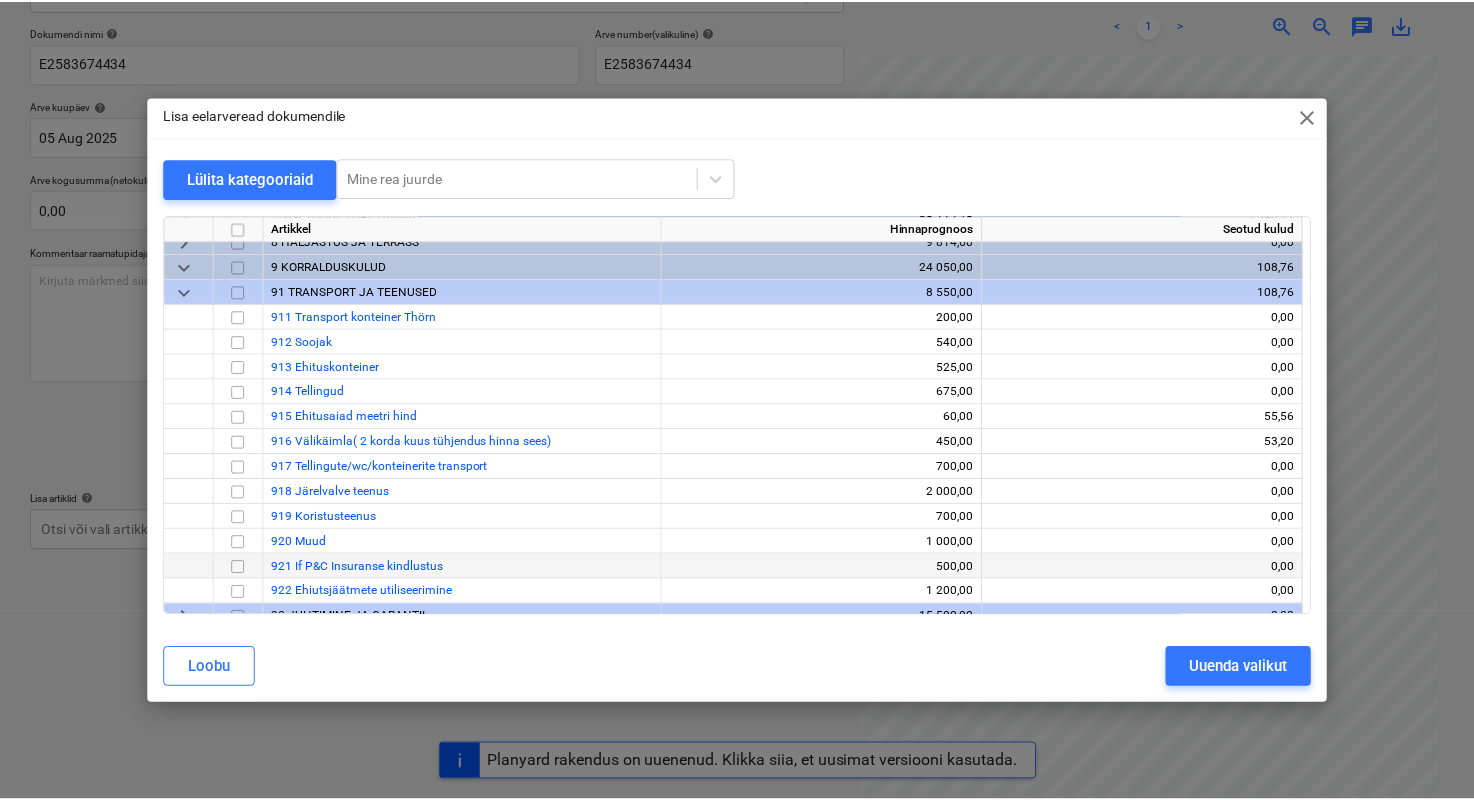 scroll, scrollTop: 177, scrollLeft: 0, axis: vertical 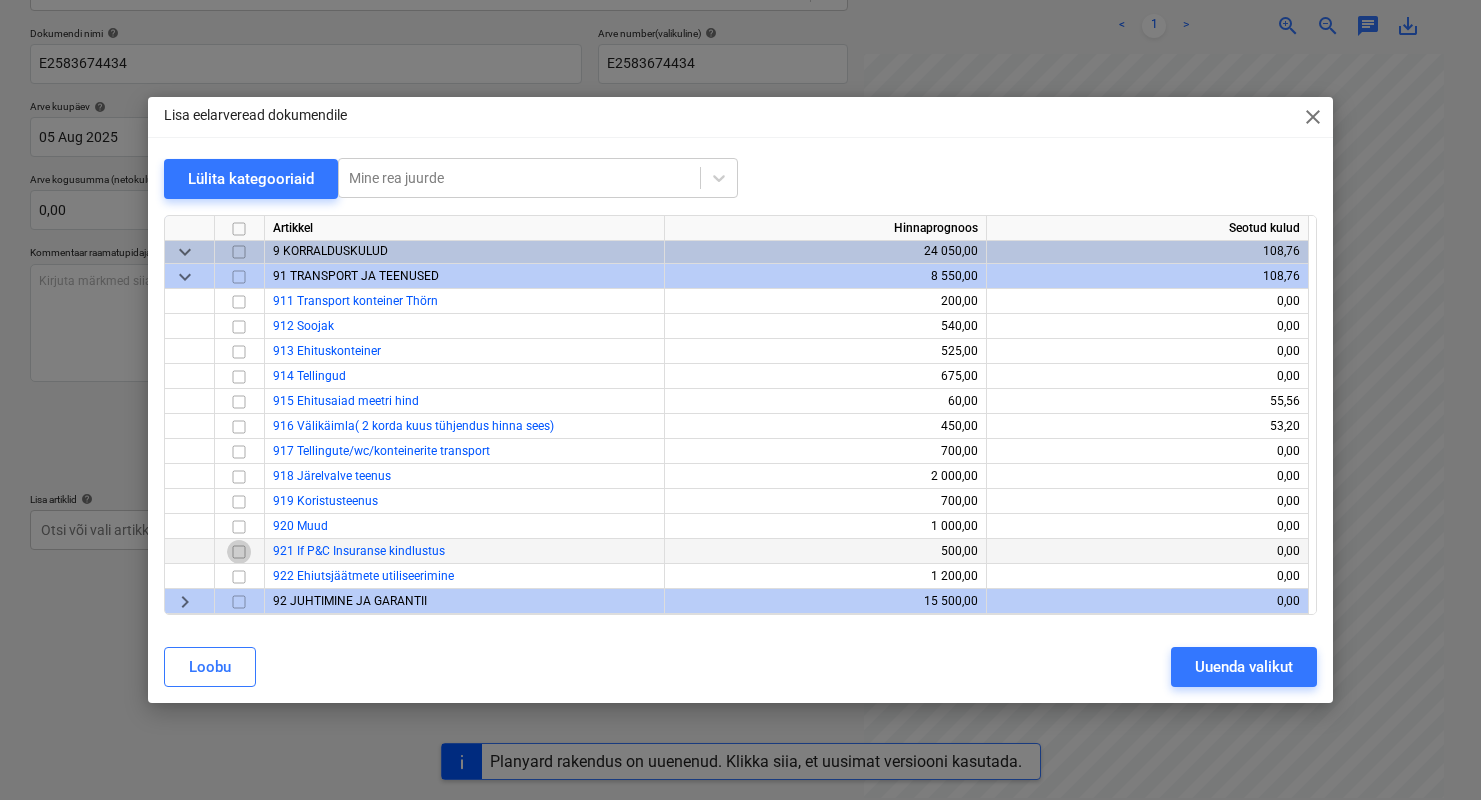 click at bounding box center [239, 552] 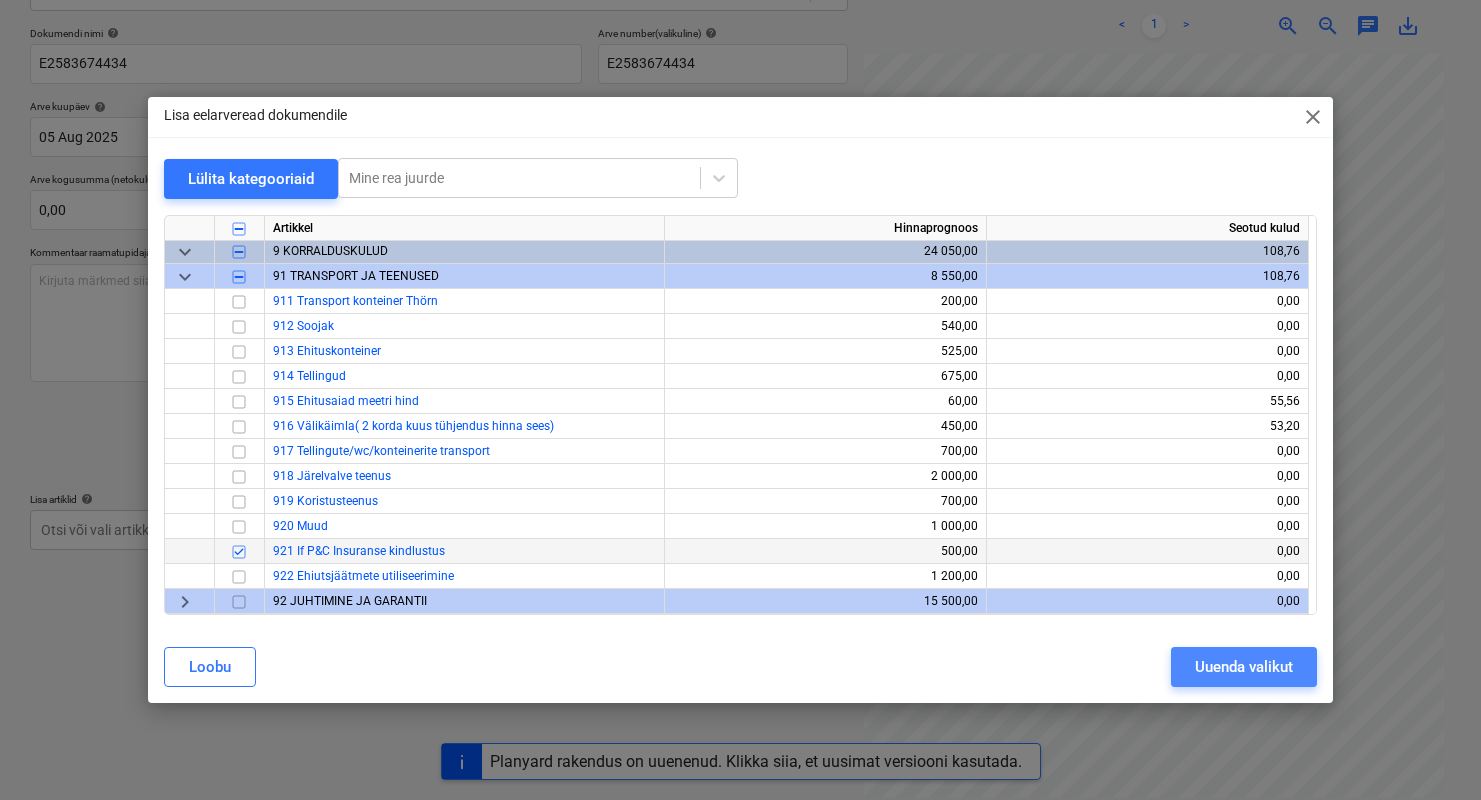 click on "Uuenda valikut" at bounding box center (1244, 667) 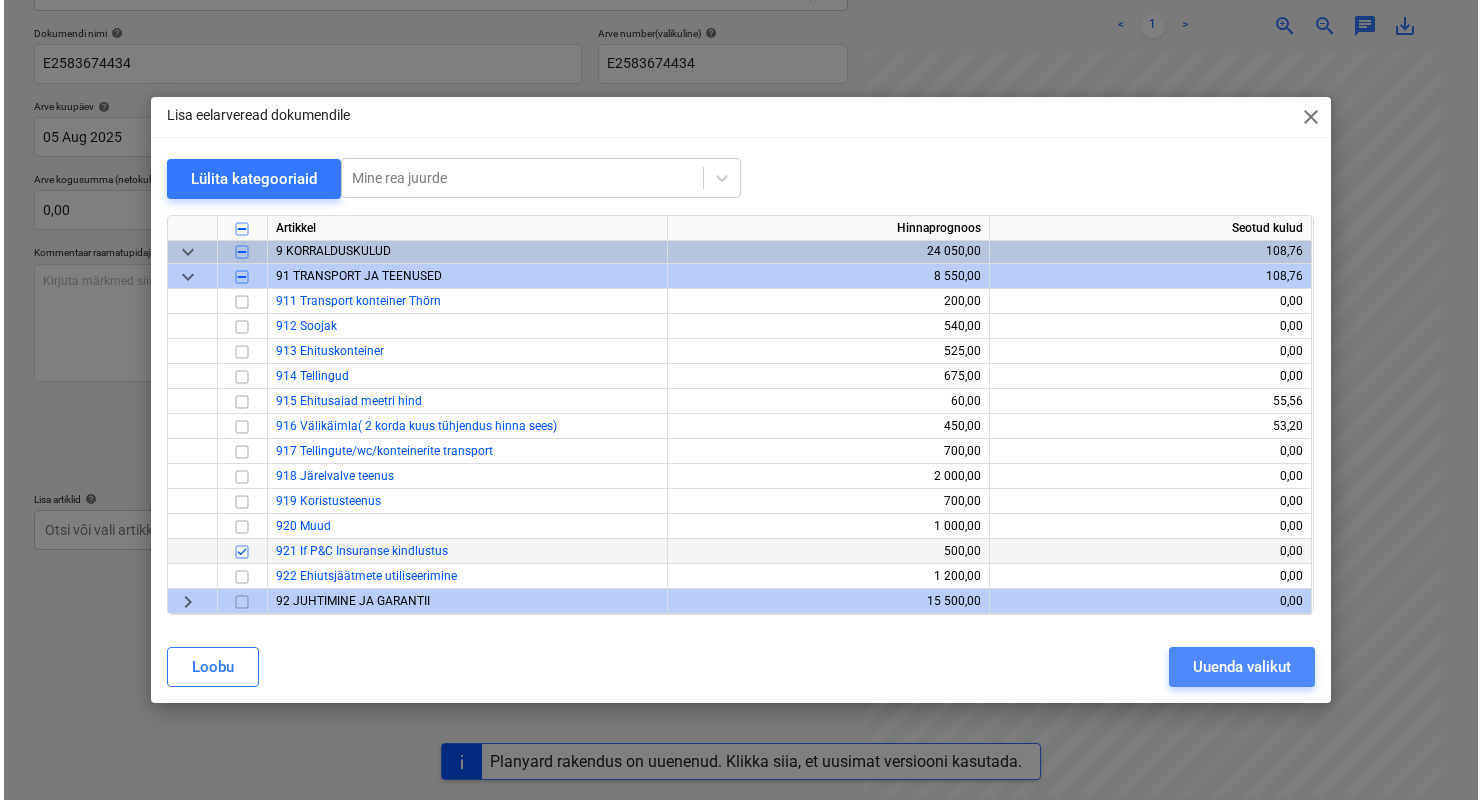 scroll, scrollTop: 397, scrollLeft: 321, axis: both 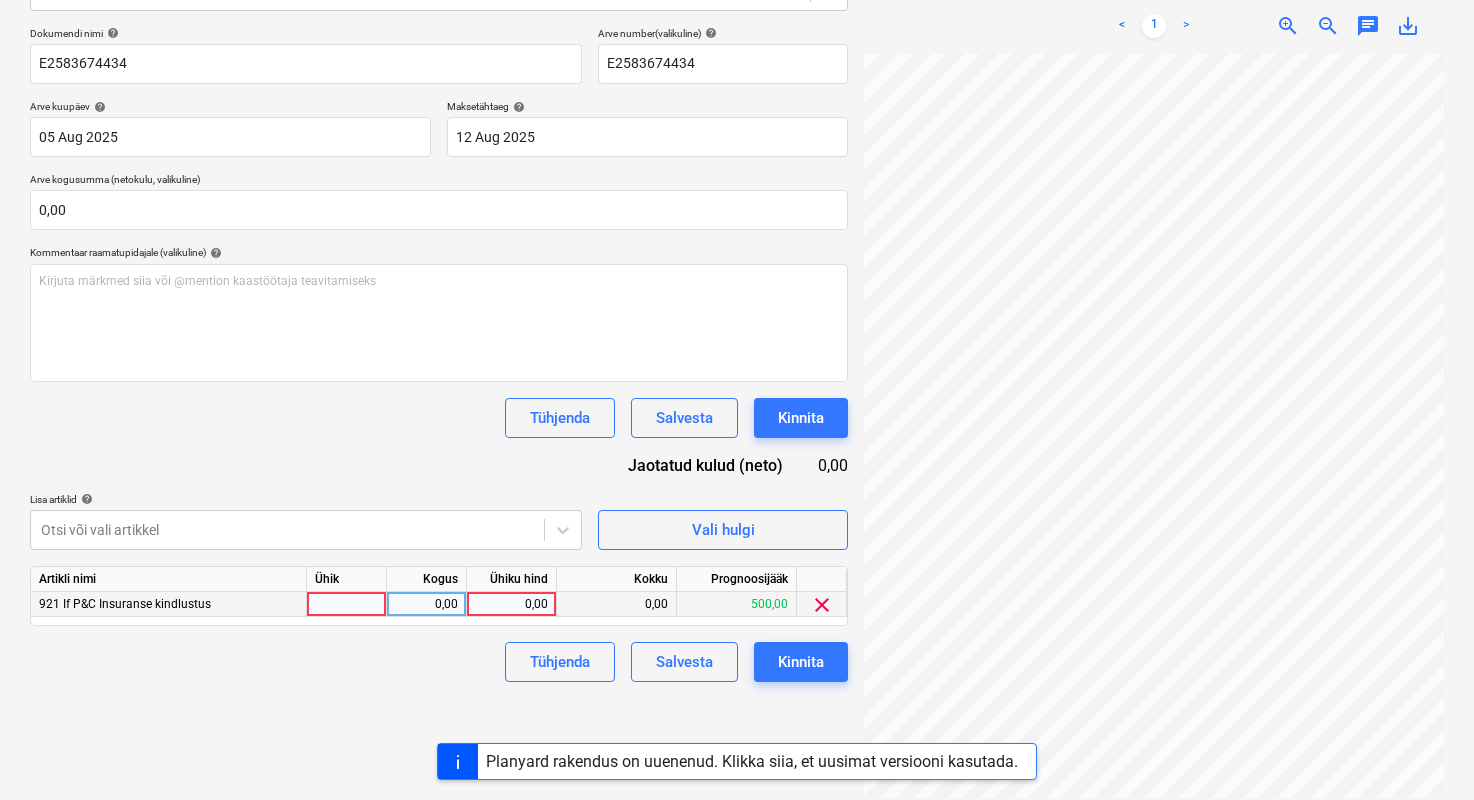 click at bounding box center (347, 604) 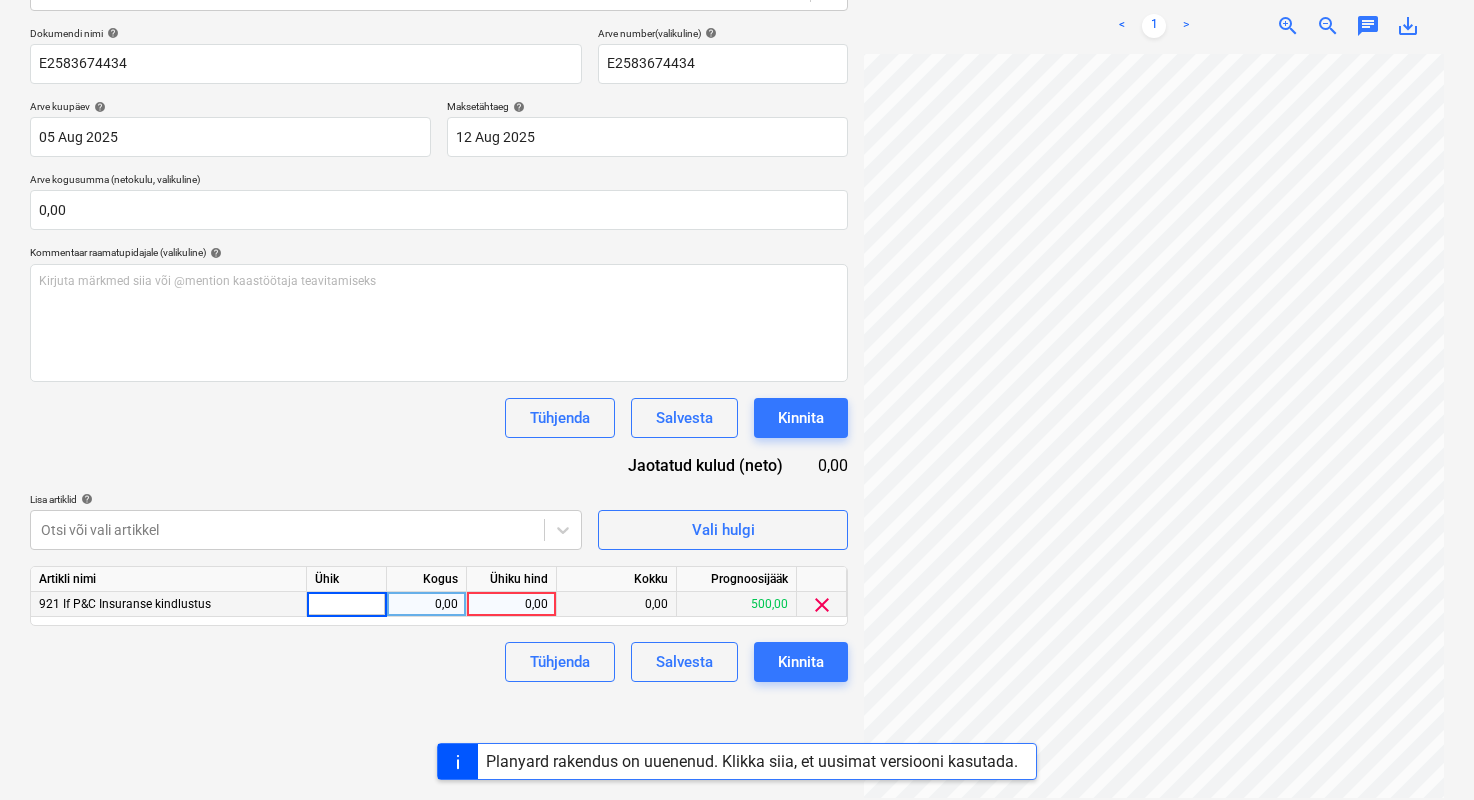 type on "1" 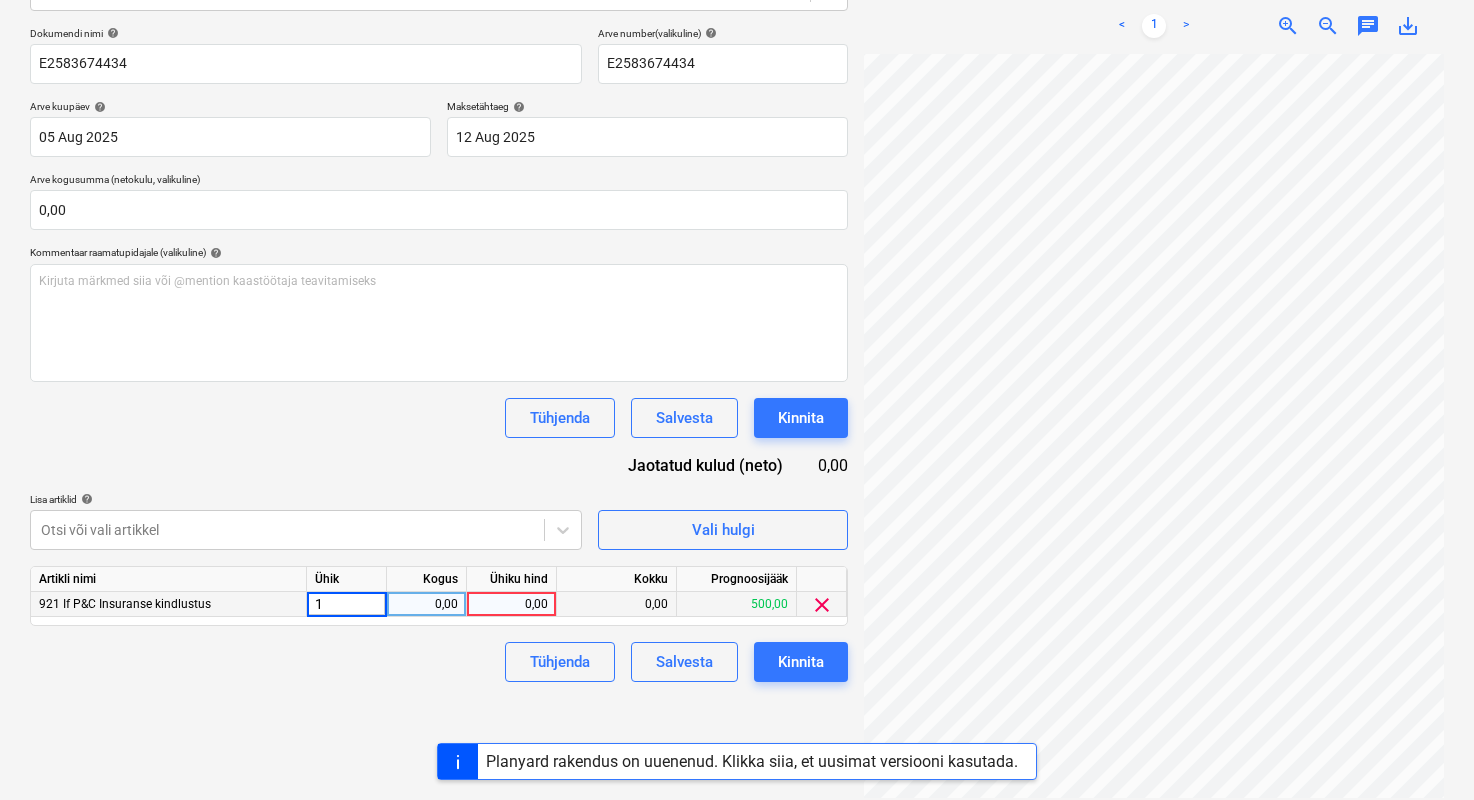 click on "0,00" at bounding box center [426, 604] 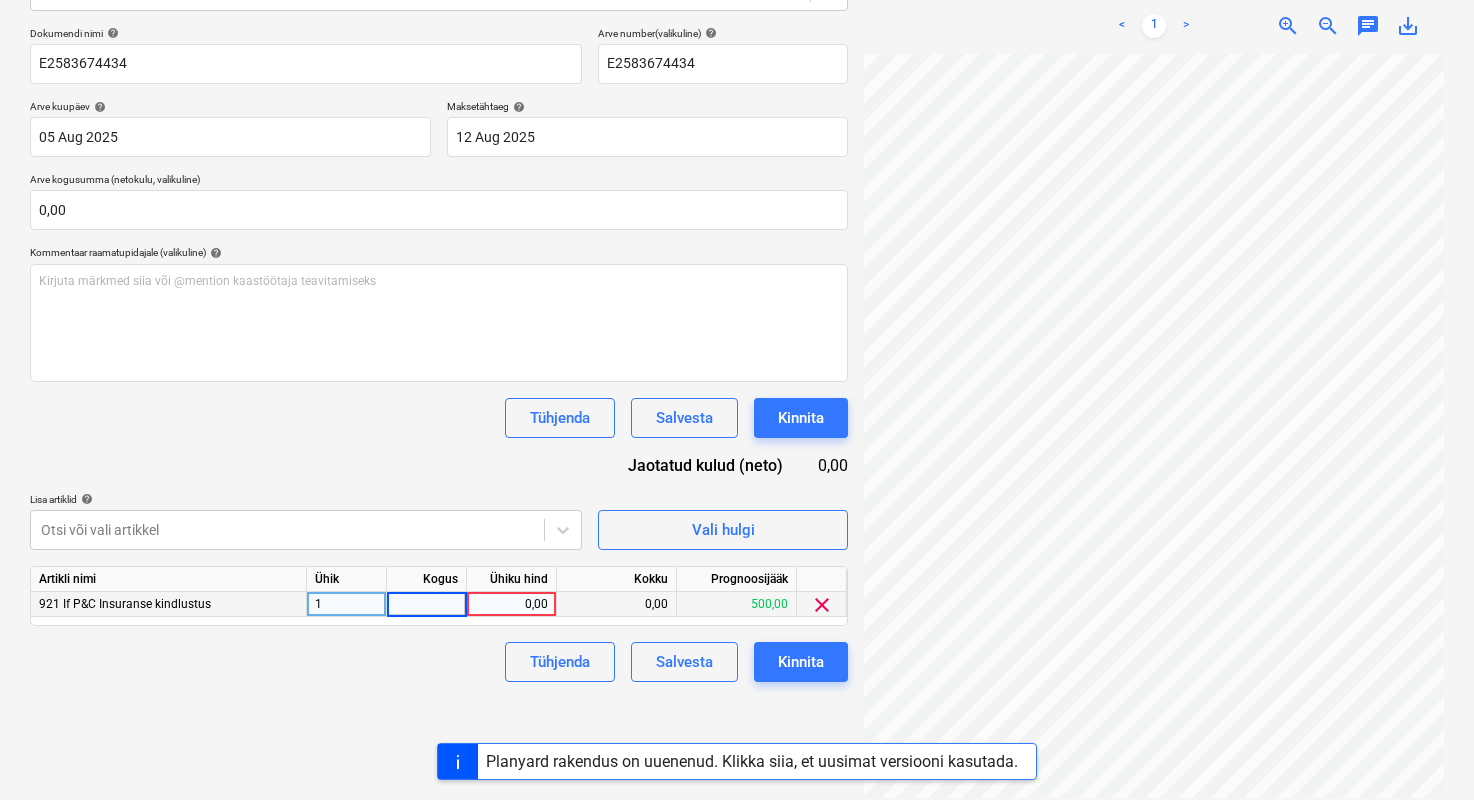type on "1" 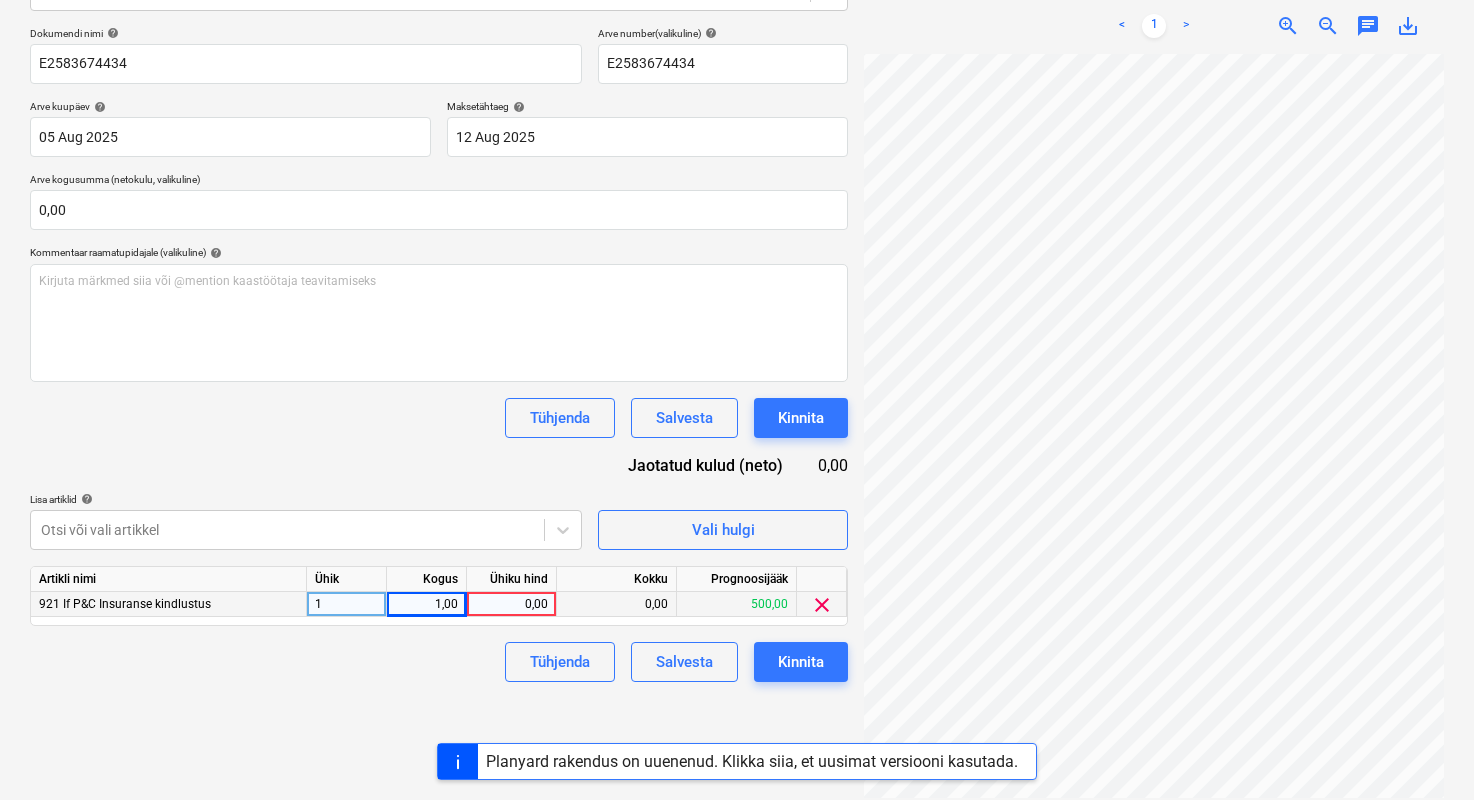click on "0,00" at bounding box center [512, 604] 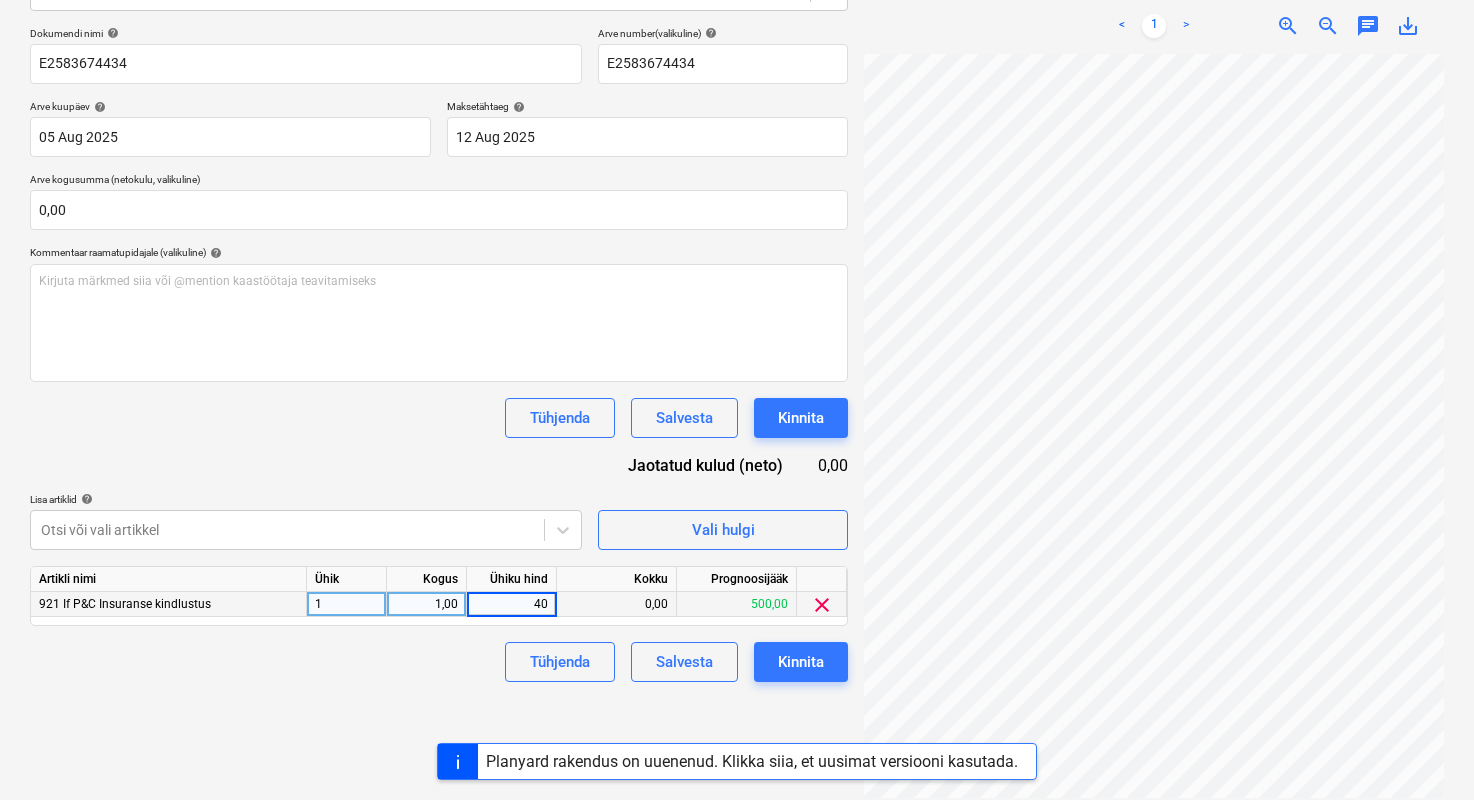 type on "400" 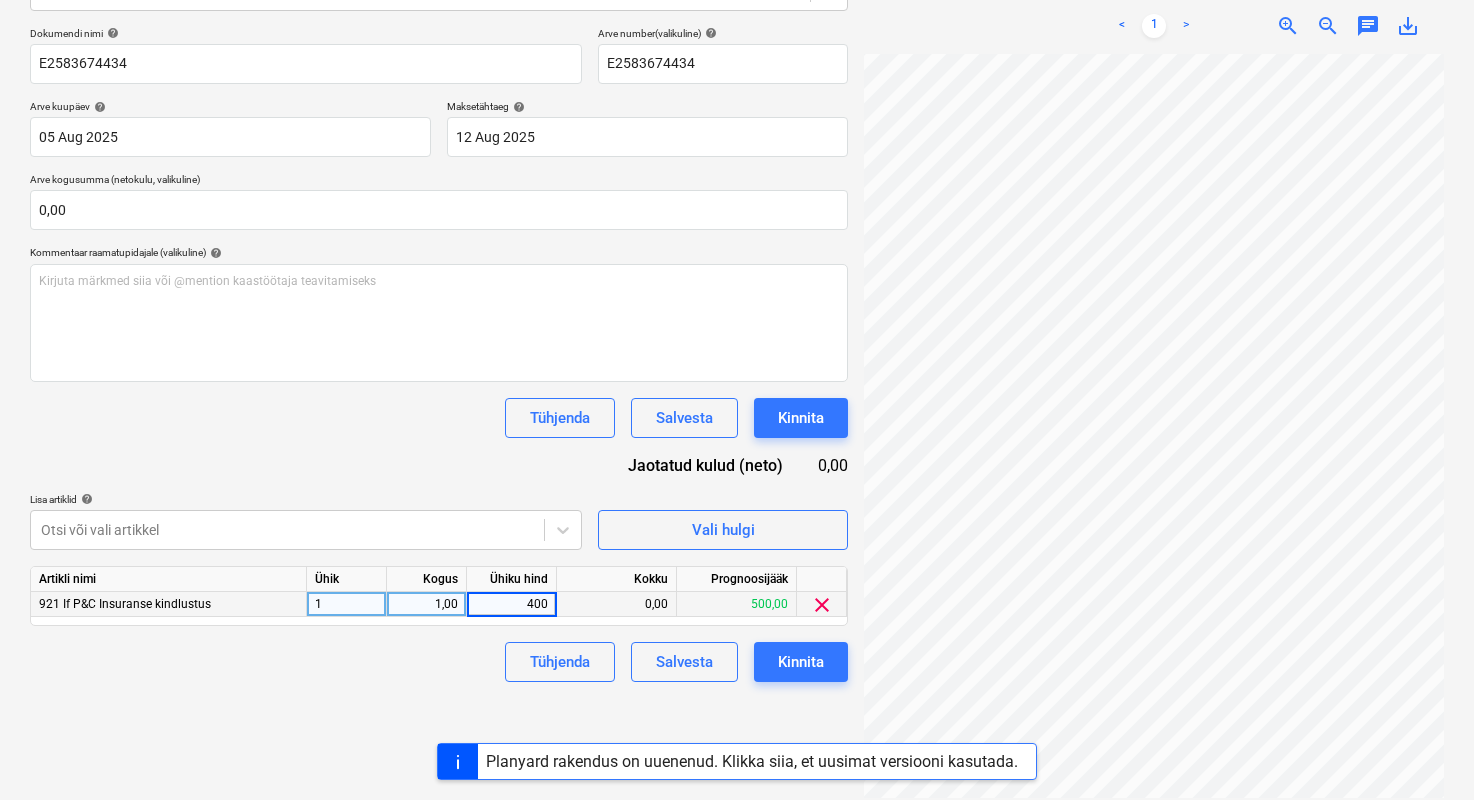 click on "Tühjenda Salvesta Kinnita" at bounding box center [439, 662] 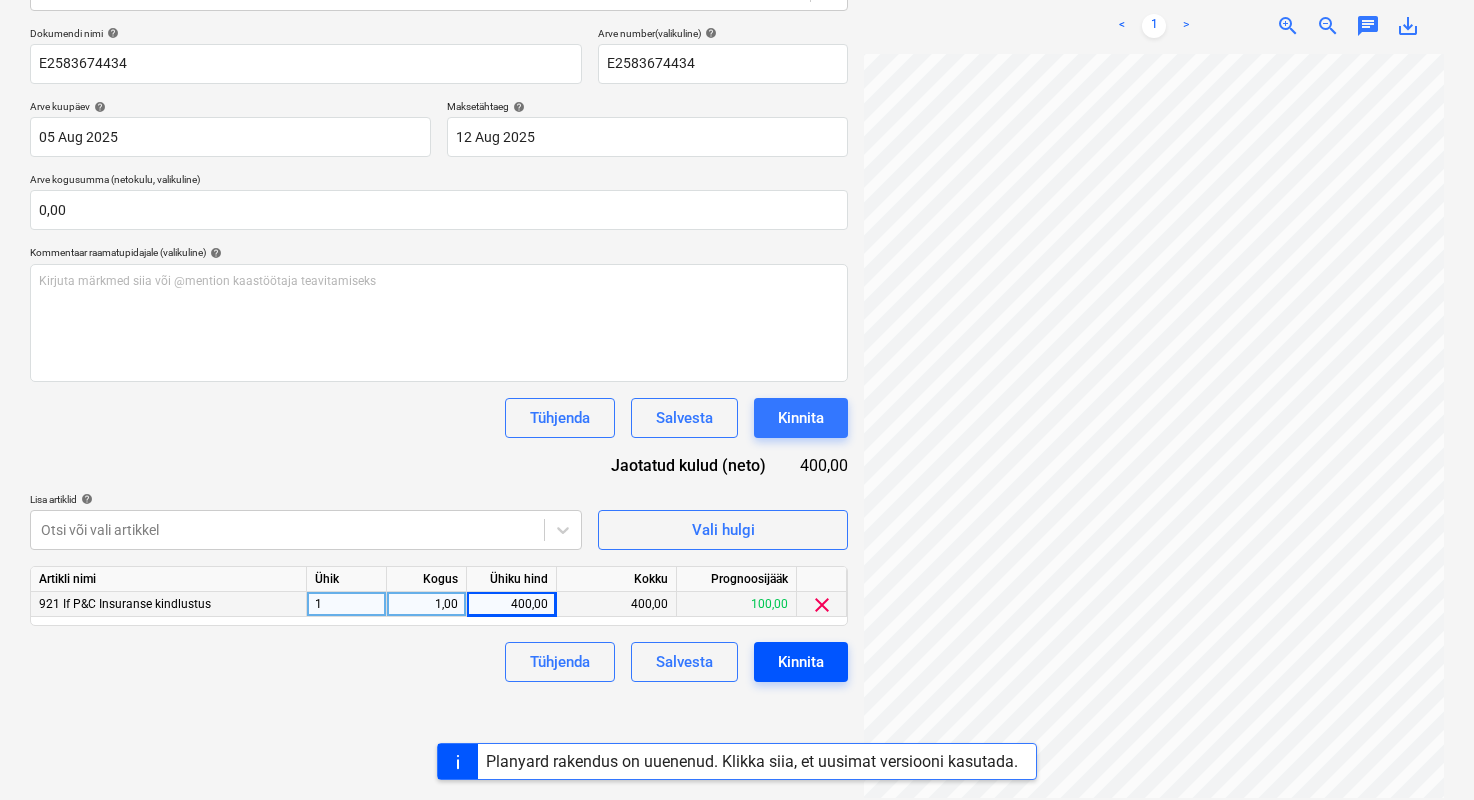 click on "Kinnita" at bounding box center [801, 662] 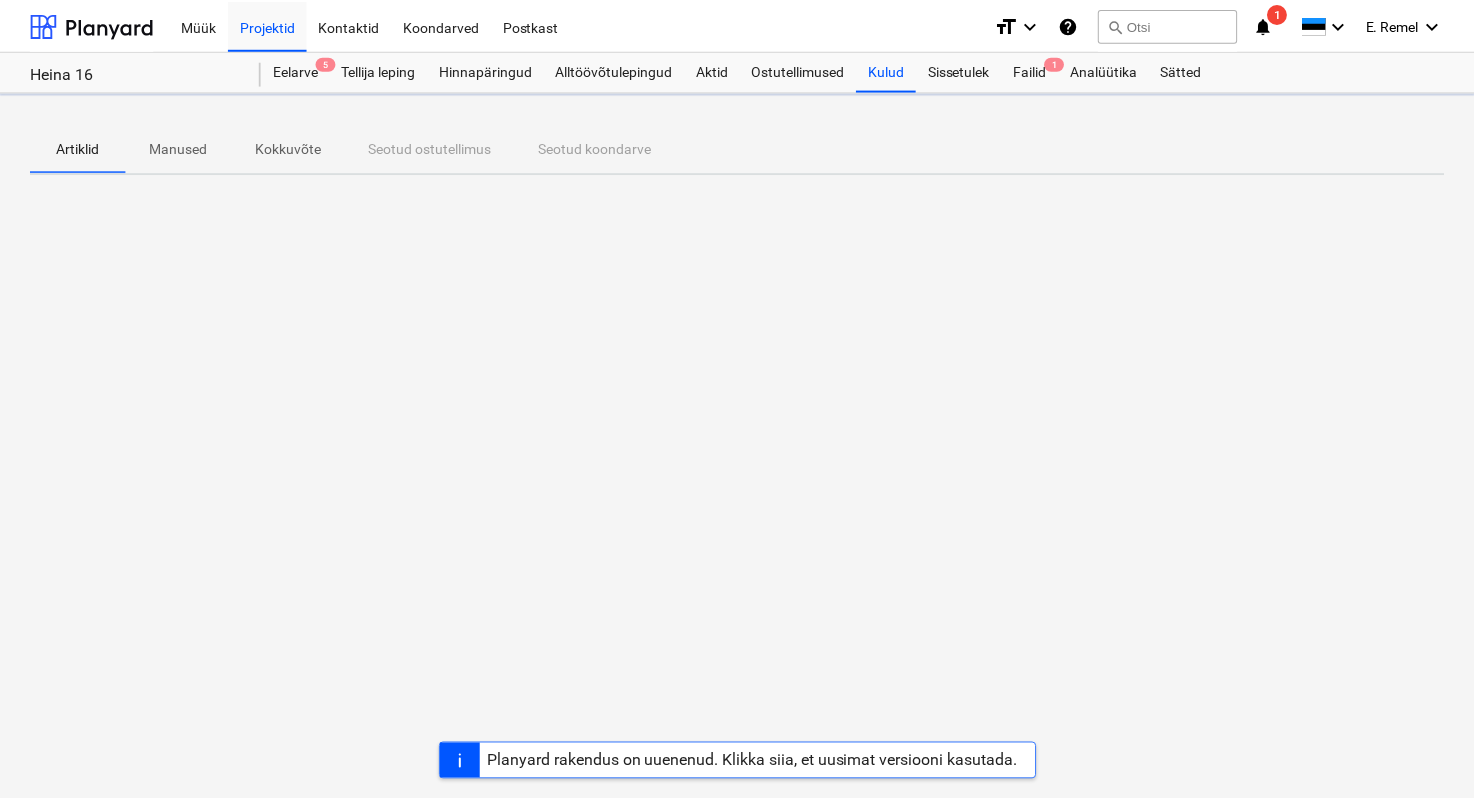 scroll, scrollTop: 0, scrollLeft: 0, axis: both 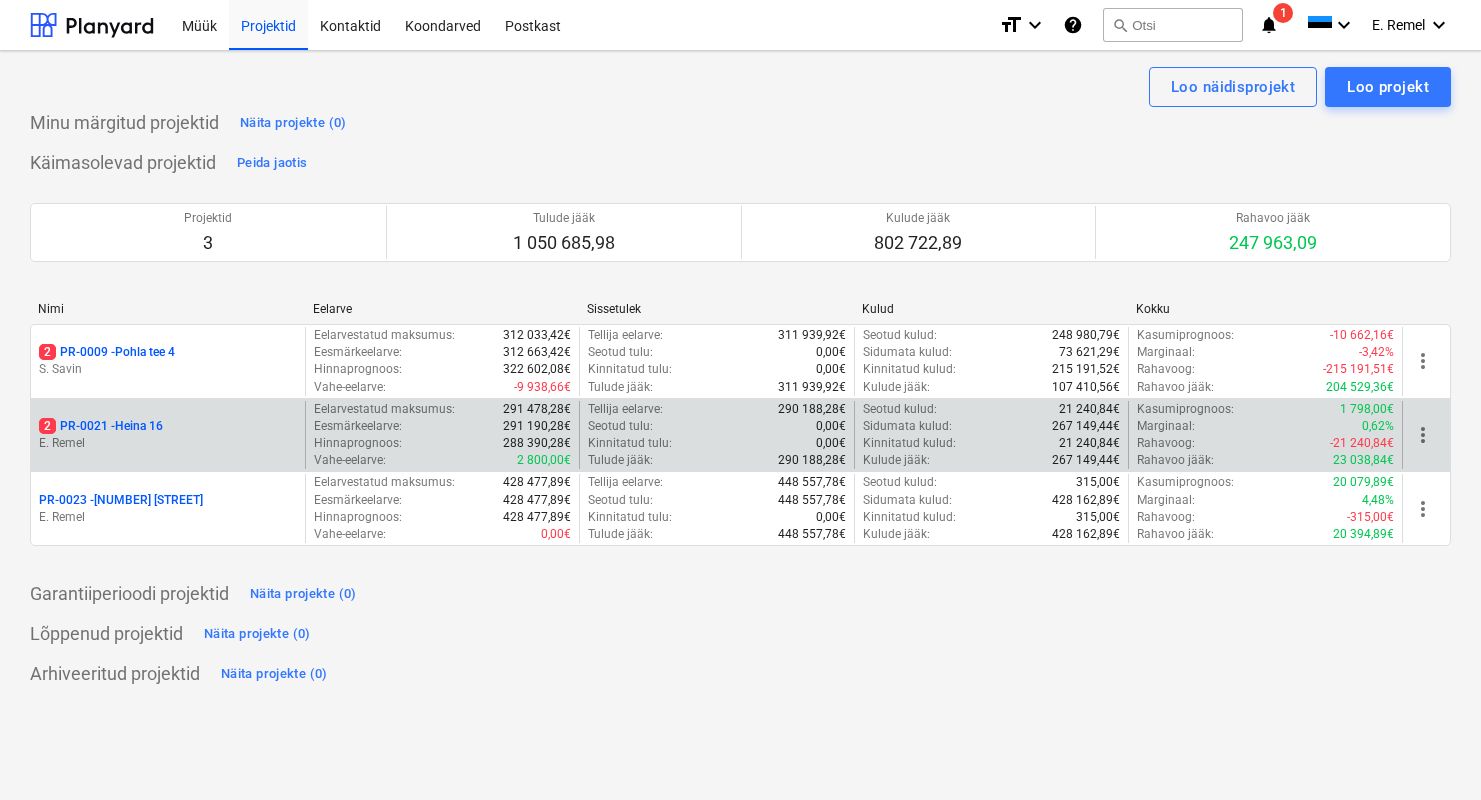 click on "[NUMBER] [PRODUCT] - [STREET]" at bounding box center (101, 426) 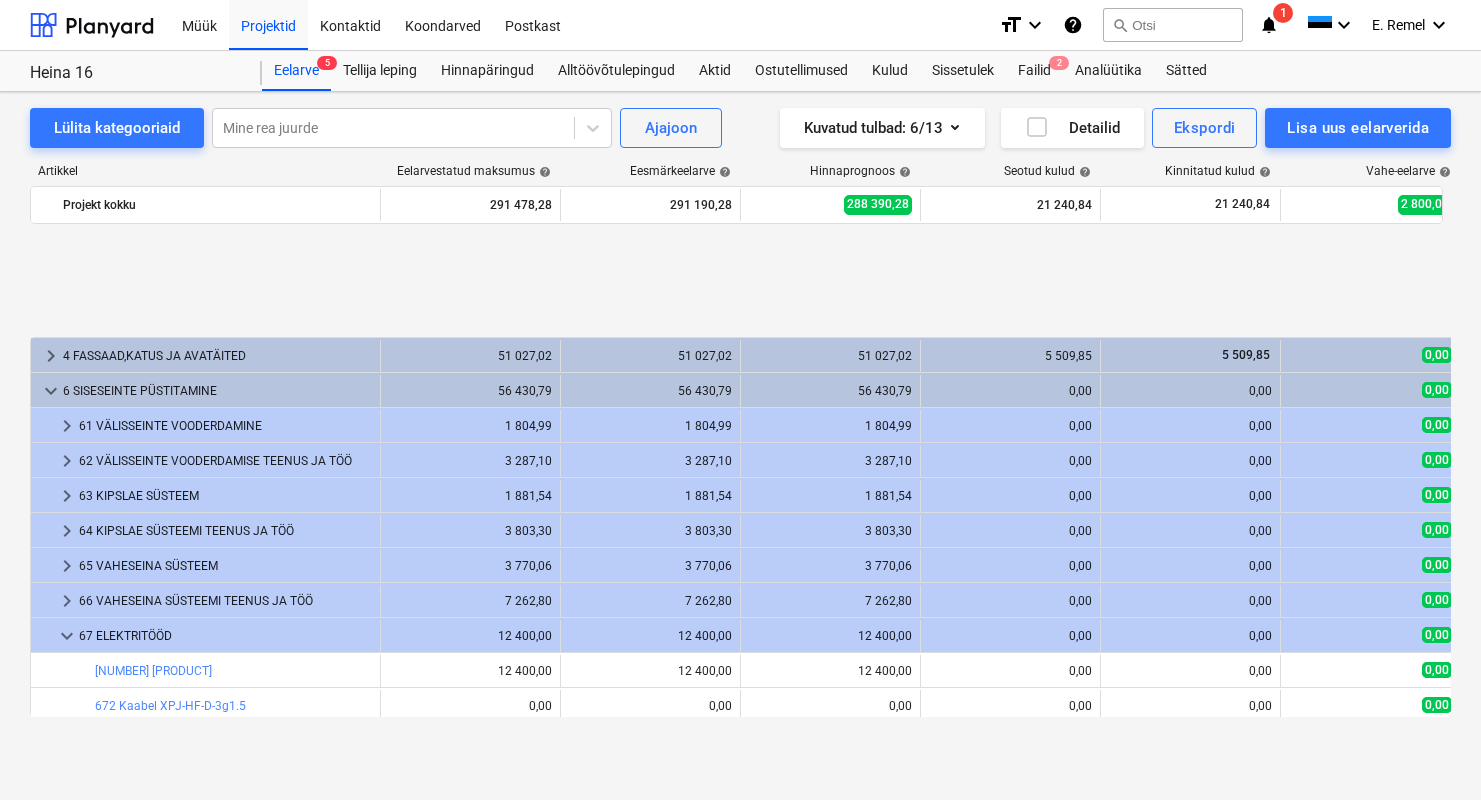 scroll, scrollTop: 974, scrollLeft: 0, axis: vertical 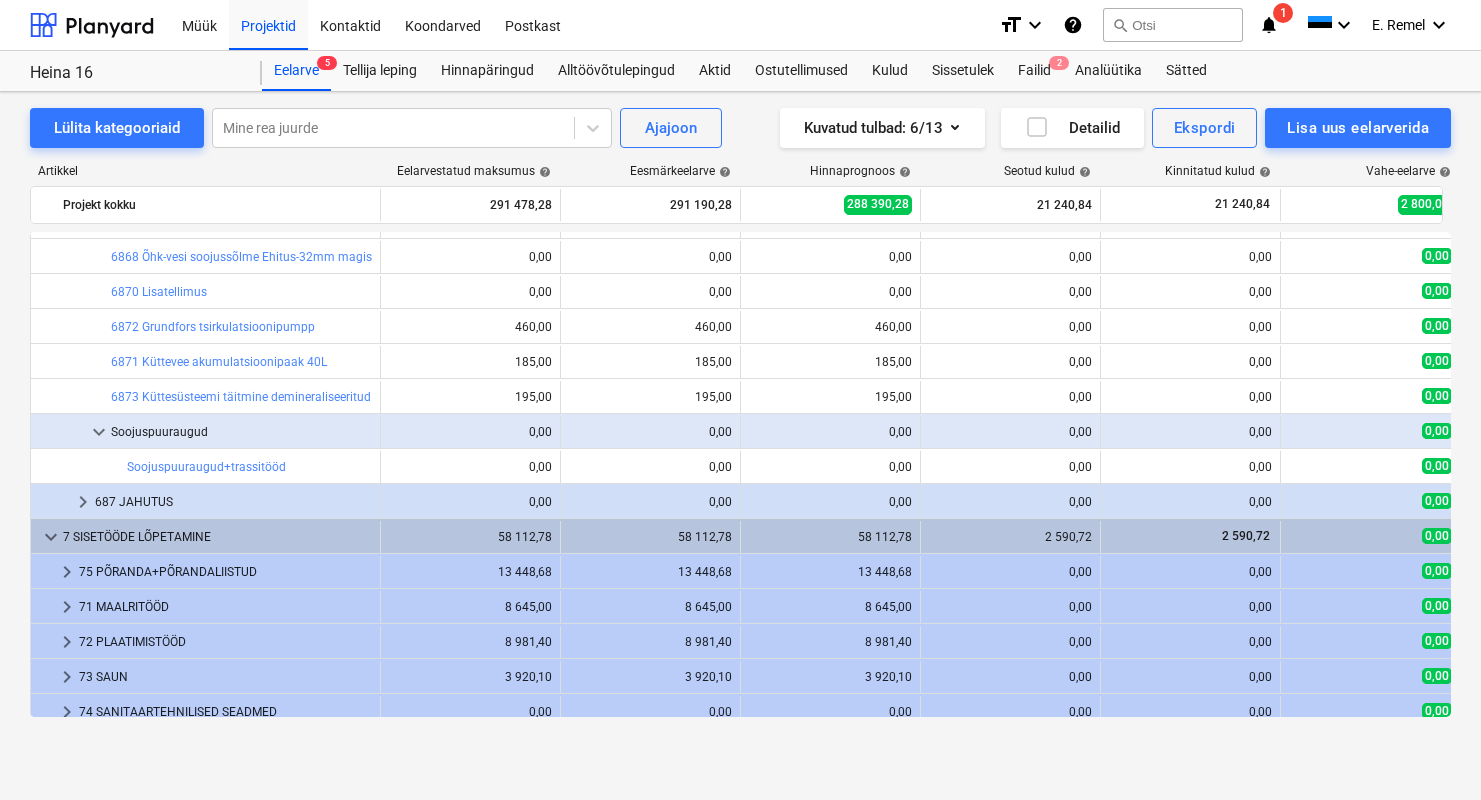 click on "92 JUHTIMINE JA GARANTII" at bounding box center (225, 922) 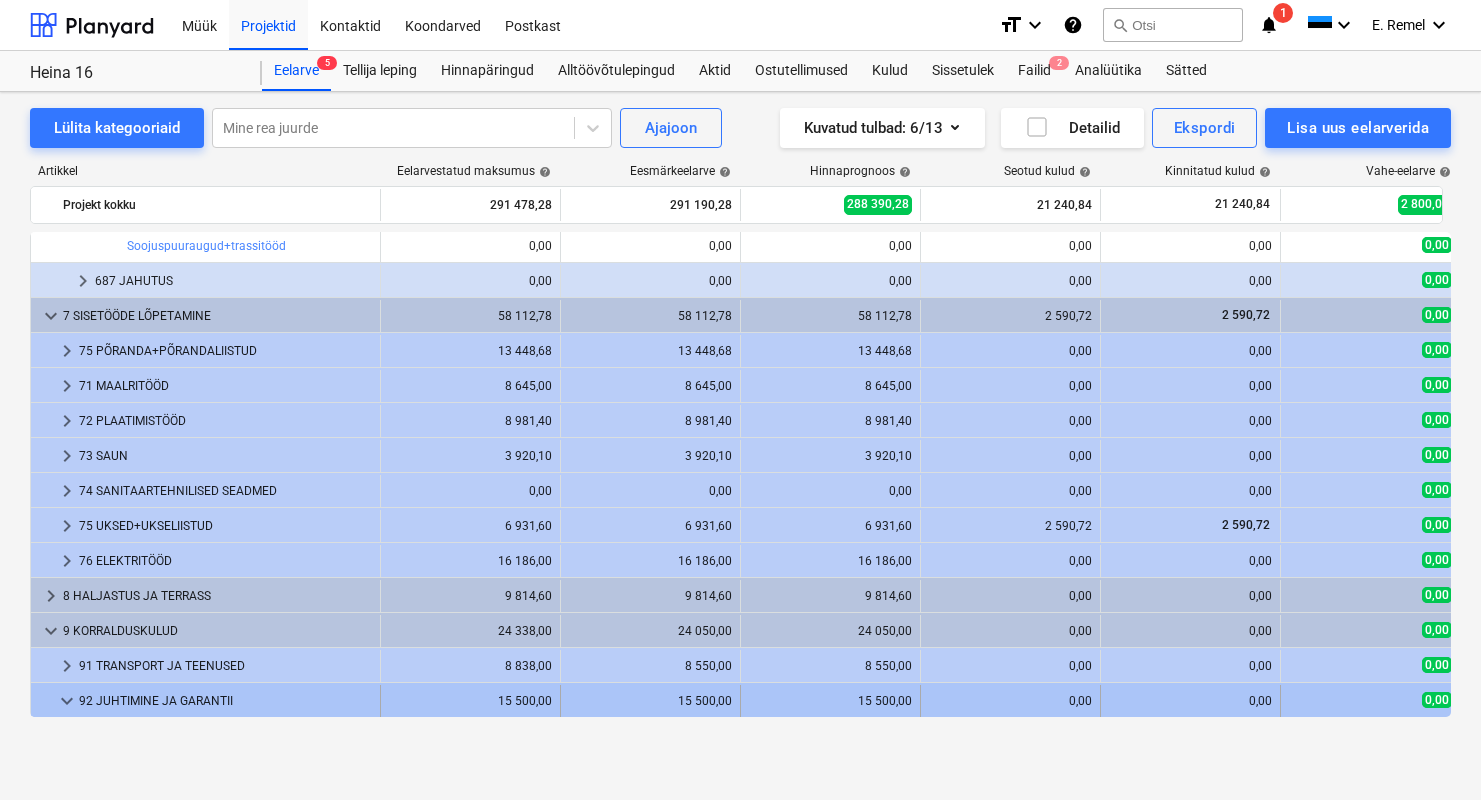 click on "92 JUHTIMINE JA GARANTII" at bounding box center (225, 701) 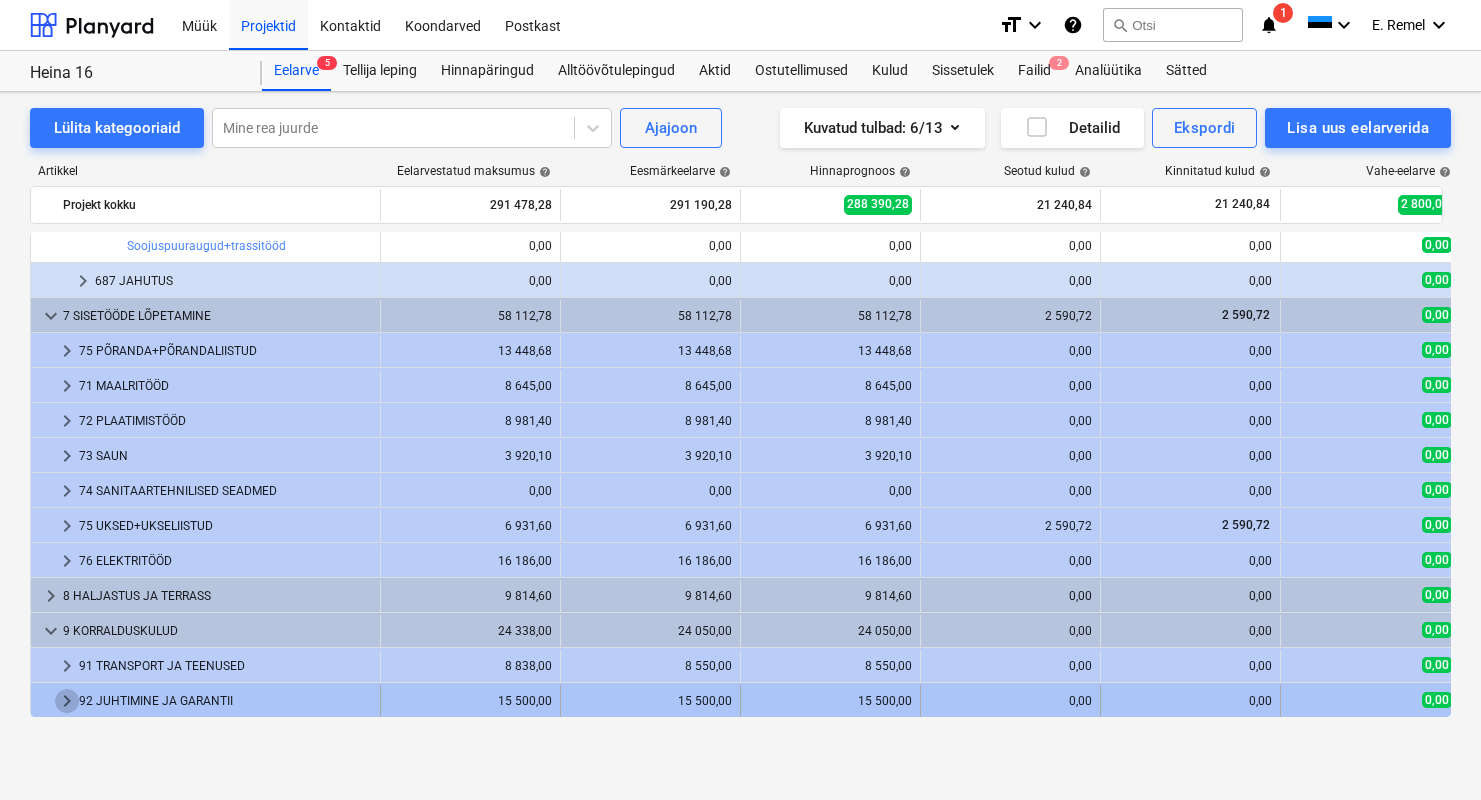 click on "keyboard_arrow_right" at bounding box center [67, 701] 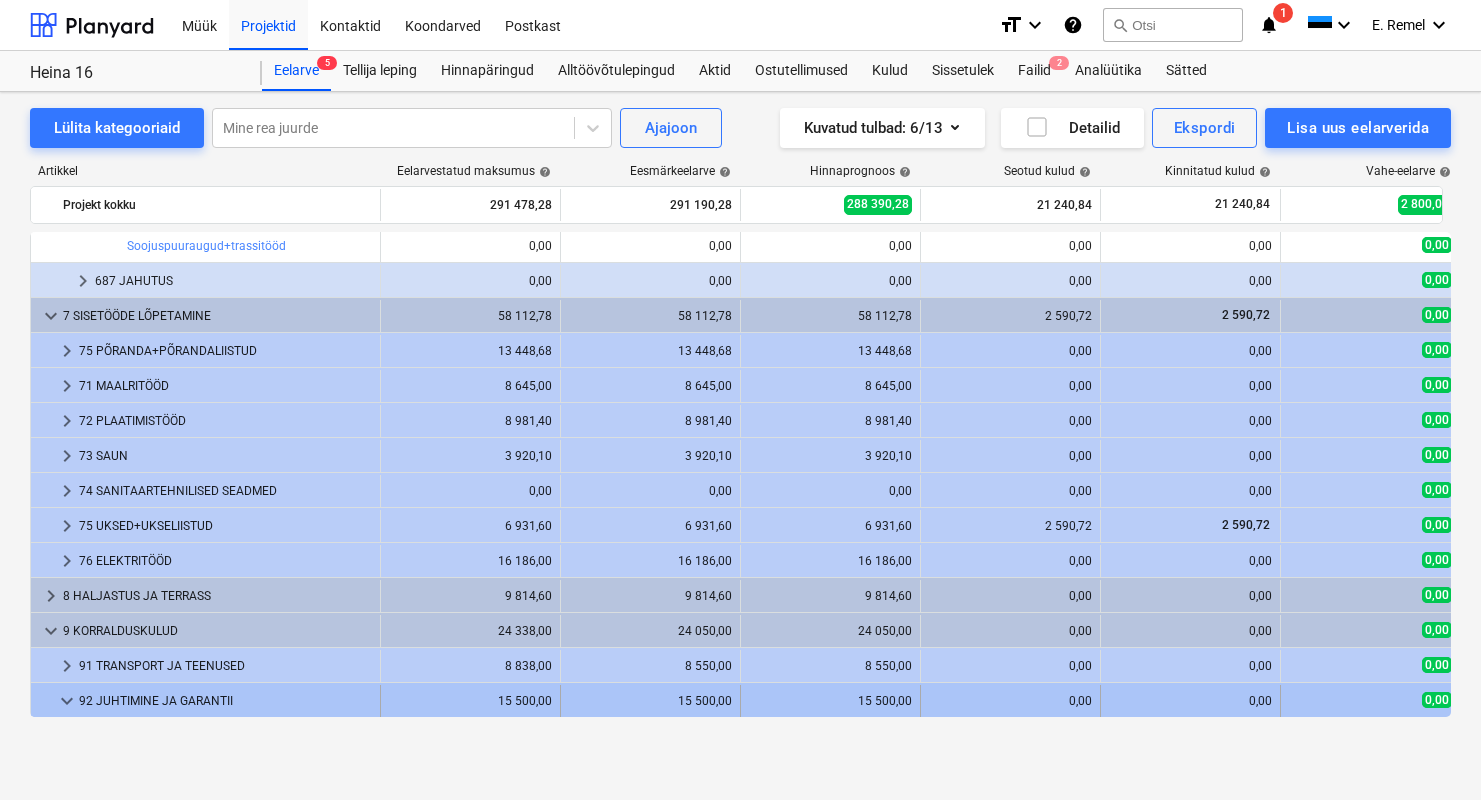 click on "92 JUHTIMINE JA GARANTII" at bounding box center [225, 701] 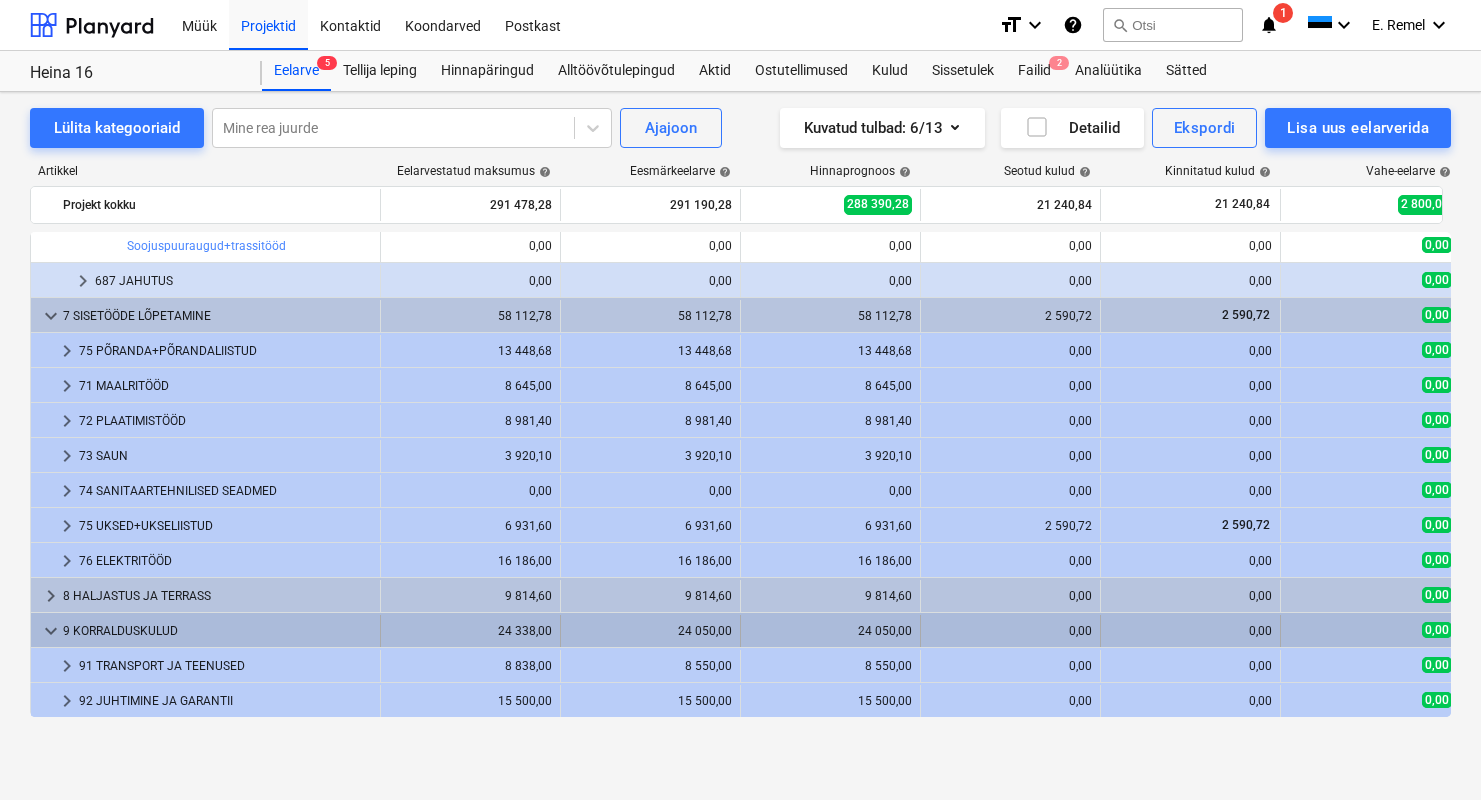 click on "keyboard_arrow_down" at bounding box center [51, 631] 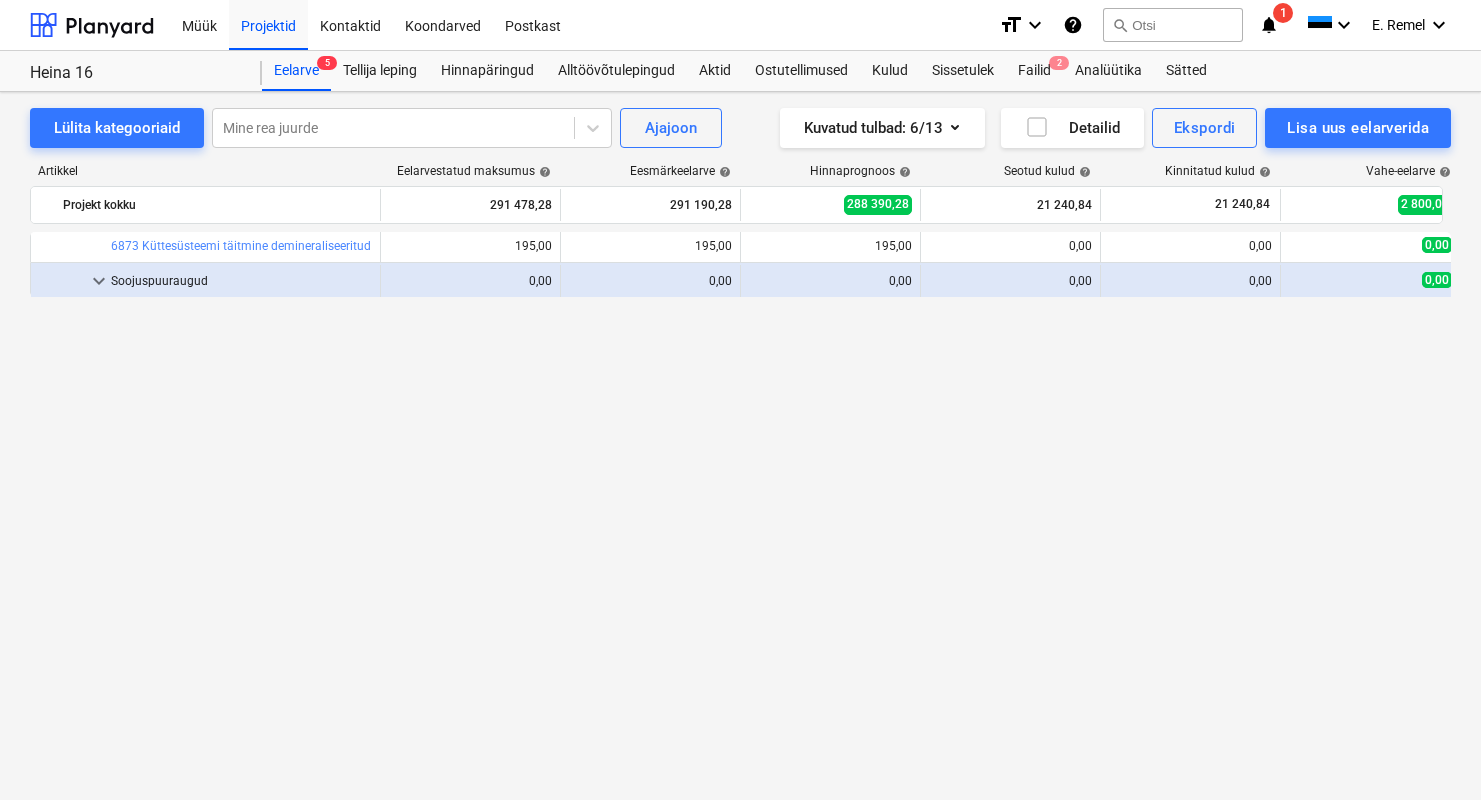 scroll, scrollTop: 0, scrollLeft: 0, axis: both 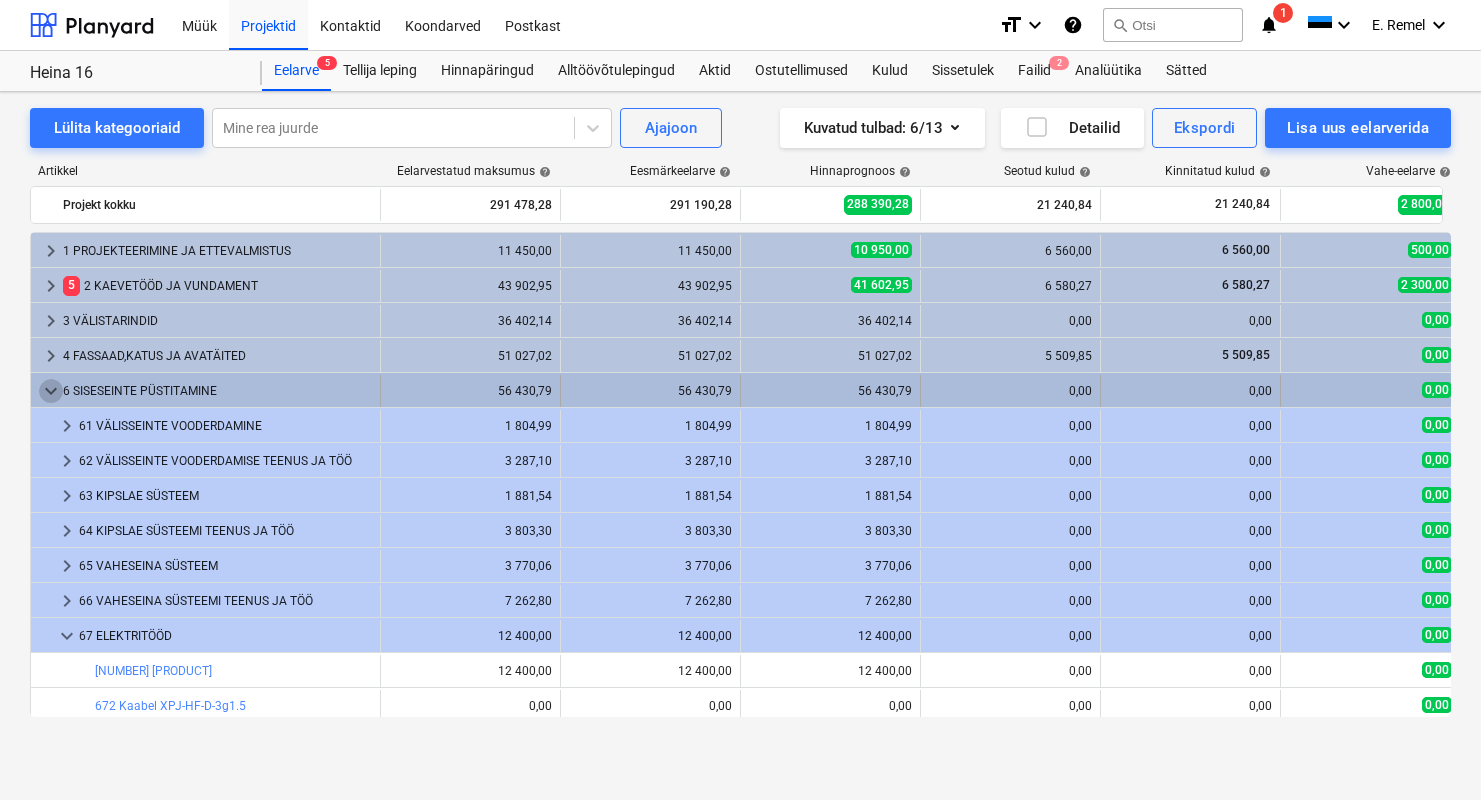 click on "keyboard_arrow_down" at bounding box center [51, 391] 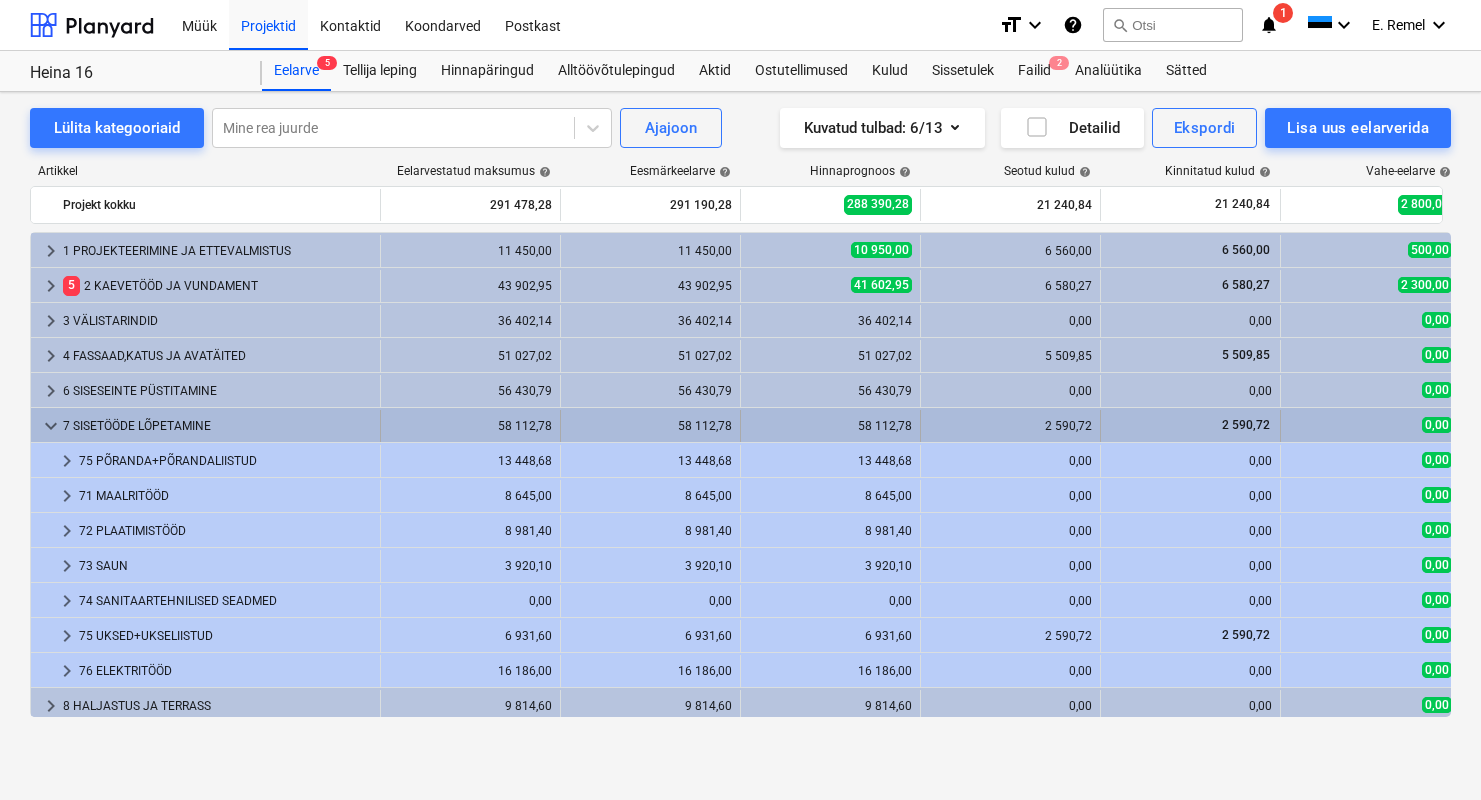 click on "keyboard_arrow_down" at bounding box center [51, 426] 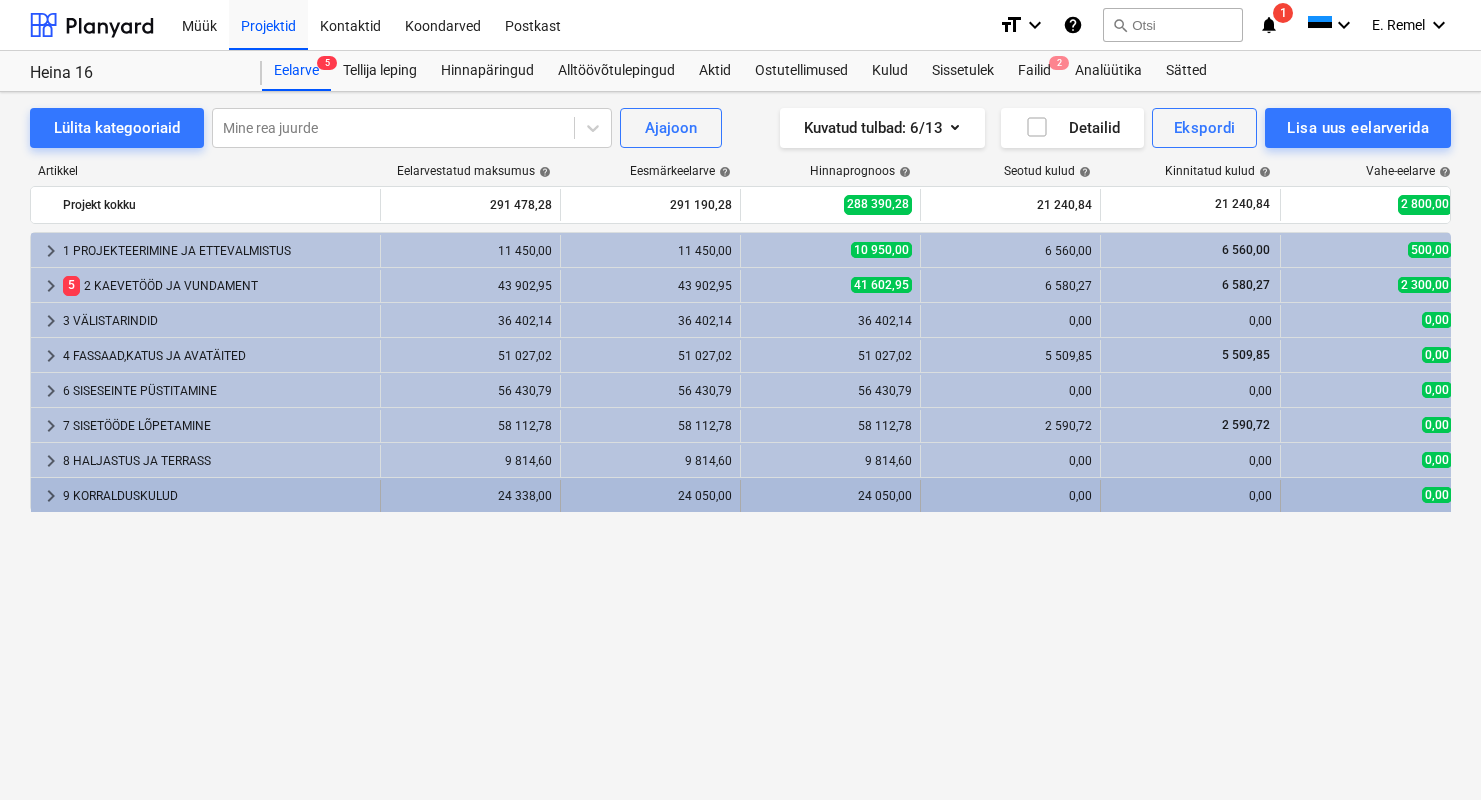 click on "9 KORRALDUSKULUD" at bounding box center [217, 496] 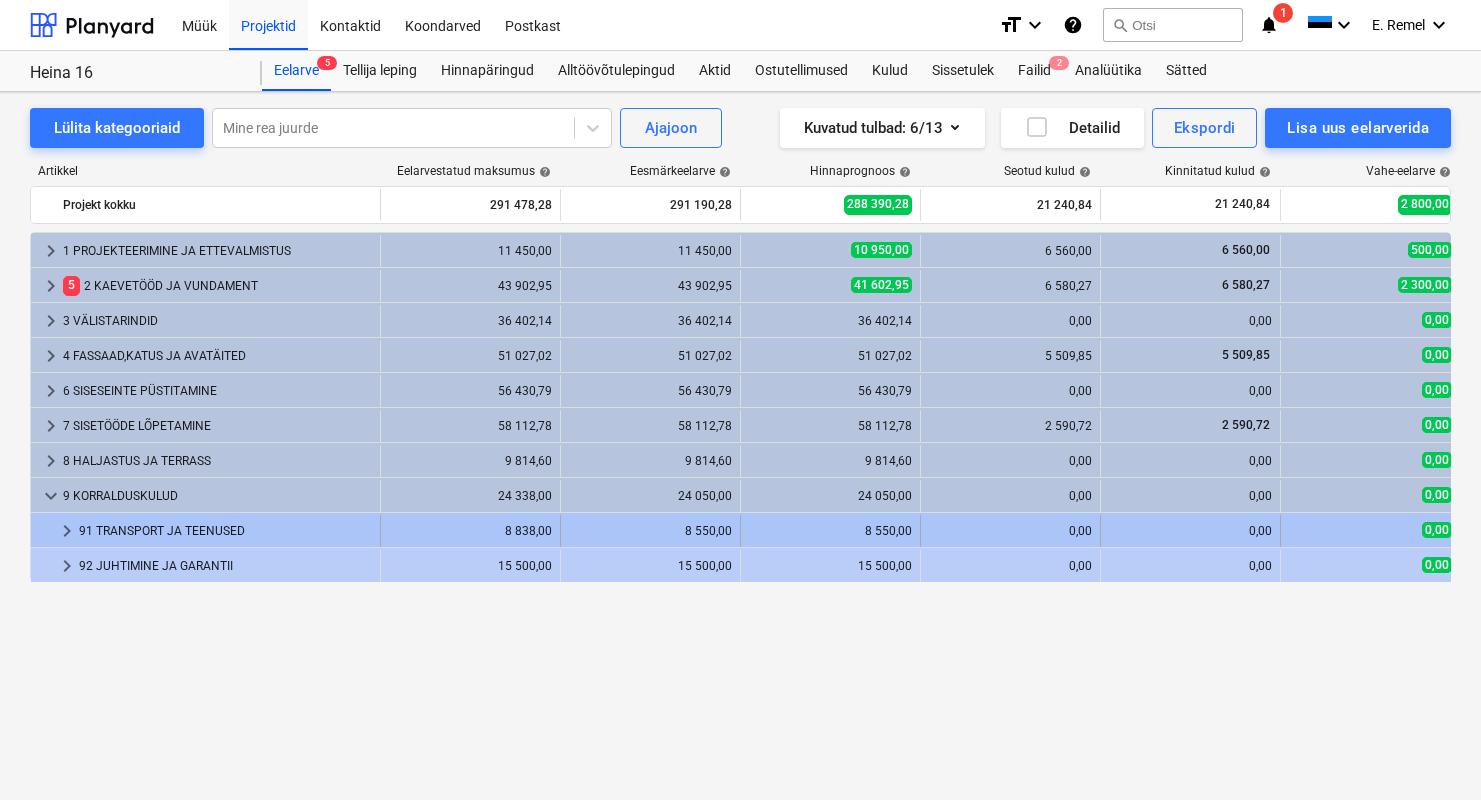 click on "91 TRANSPORT JA TEENUSED" at bounding box center (225, 531) 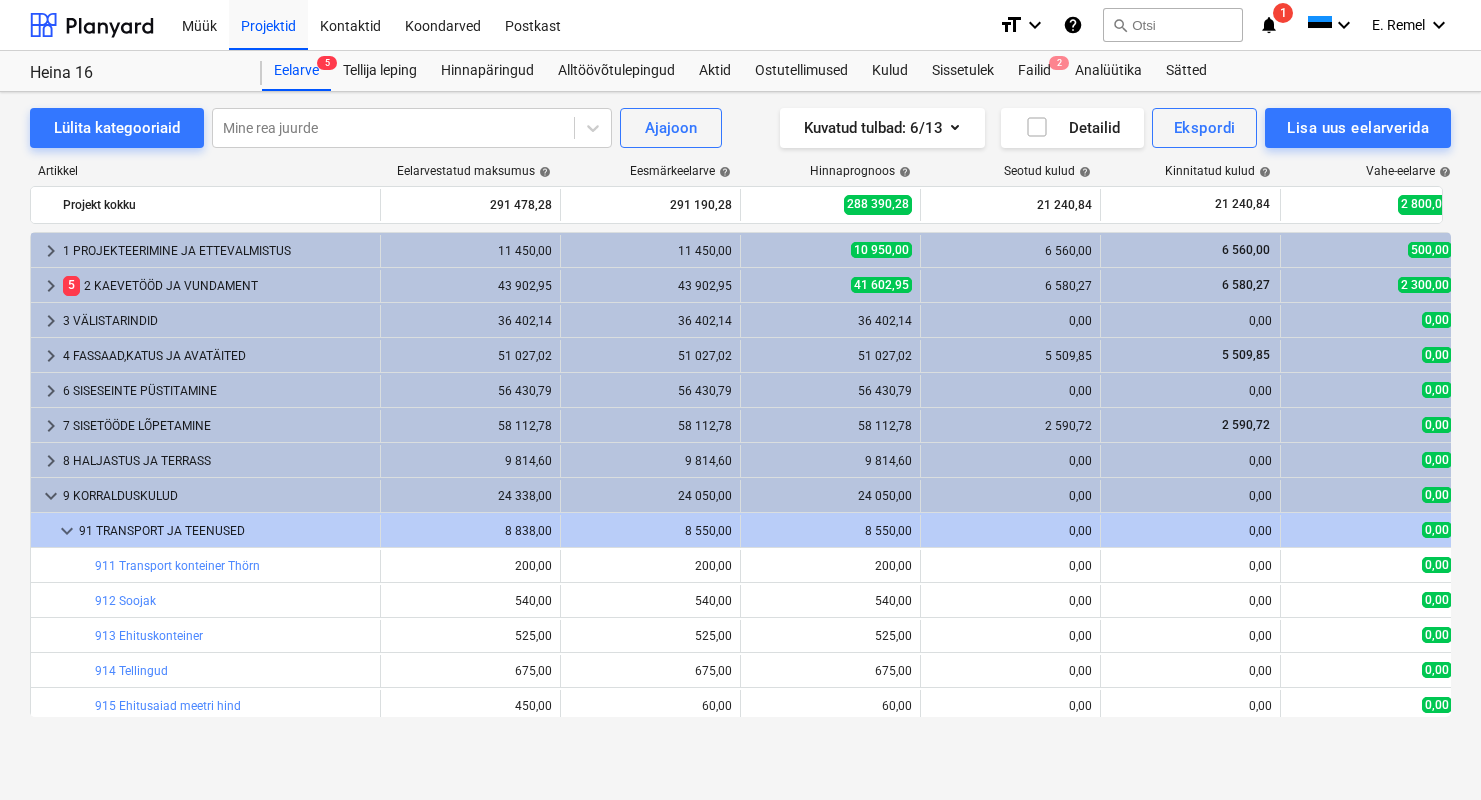 scroll, scrollTop: 285, scrollLeft: 0, axis: vertical 